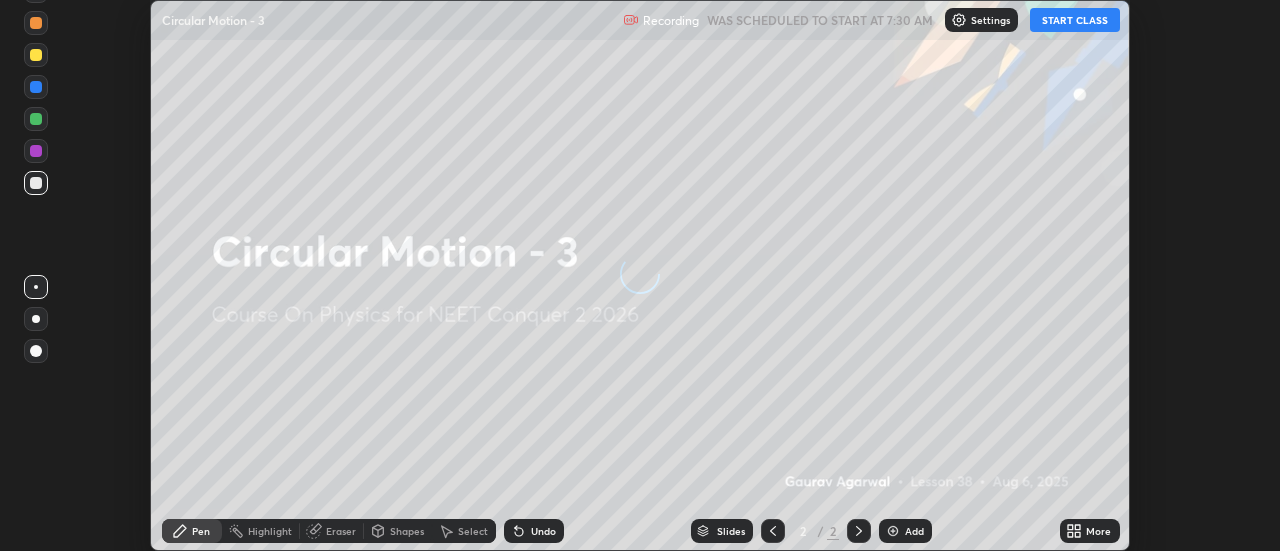 scroll, scrollTop: 0, scrollLeft: 0, axis: both 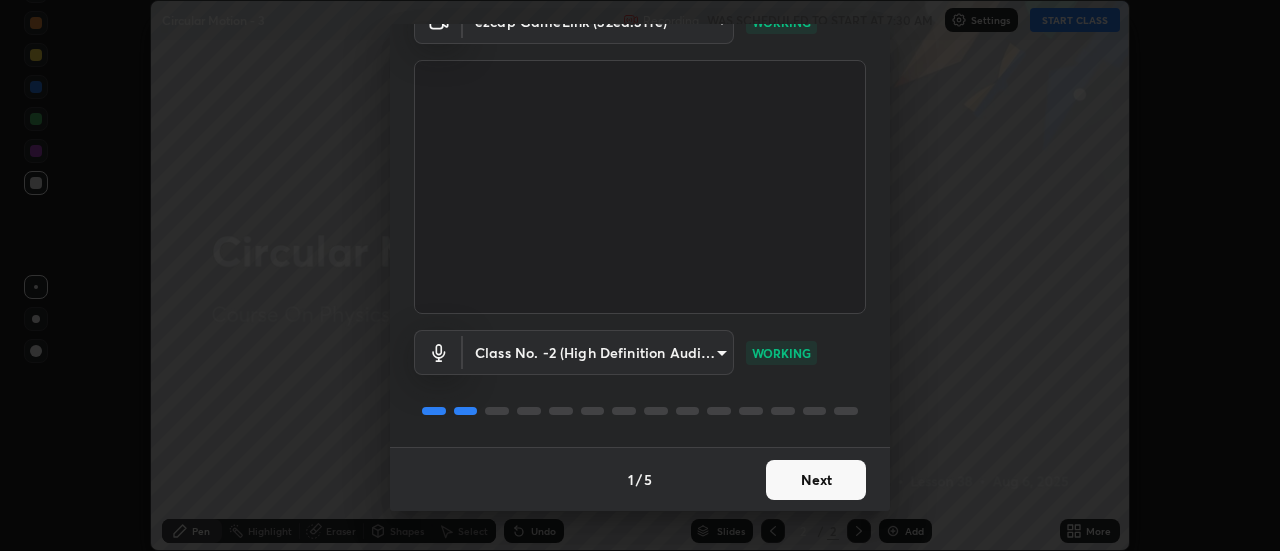 click on "Next" at bounding box center (816, 480) 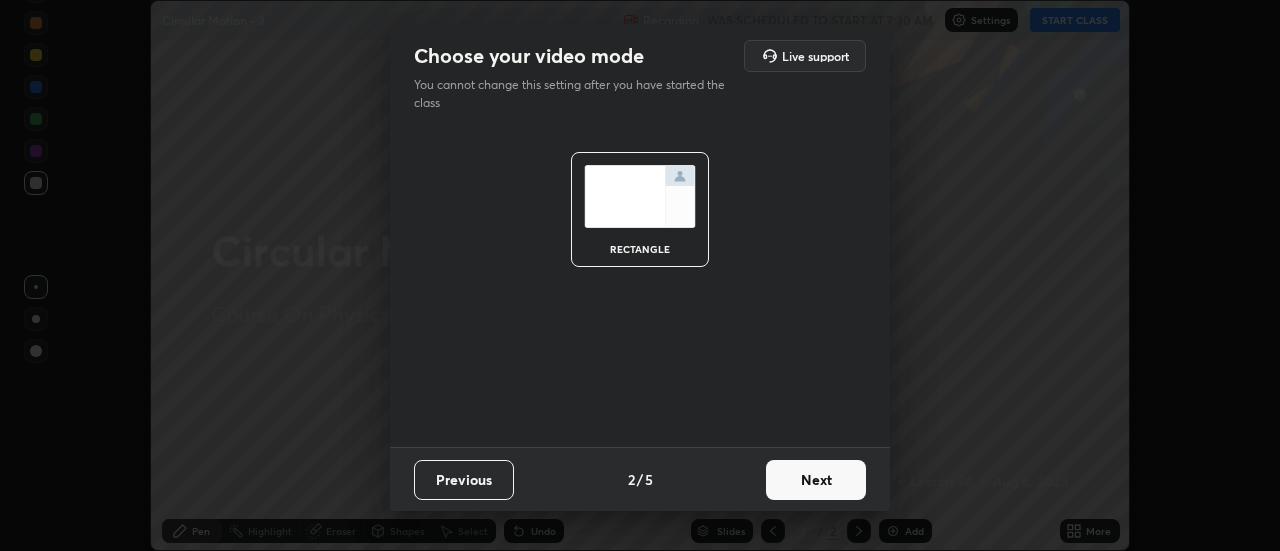 scroll, scrollTop: 0, scrollLeft: 0, axis: both 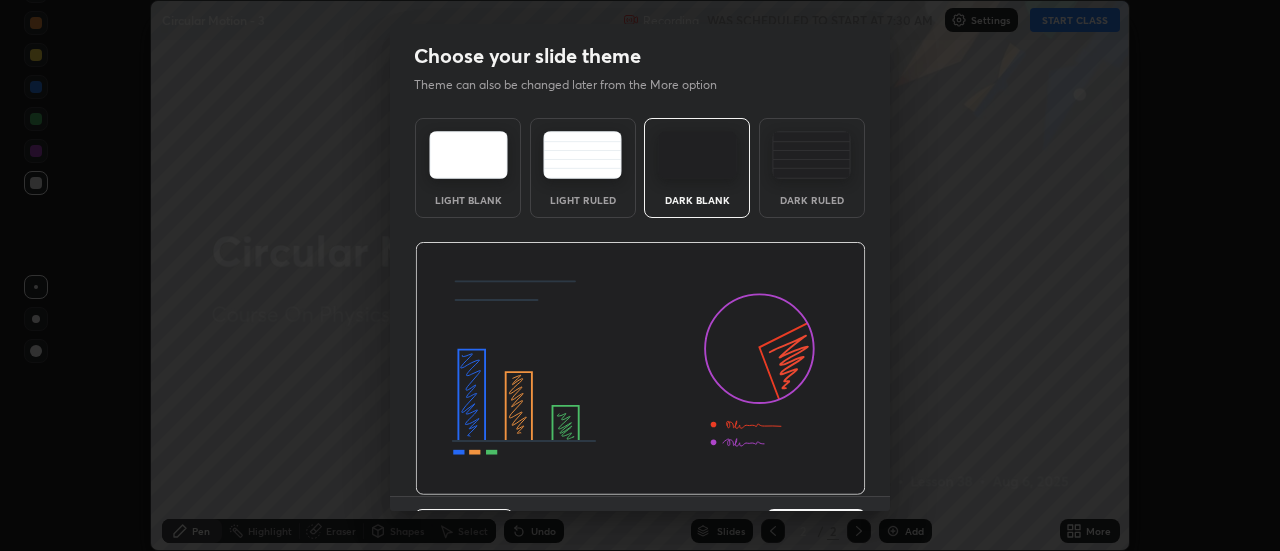 click at bounding box center (640, 369) 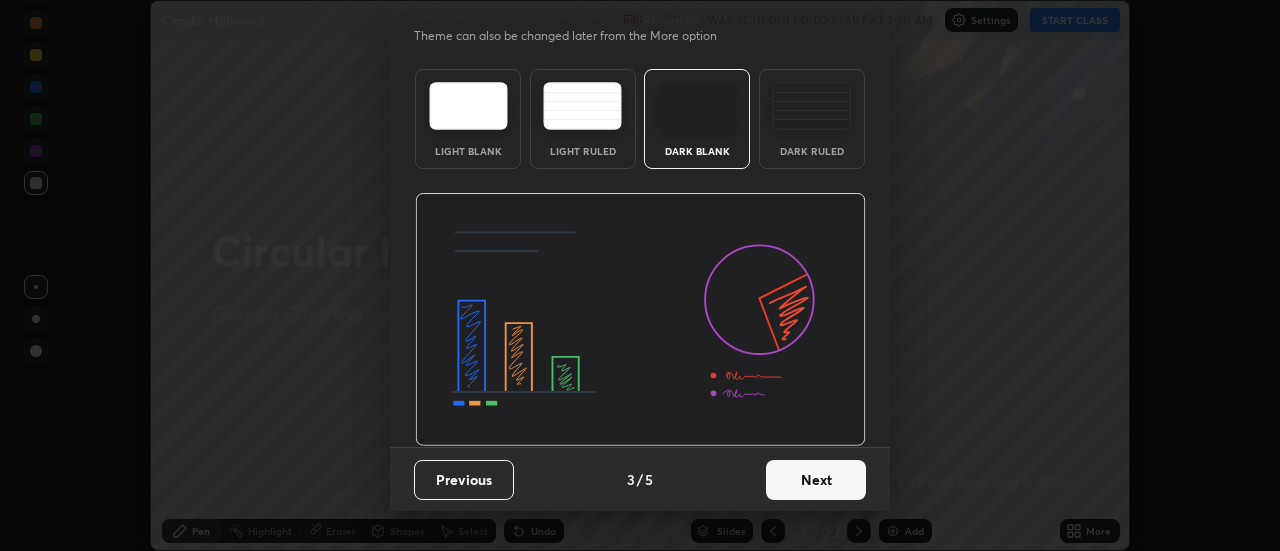 click on "Next" at bounding box center (816, 480) 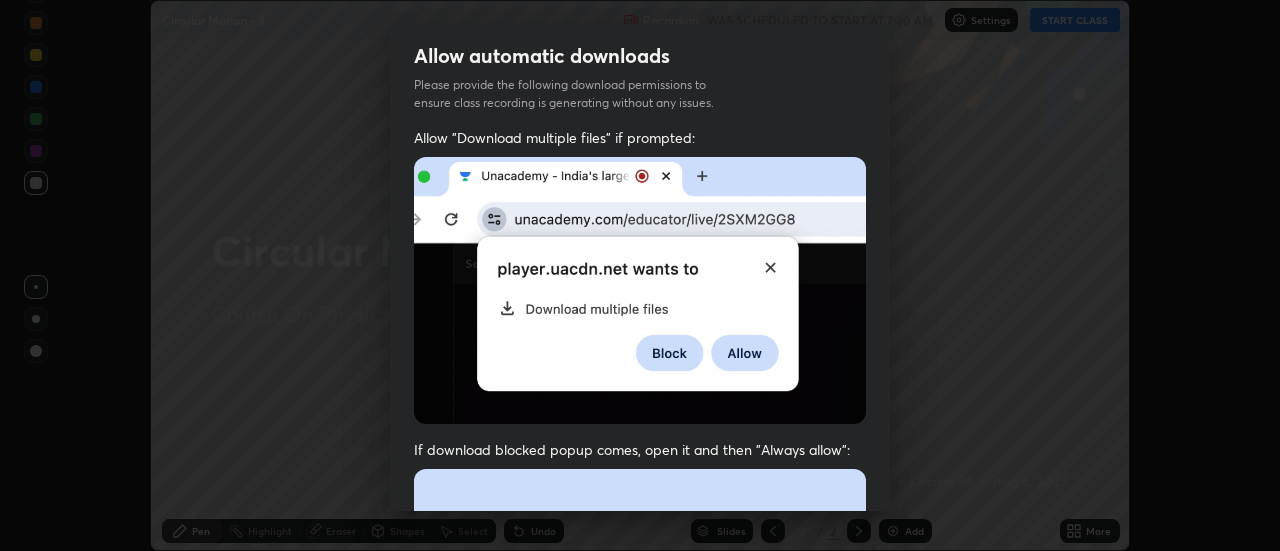 click at bounding box center [640, 687] 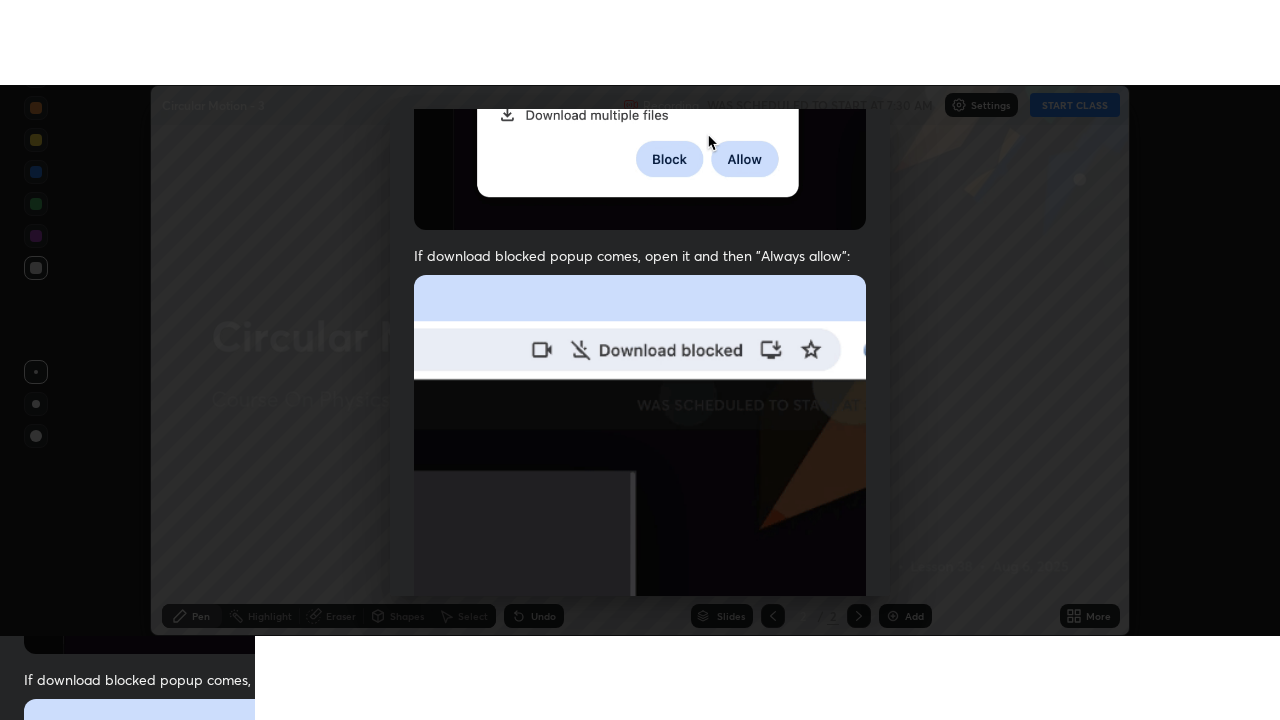 scroll, scrollTop: 513, scrollLeft: 0, axis: vertical 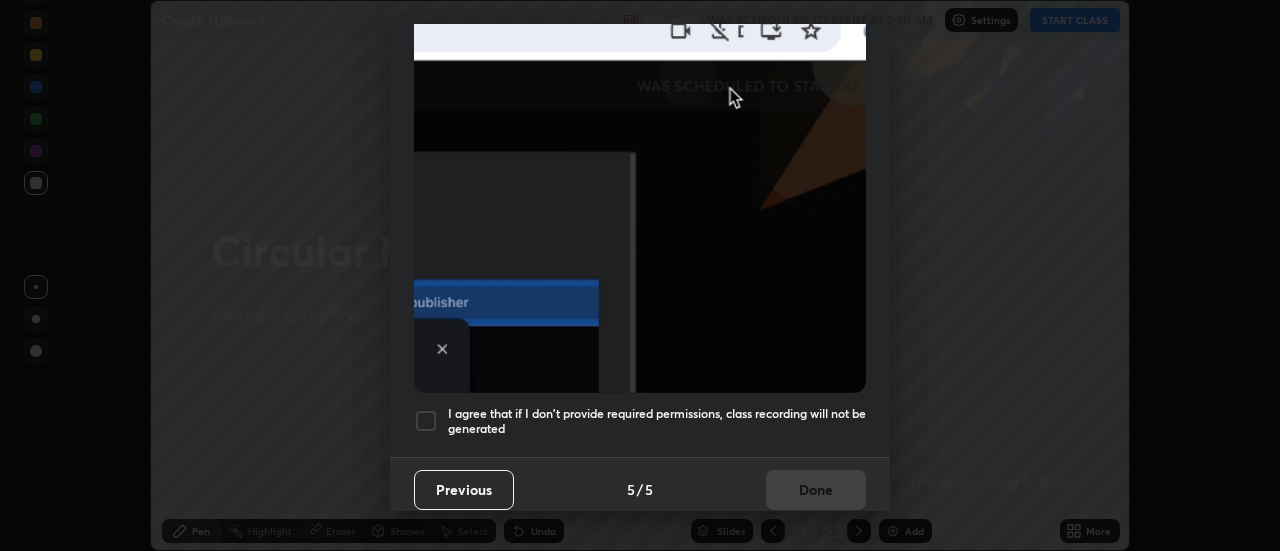 click at bounding box center (426, 421) 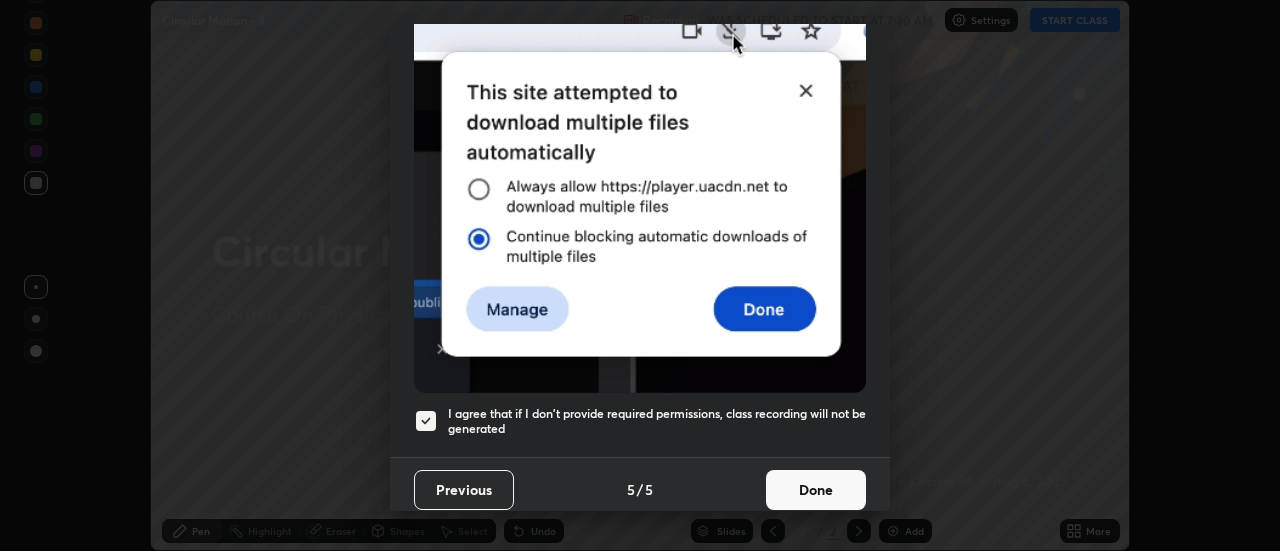 click on "Done" at bounding box center [816, 490] 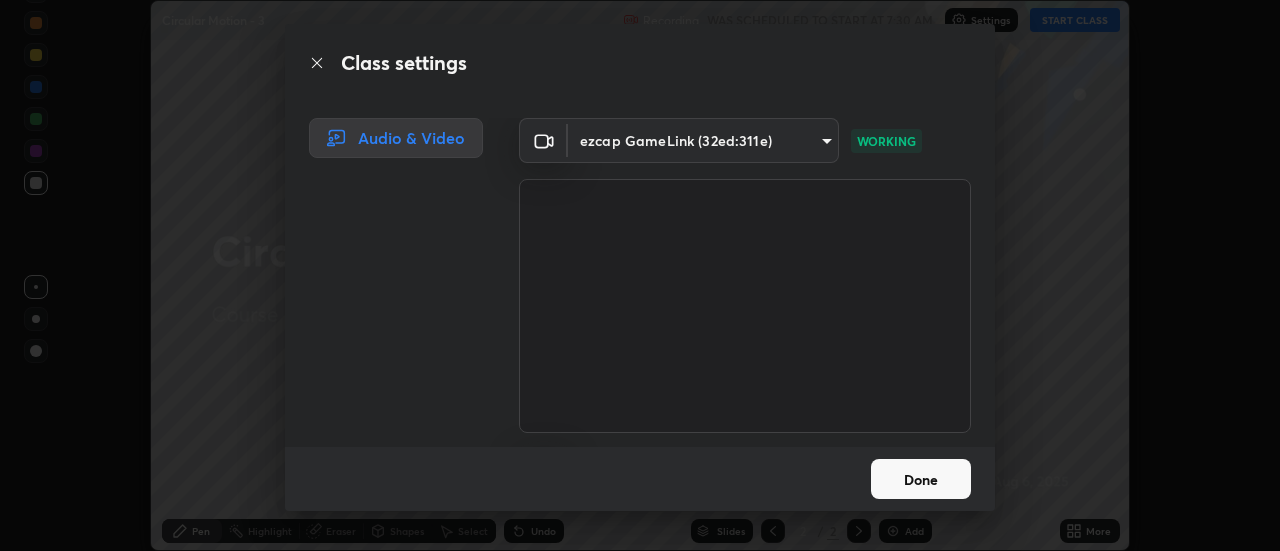 click on "Done" at bounding box center (921, 479) 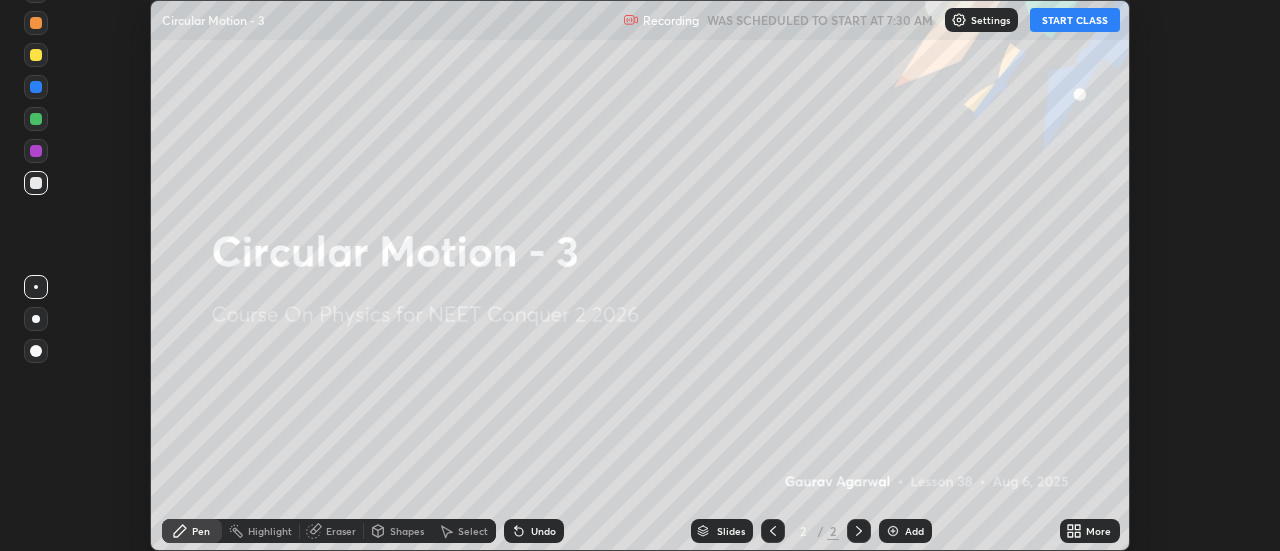 click on "START CLASS" at bounding box center (1075, 20) 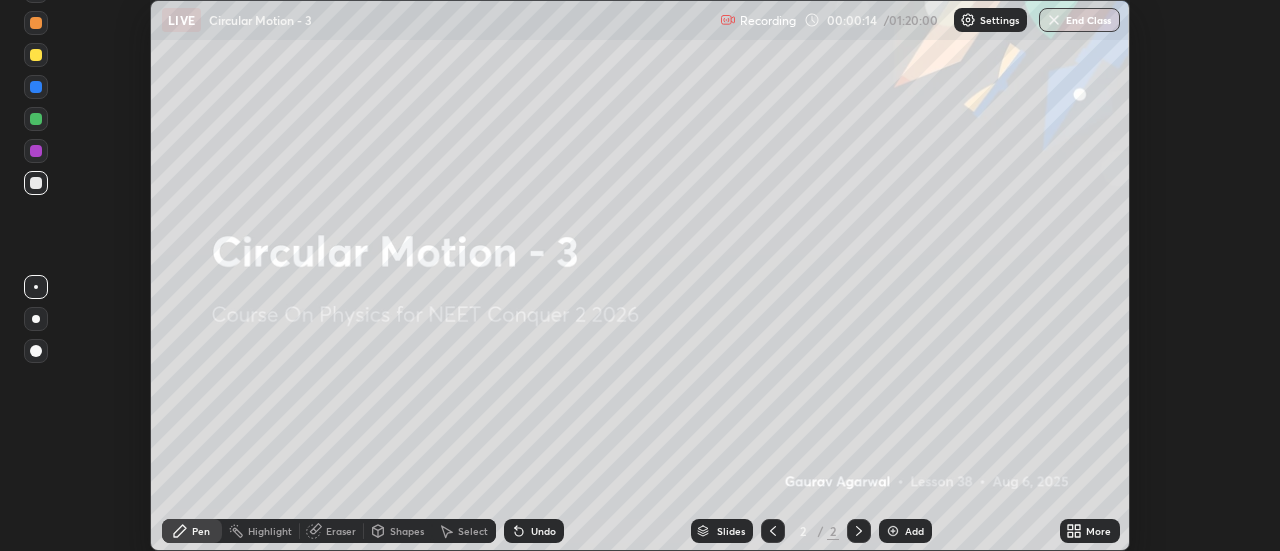 click on "Add" at bounding box center (914, 531) 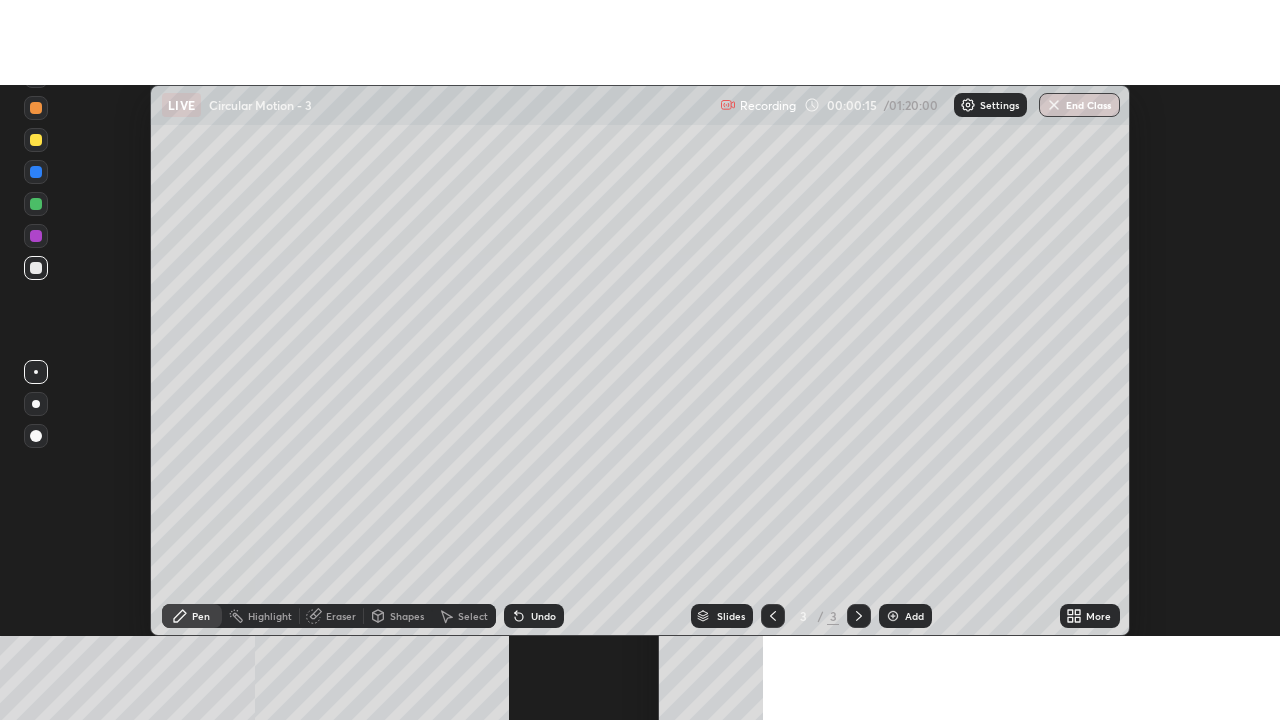 scroll, scrollTop: 99280, scrollLeft: 98720, axis: both 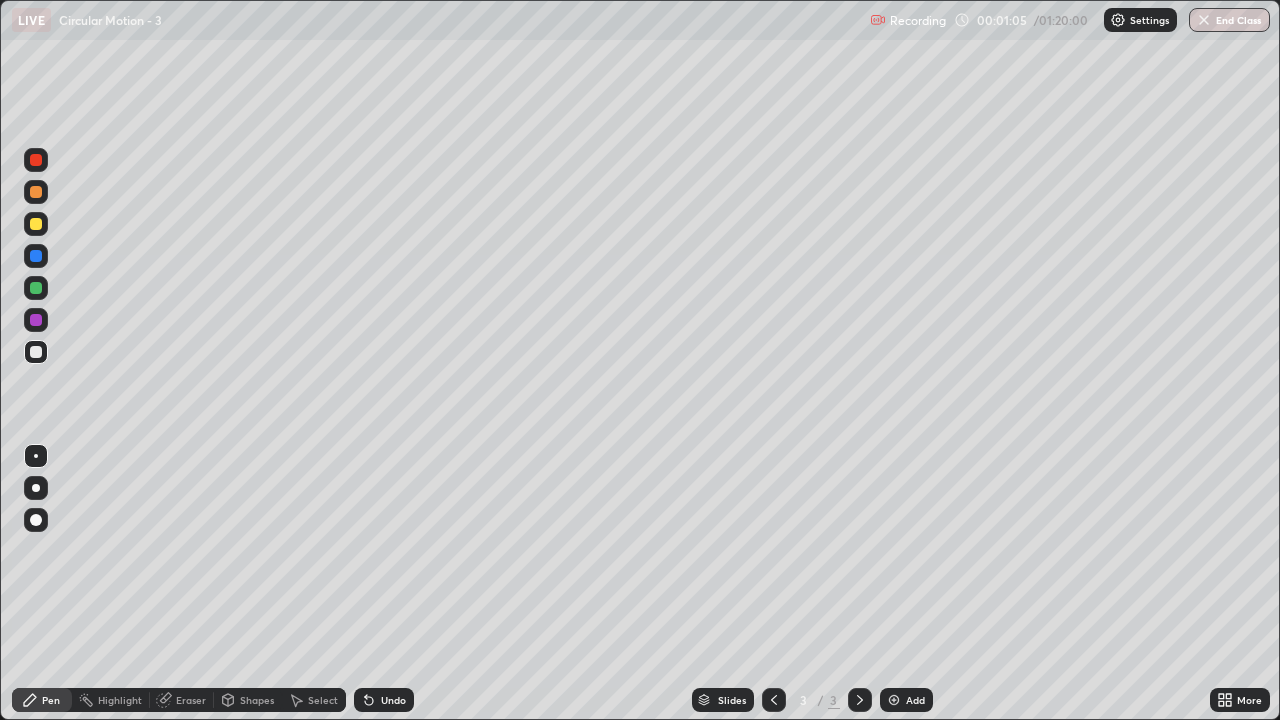 click at bounding box center [36, 488] 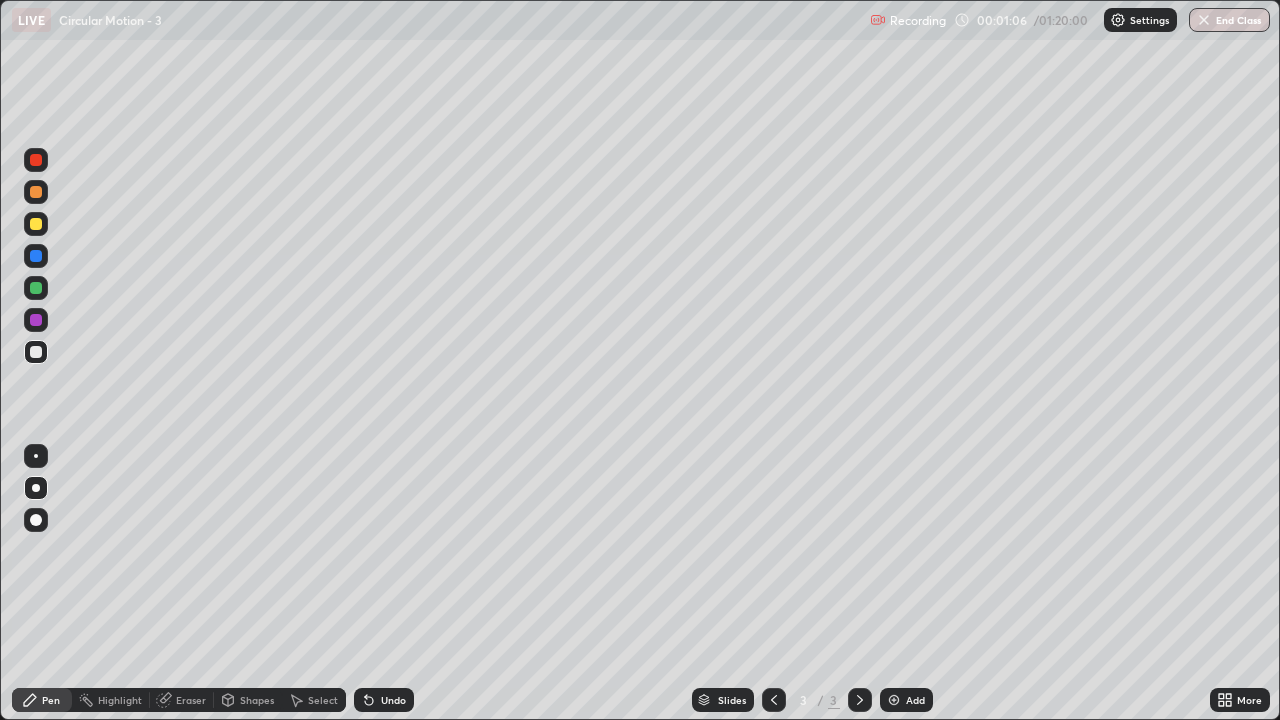 click at bounding box center (36, 288) 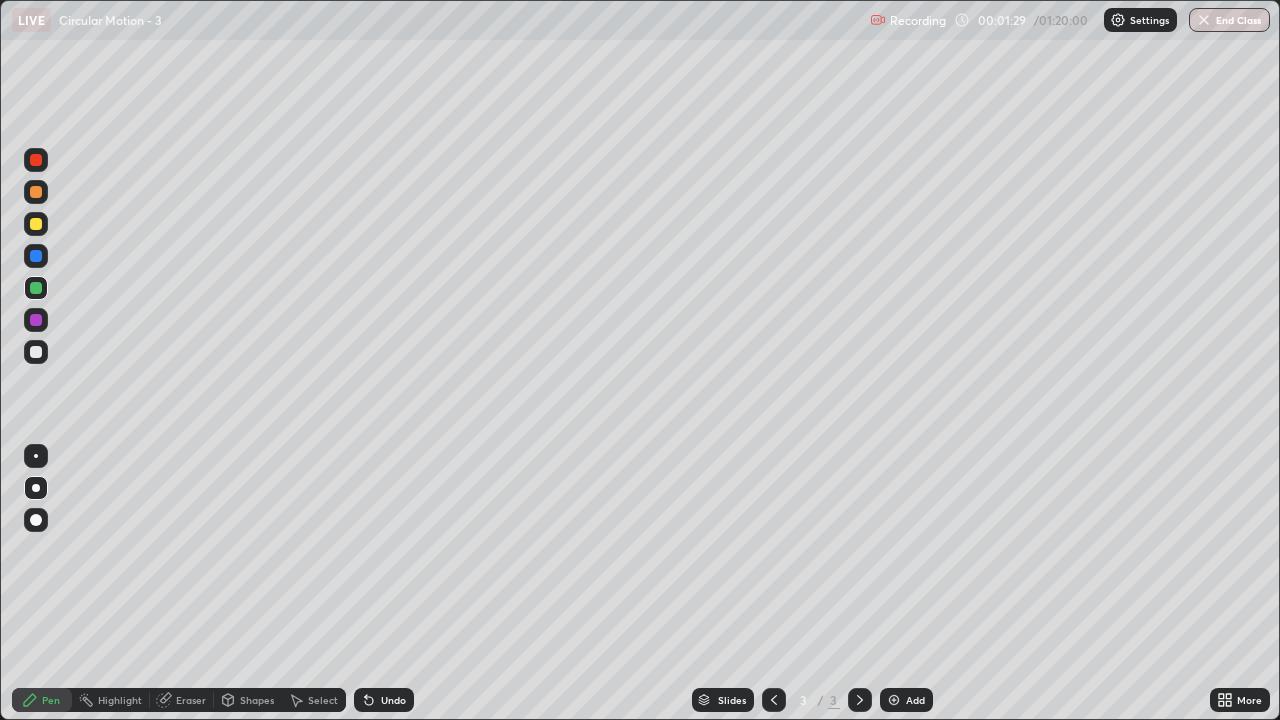 click at bounding box center (36, 224) 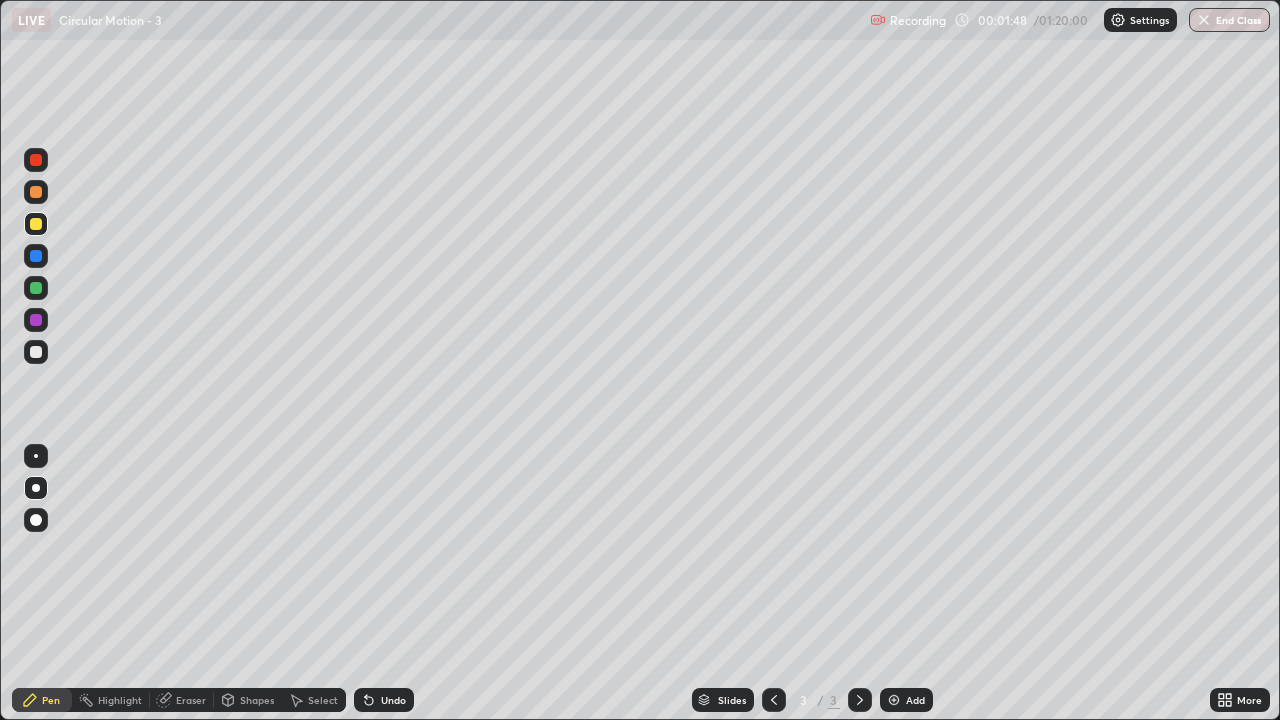 click on "Shapes" at bounding box center (257, 700) 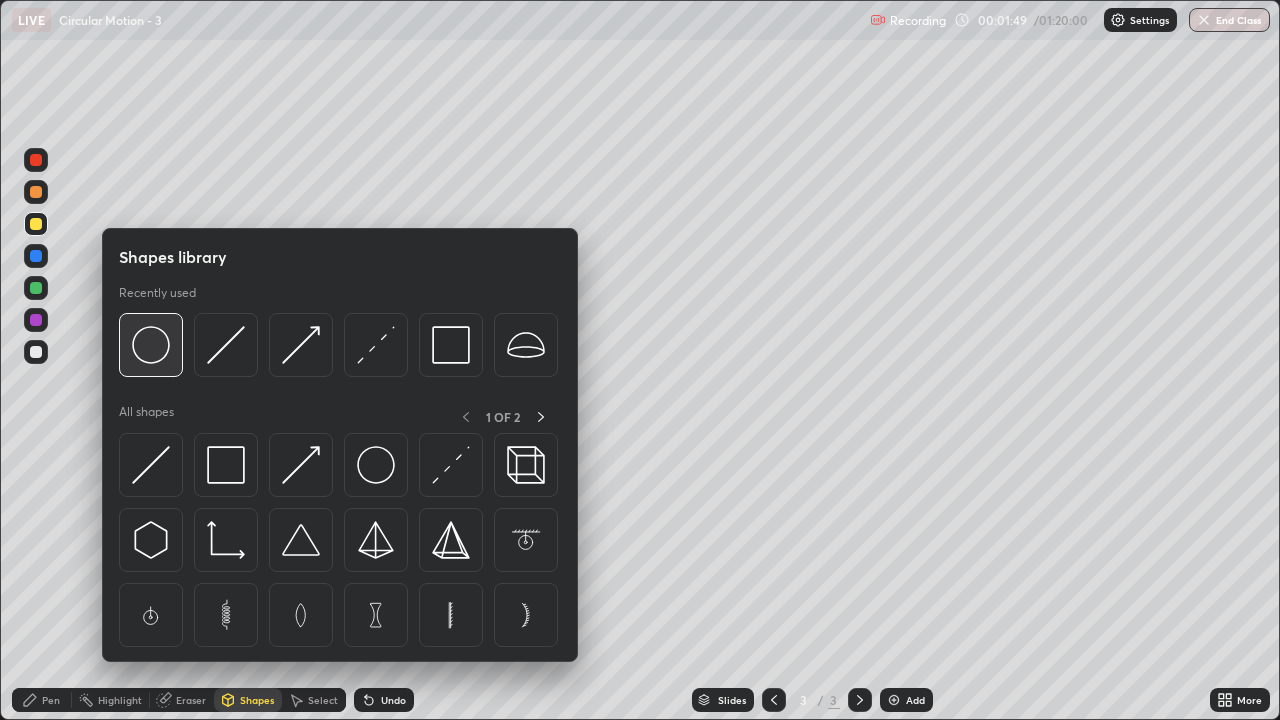 click at bounding box center (151, 345) 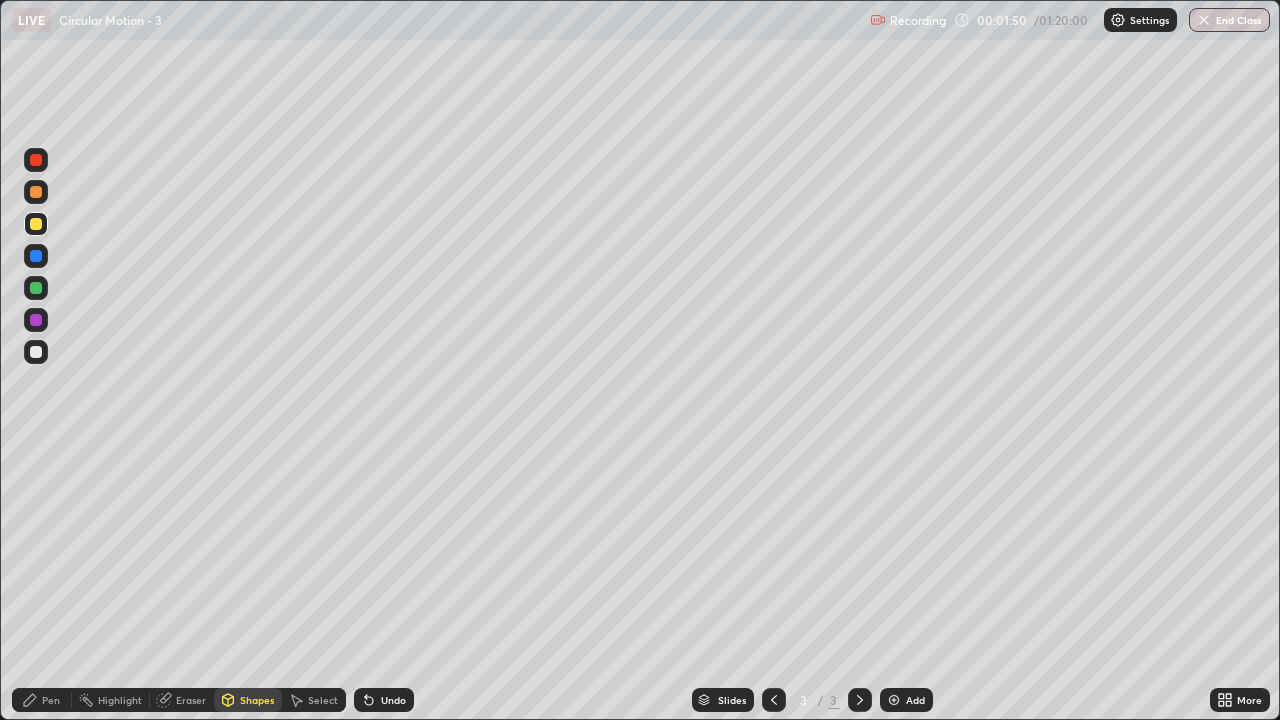 click at bounding box center (36, 352) 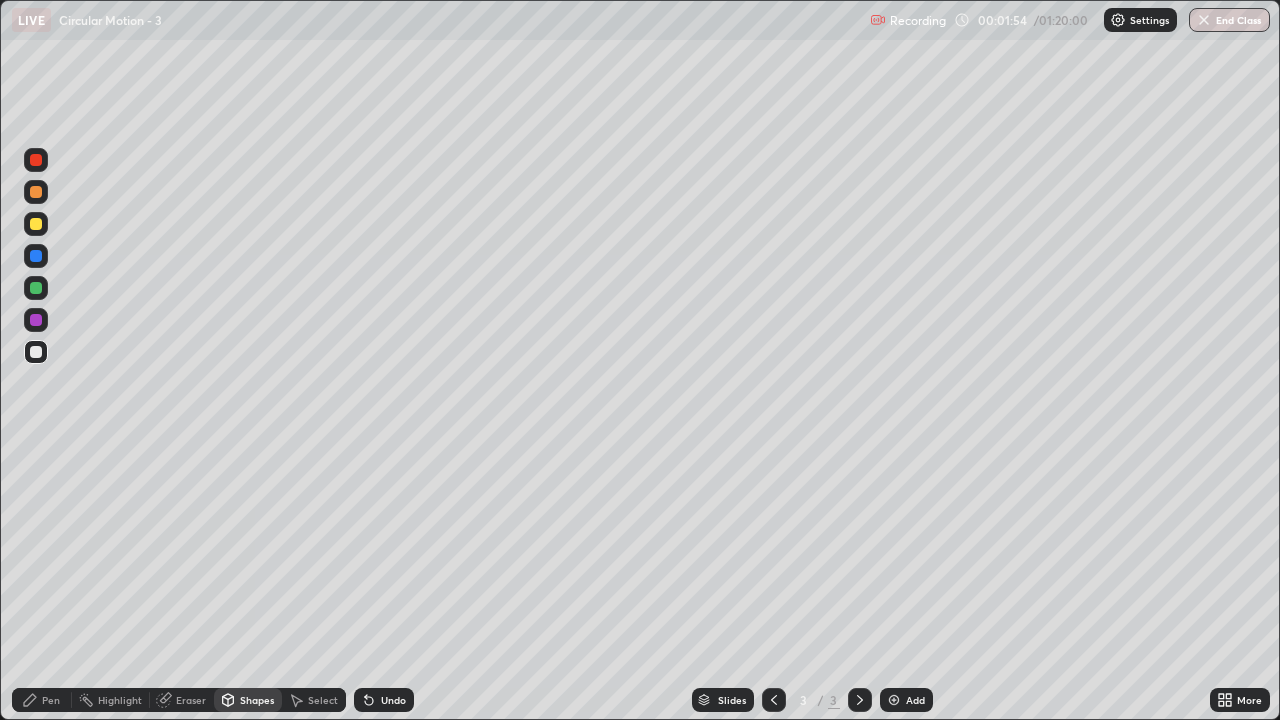 click on "Pen" at bounding box center [42, 700] 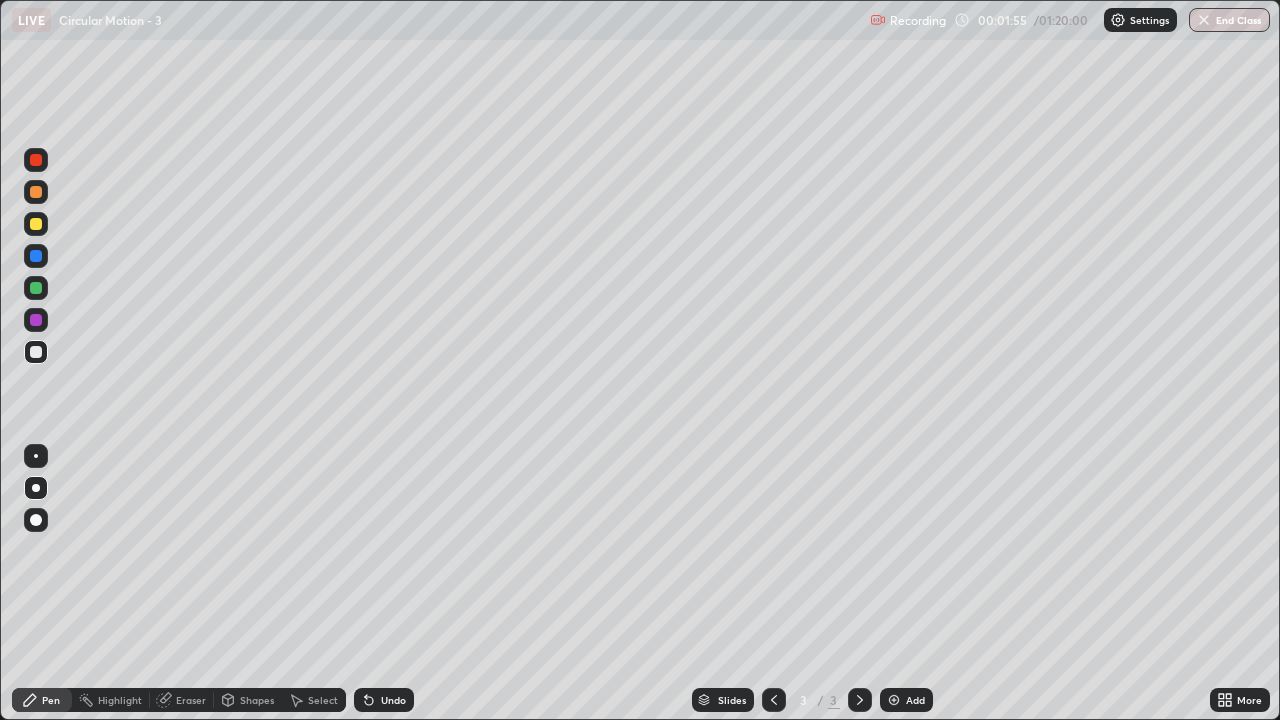 click at bounding box center (36, 288) 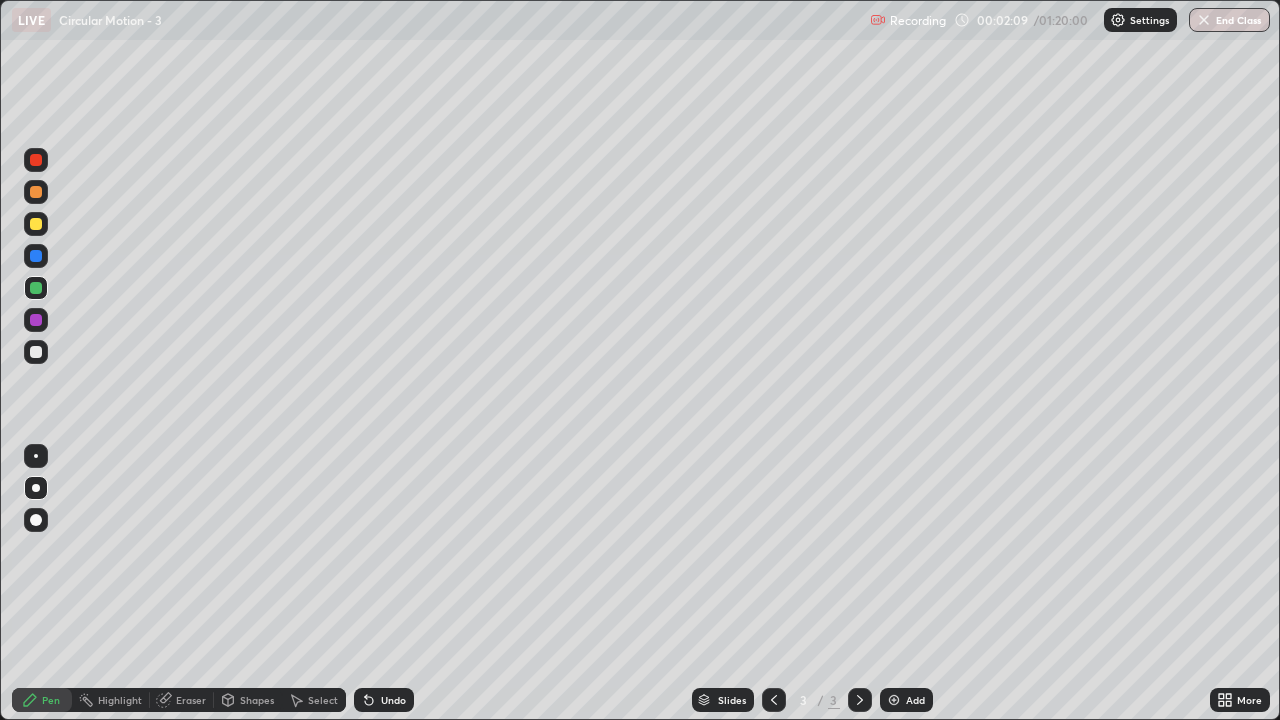 click at bounding box center (36, 352) 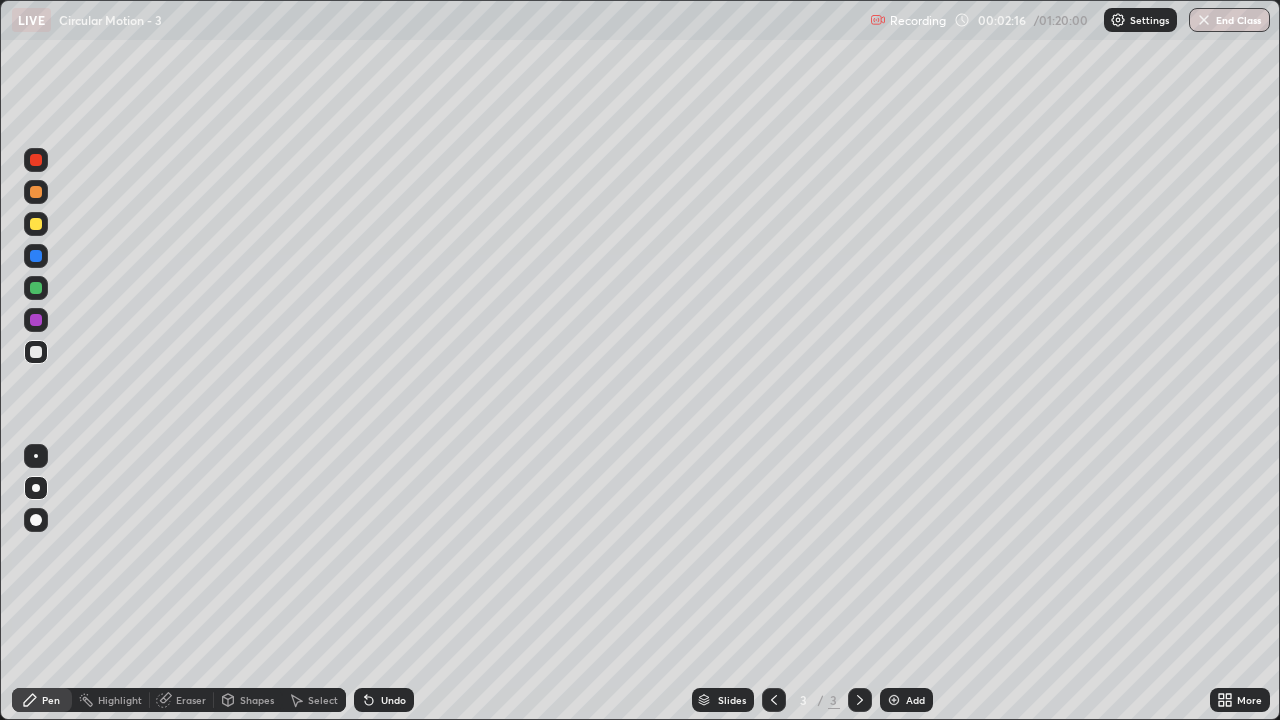 click on "Undo" at bounding box center [393, 700] 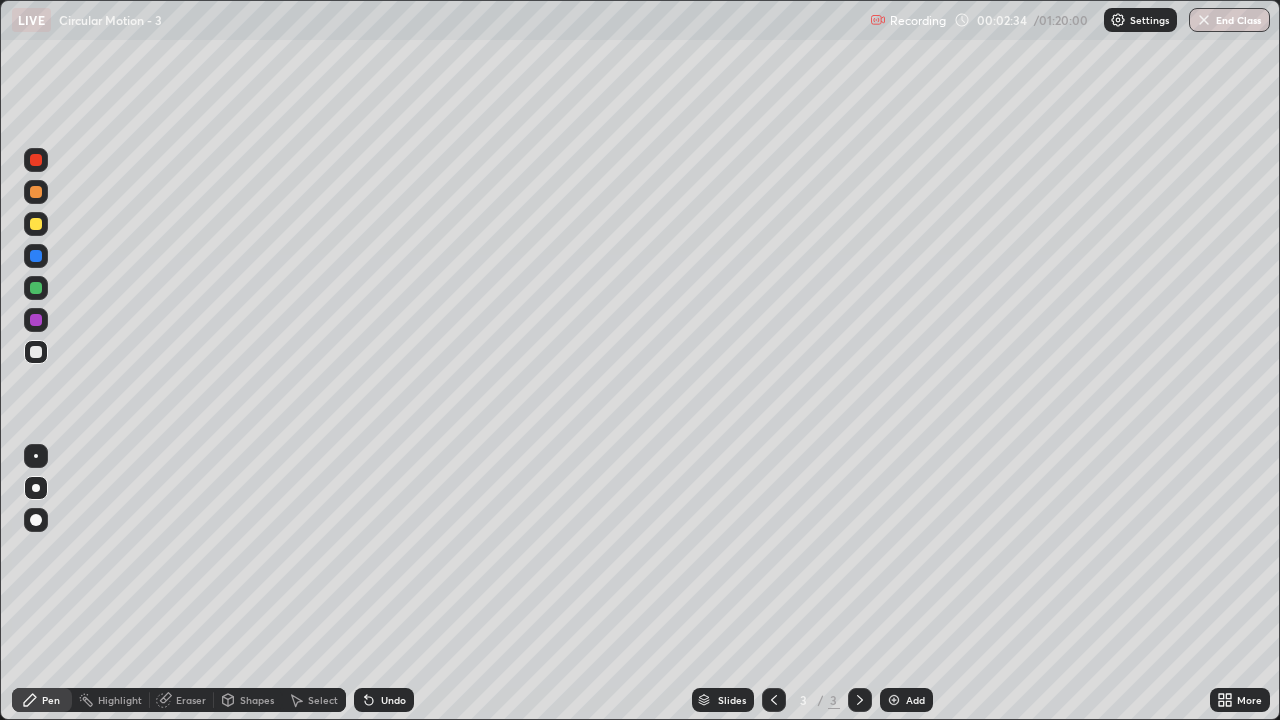 click at bounding box center [36, 288] 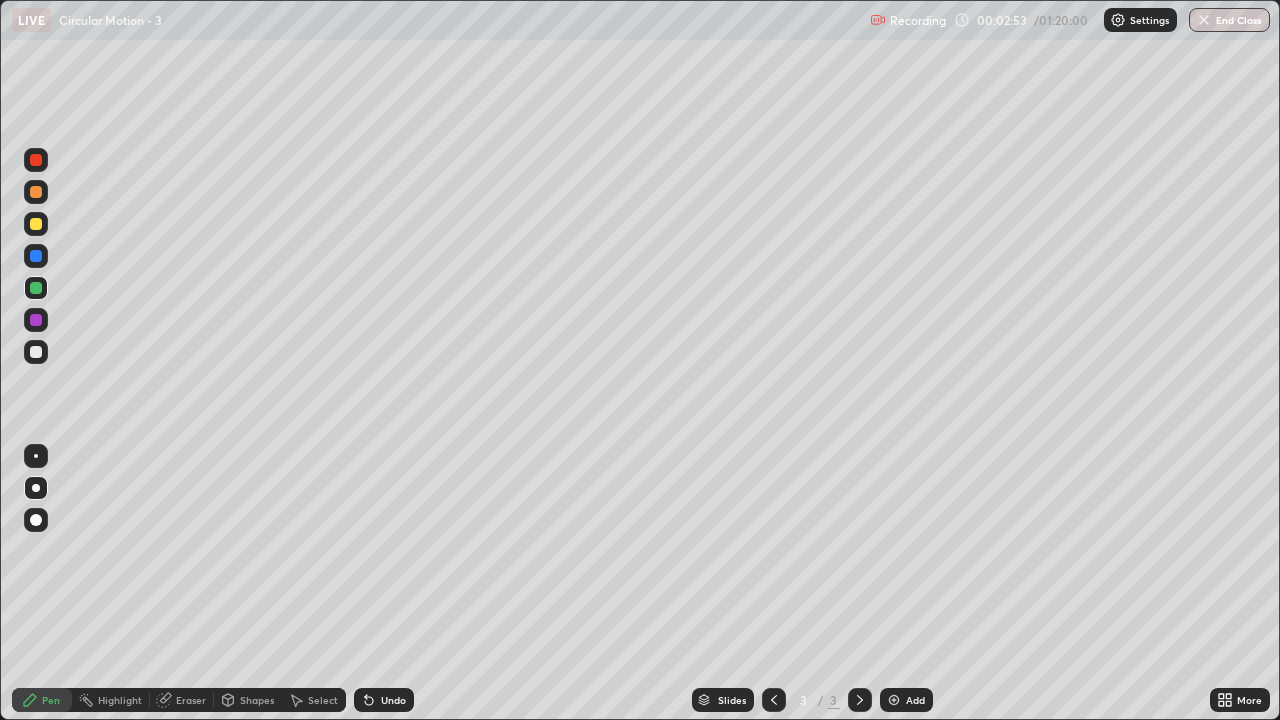 click at bounding box center (36, 352) 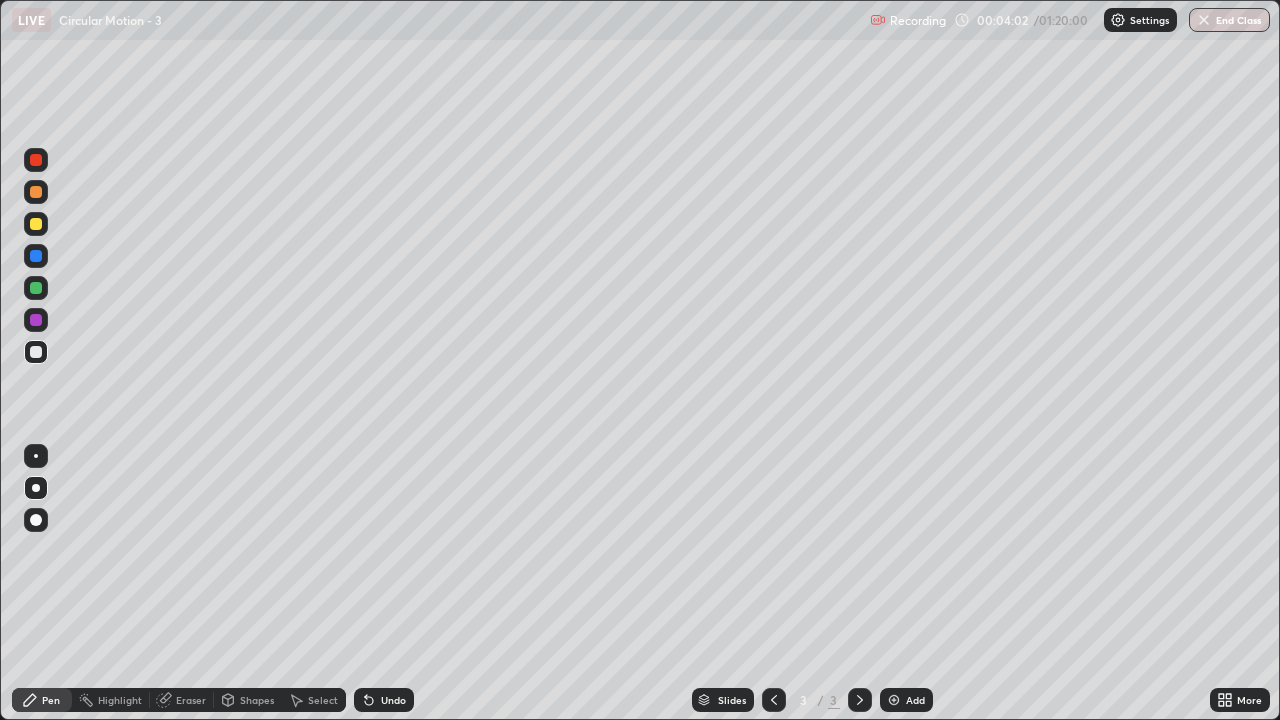 click on "Undo" at bounding box center (393, 700) 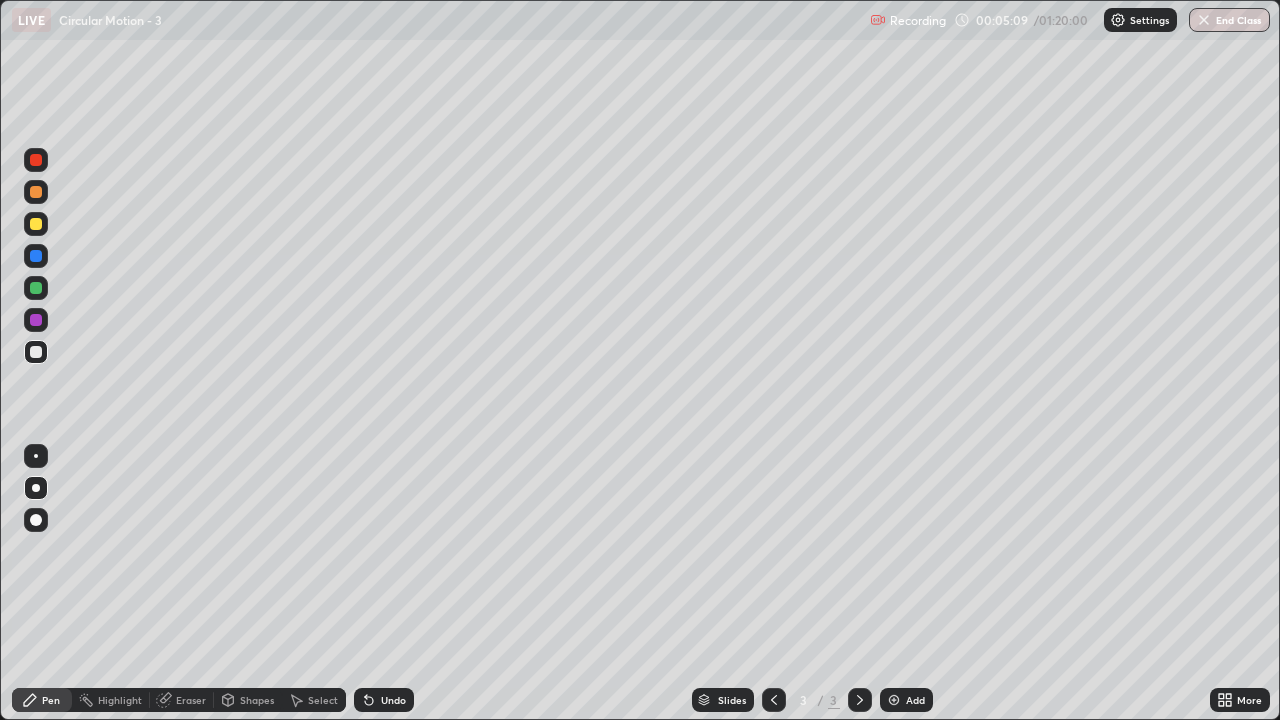 click on "Add" at bounding box center [915, 700] 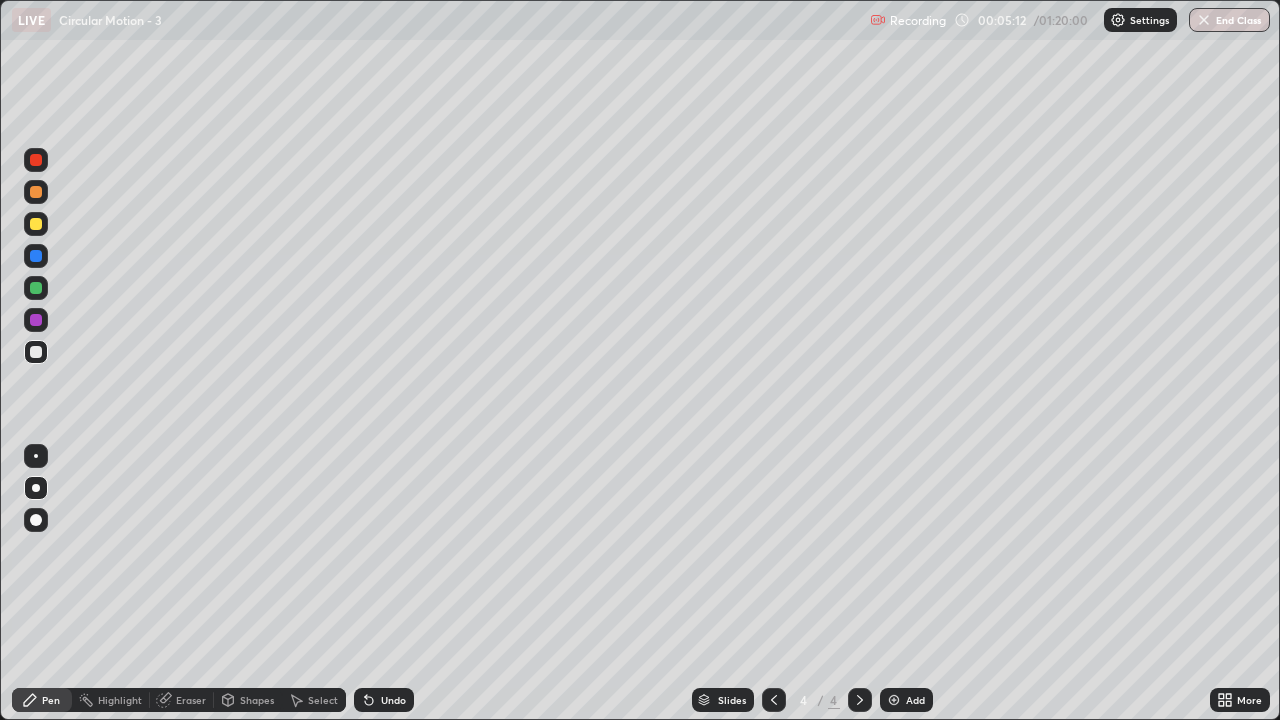 click at bounding box center (36, 224) 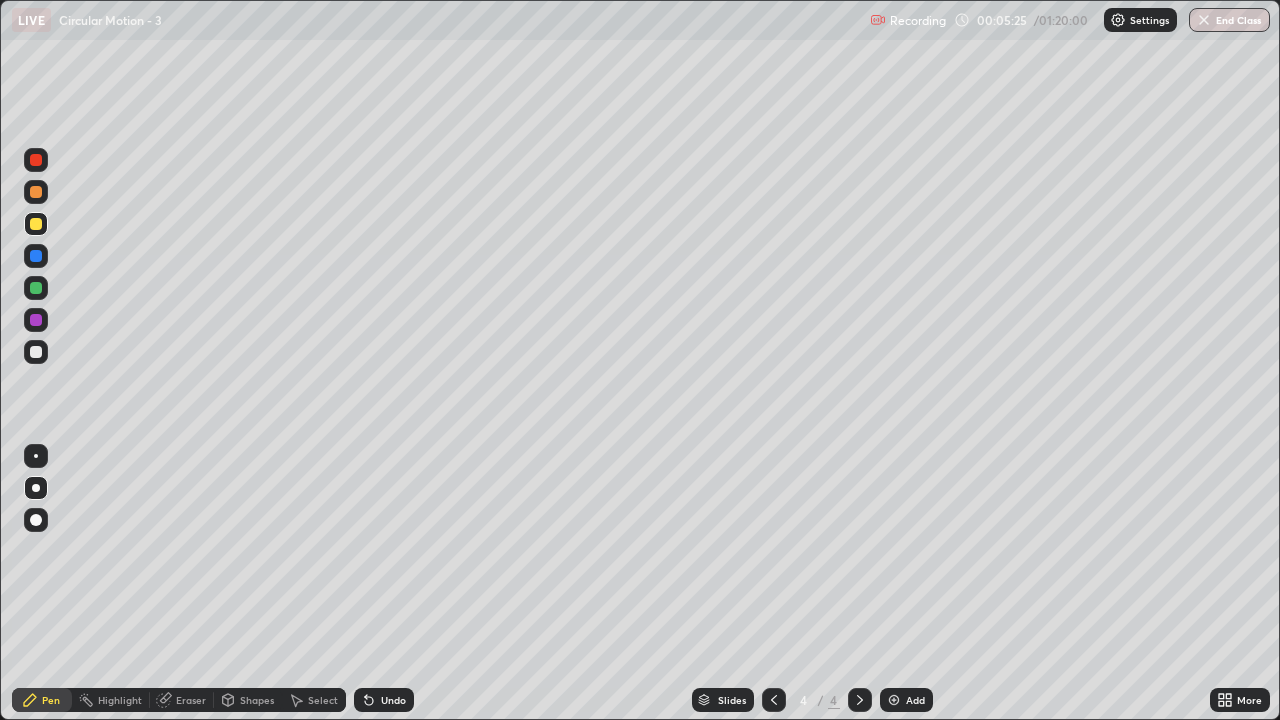 click at bounding box center (36, 352) 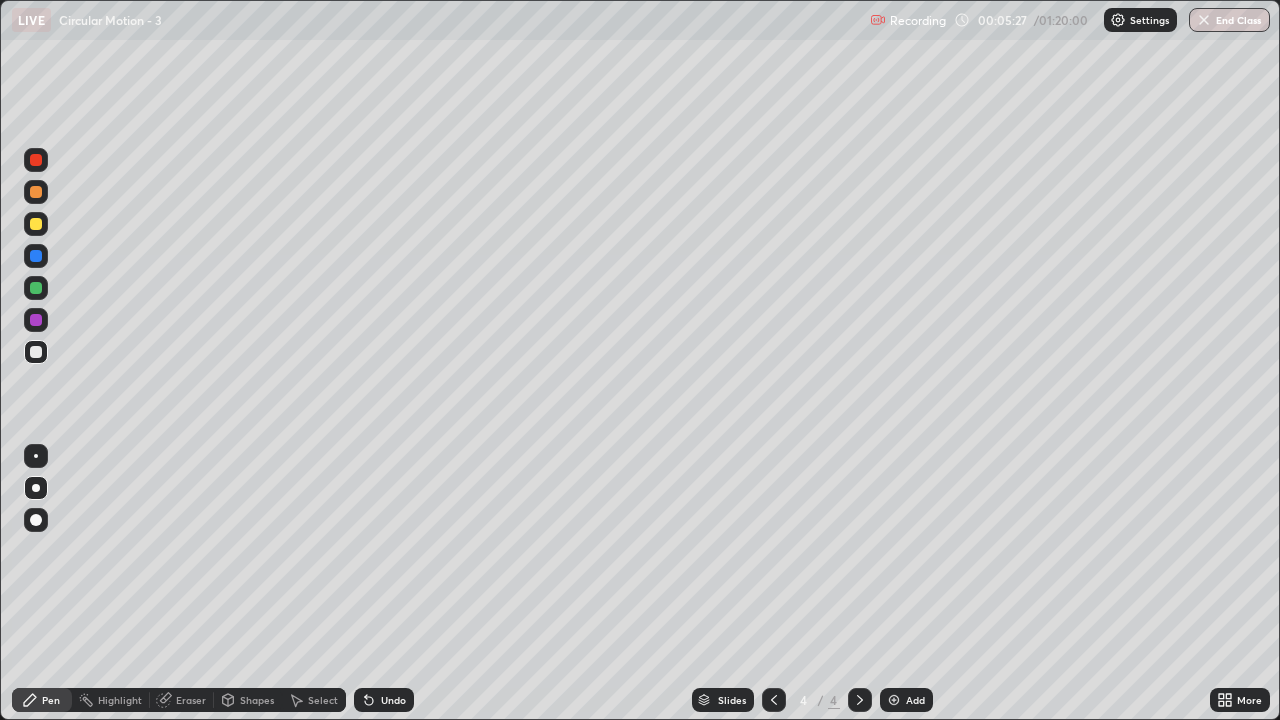 click on "Shapes" at bounding box center (257, 700) 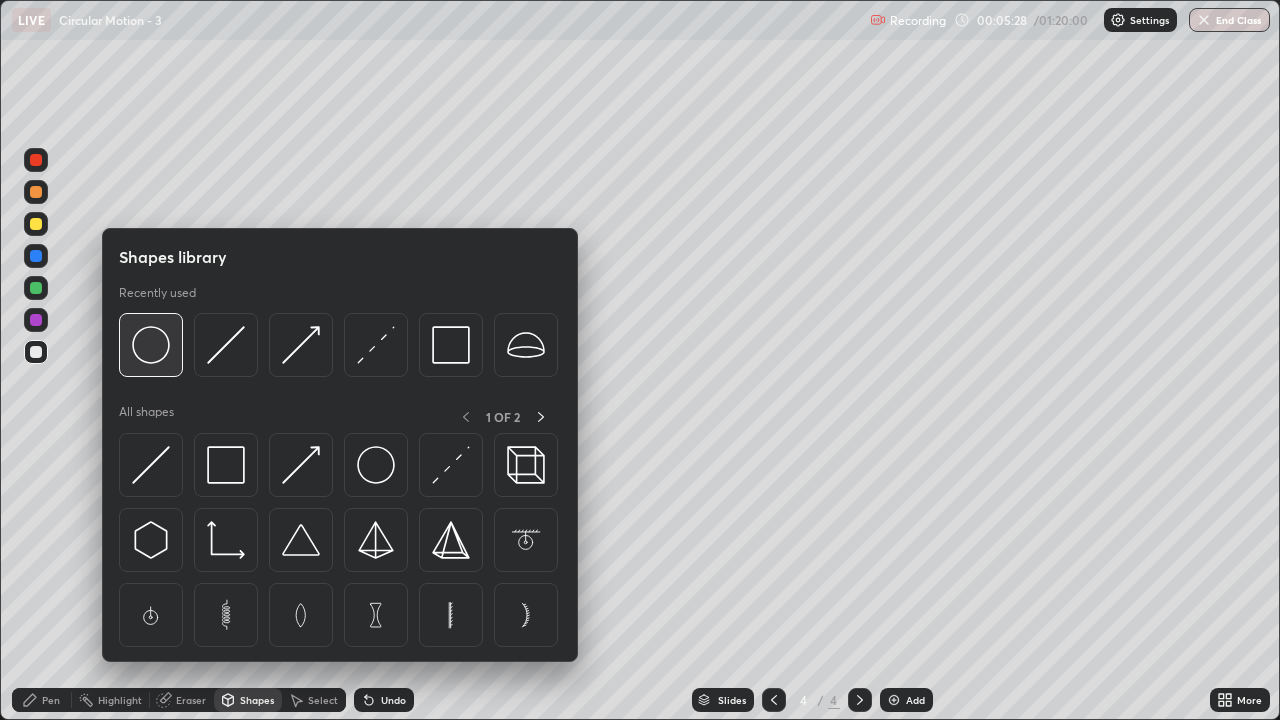 click at bounding box center (151, 345) 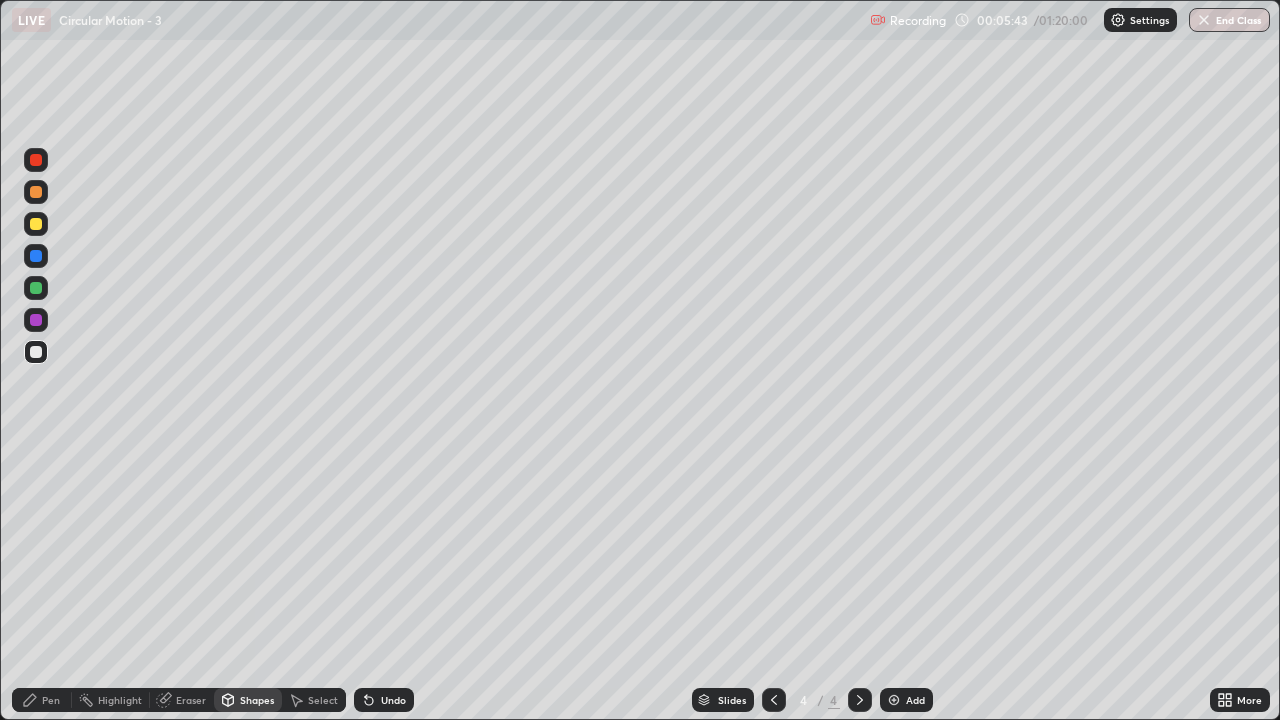 click on "Undo" at bounding box center [393, 700] 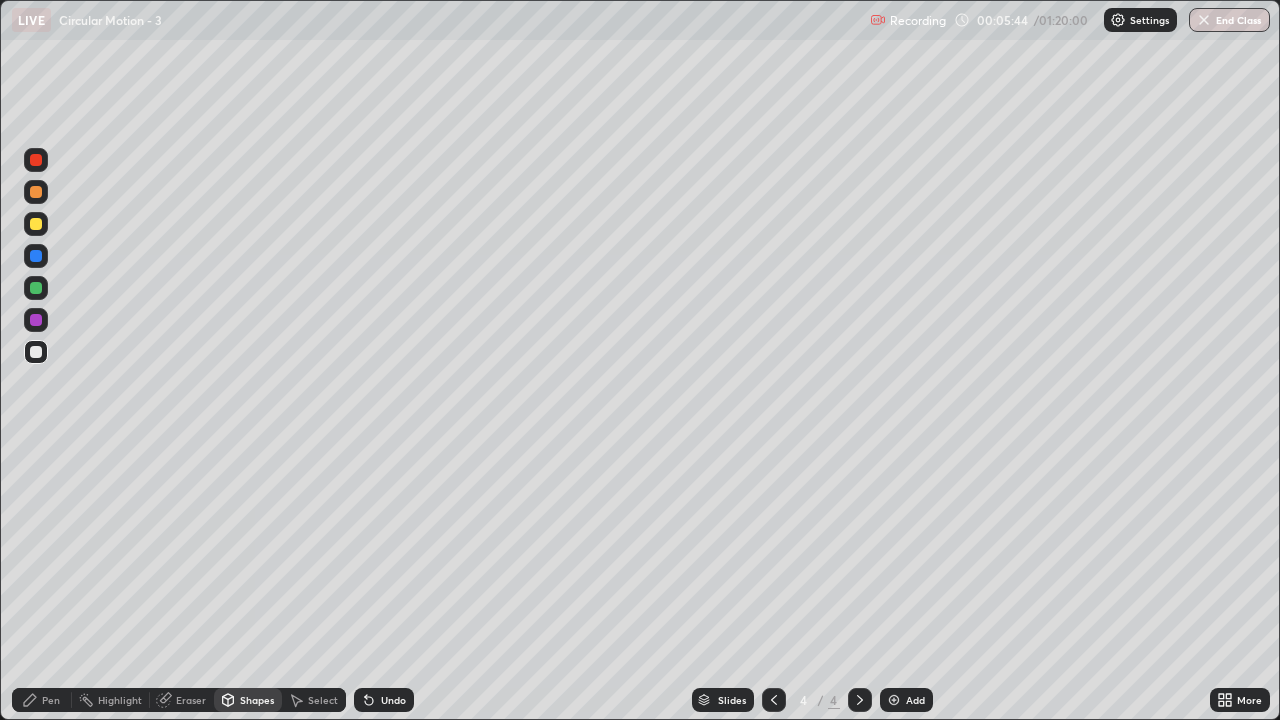 click on "Pen" at bounding box center (51, 700) 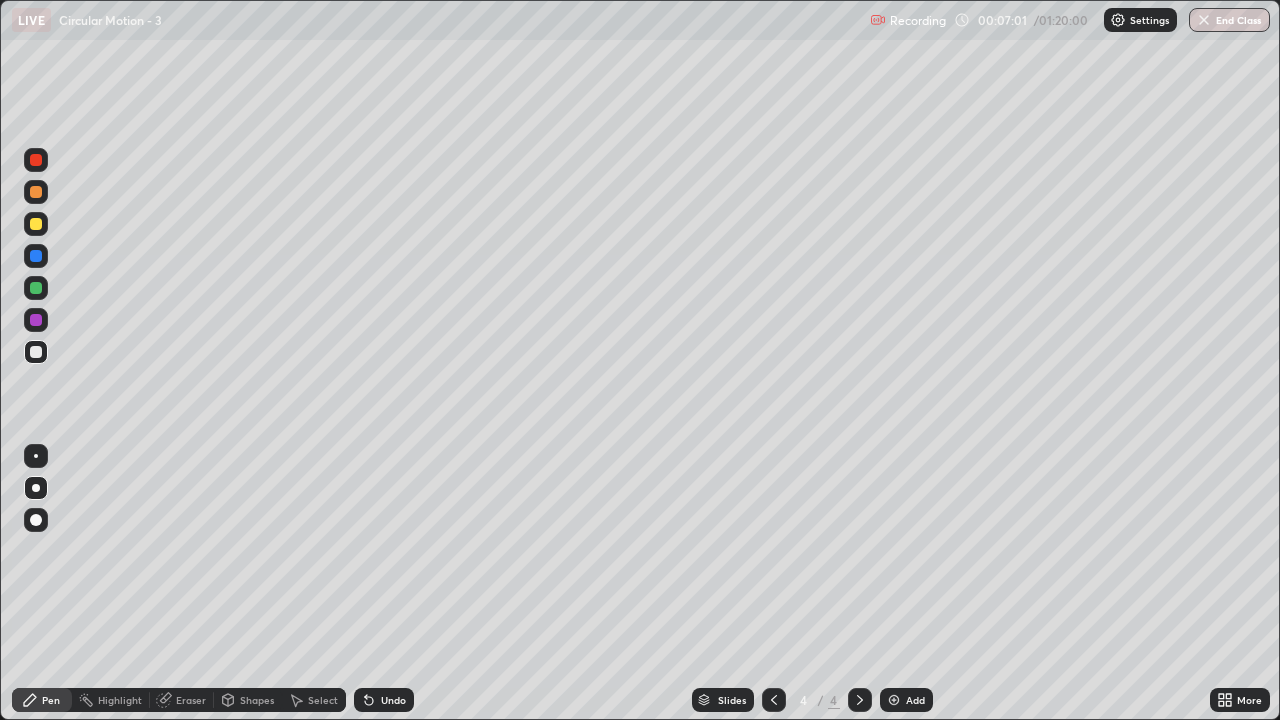 click at bounding box center (36, 288) 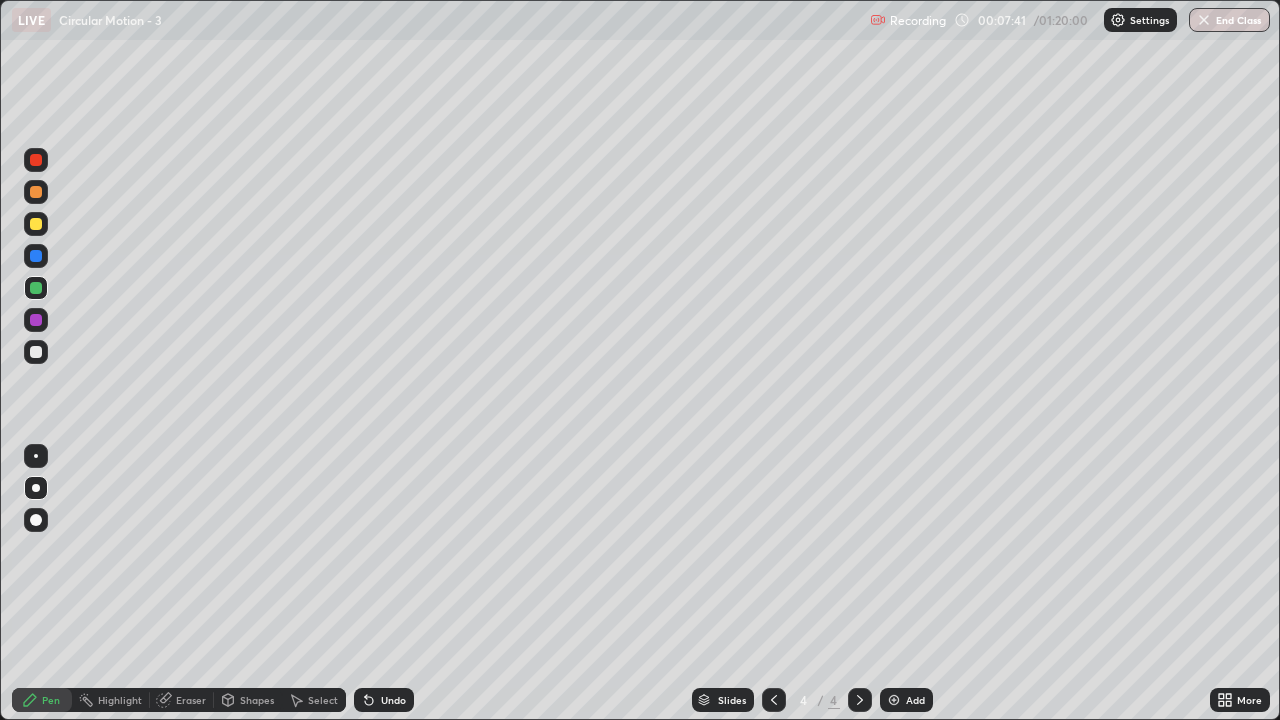 click at bounding box center (36, 352) 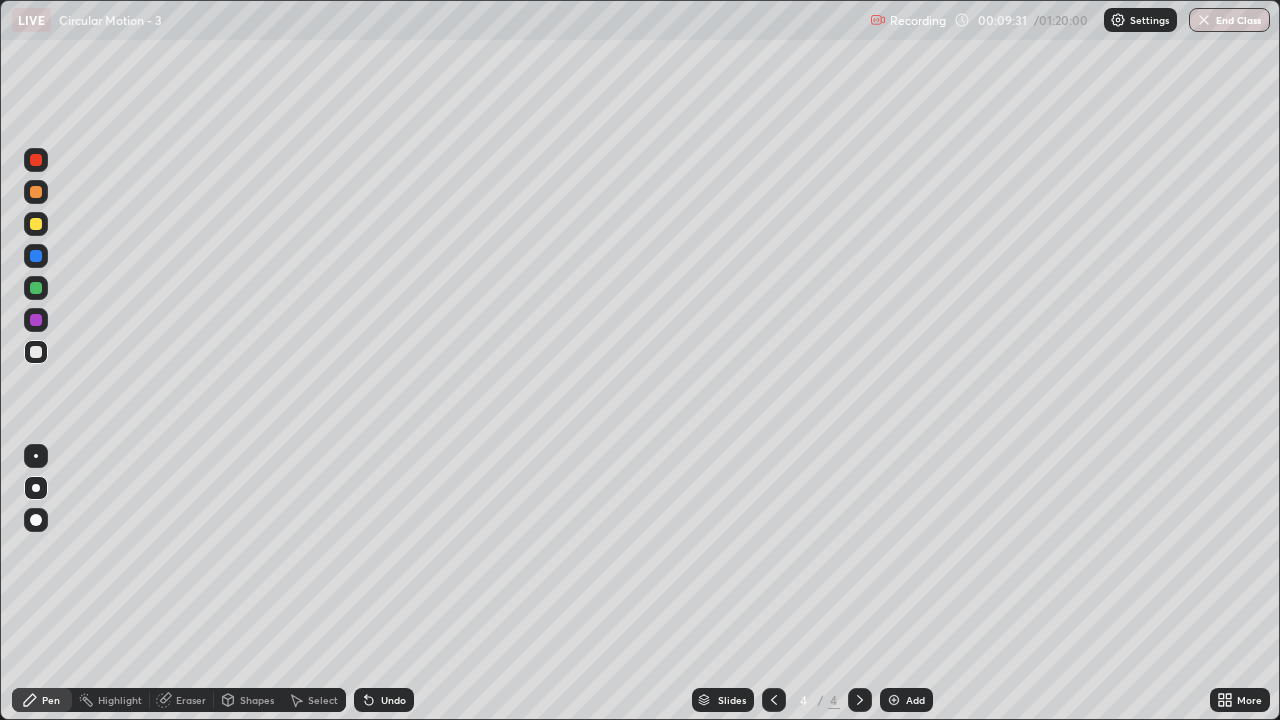 click on "Add" at bounding box center (915, 700) 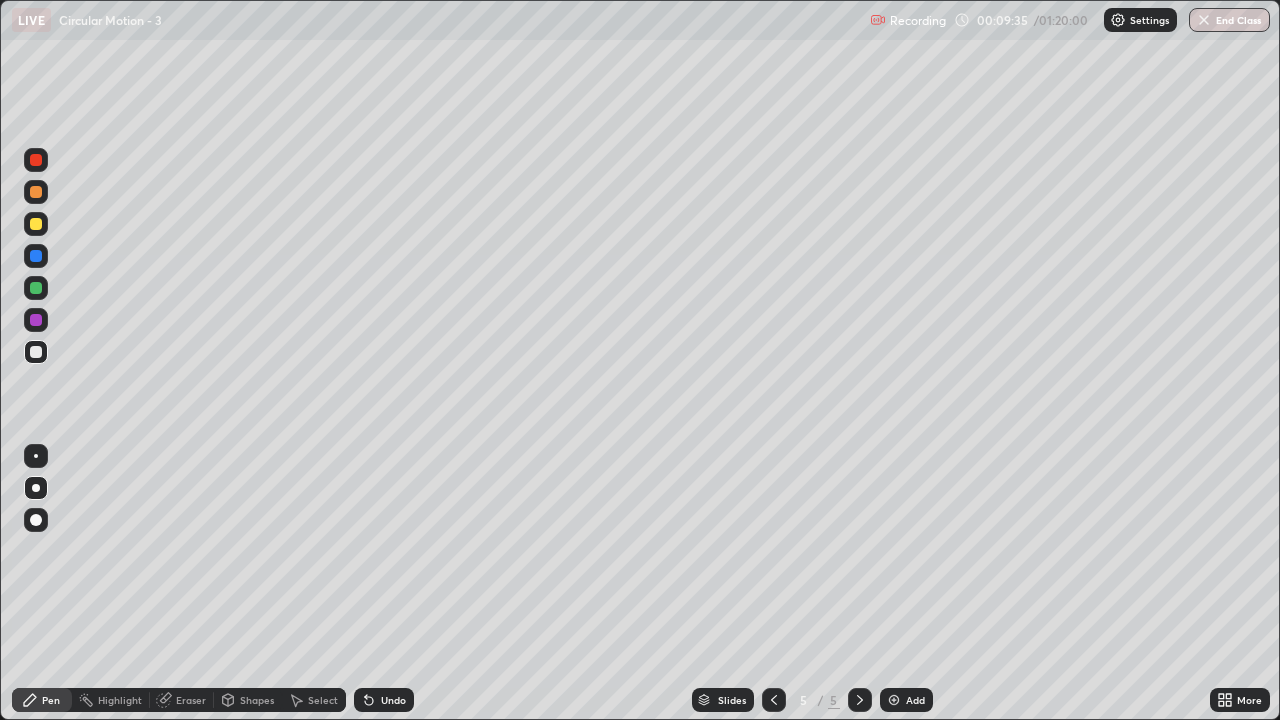 click on "Shapes" at bounding box center [257, 700] 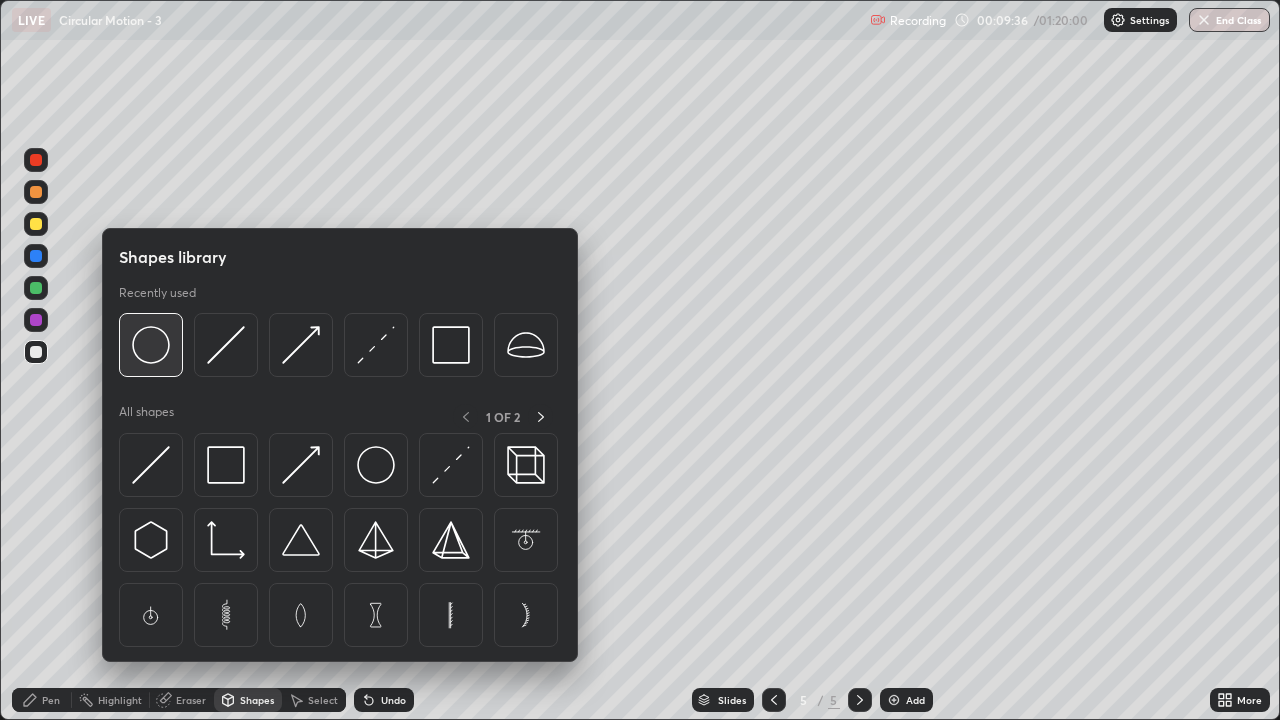 click at bounding box center (151, 345) 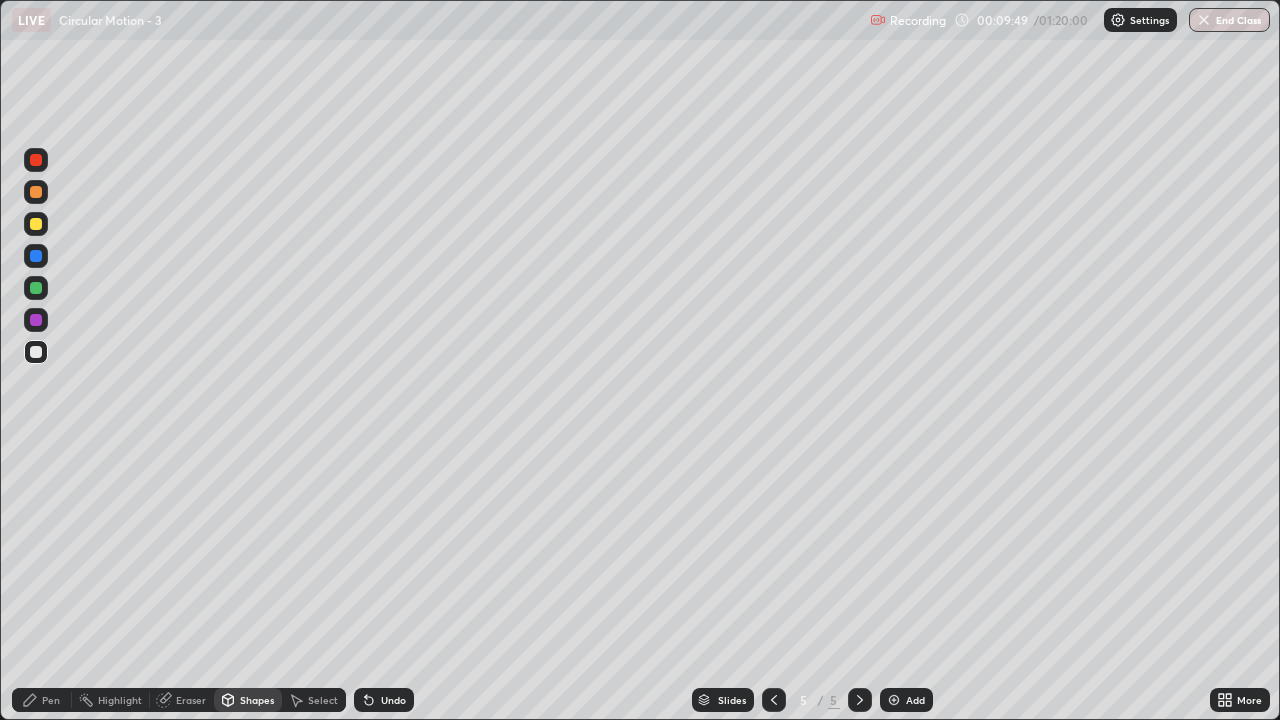 click at bounding box center (36, 288) 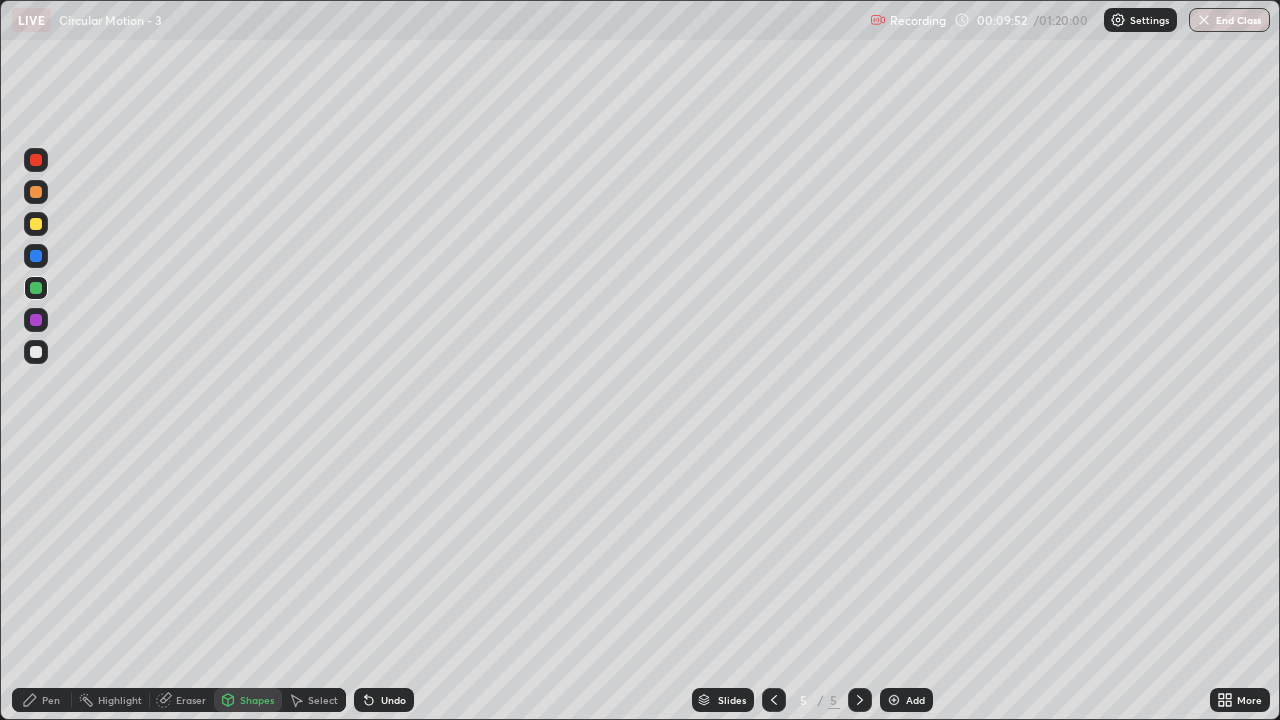 click on "Undo" at bounding box center (393, 700) 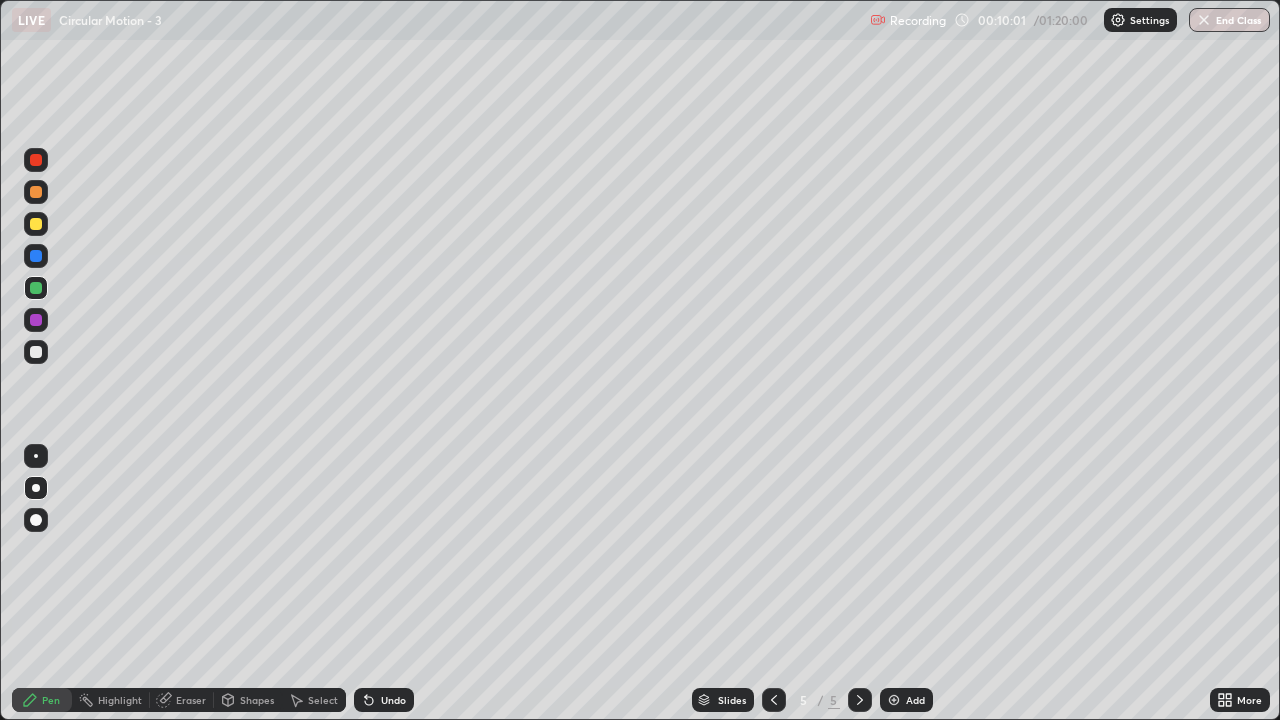 click at bounding box center (36, 352) 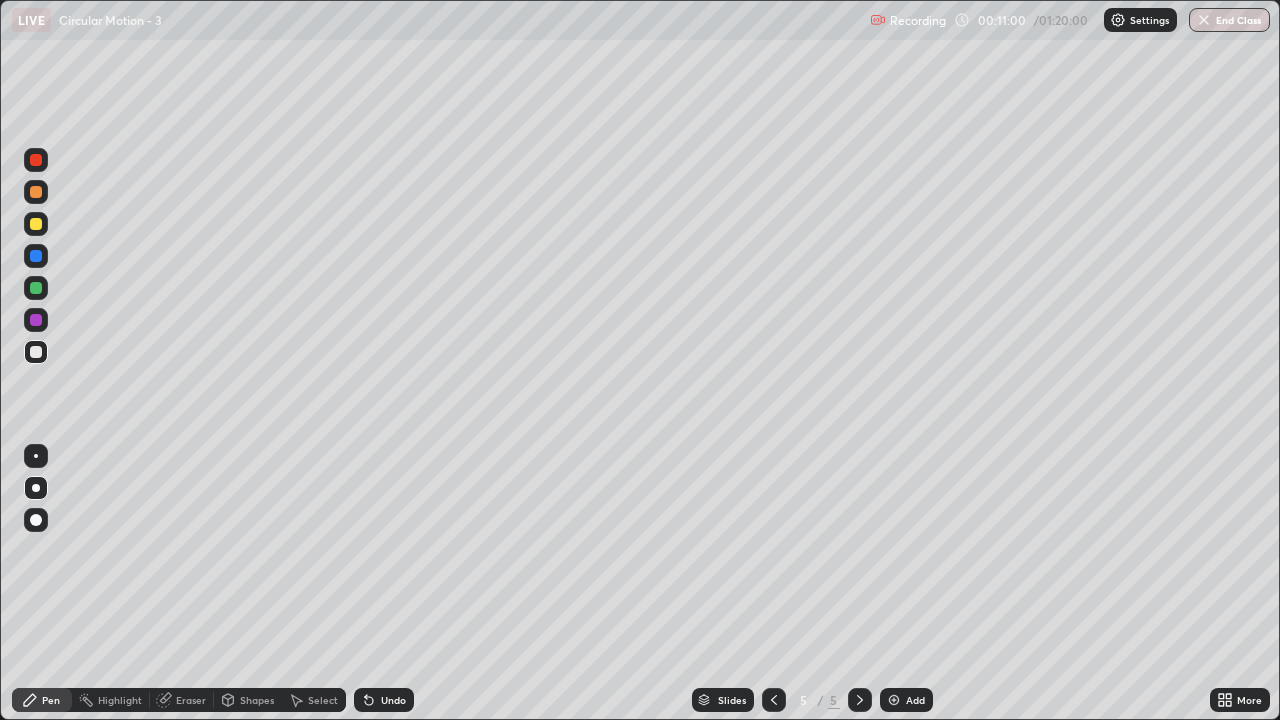 click at bounding box center (36, 224) 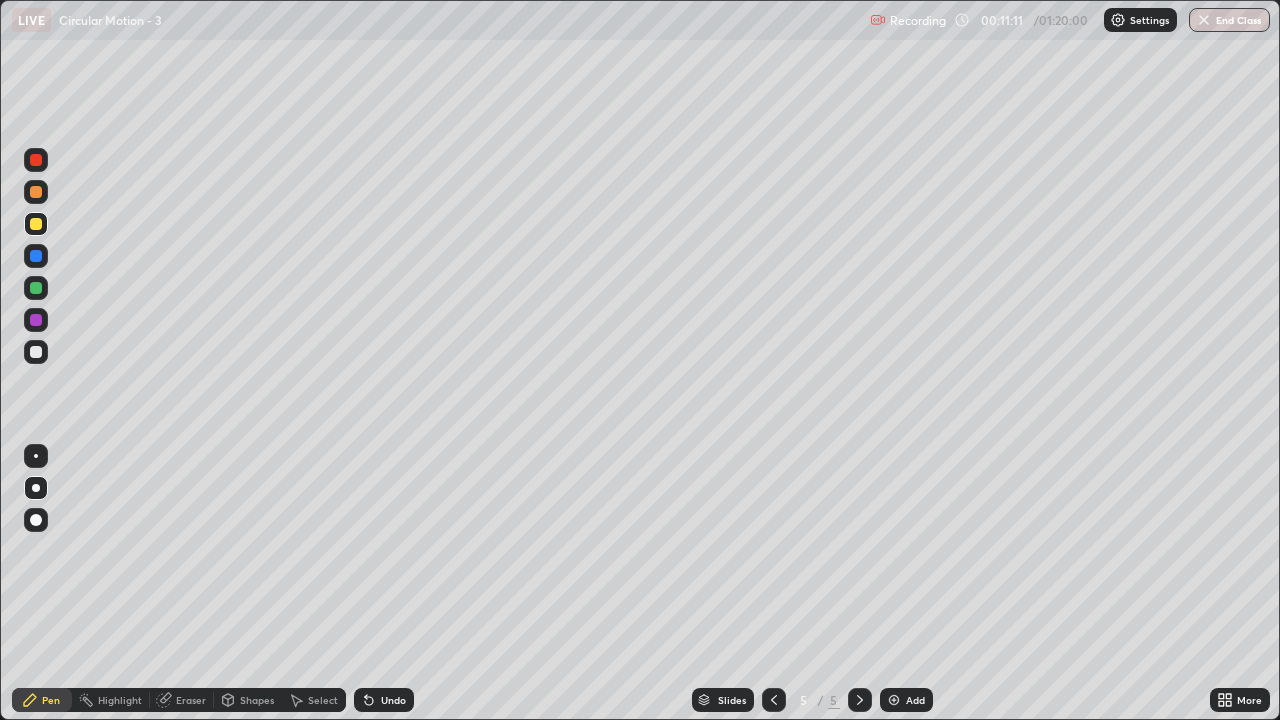 click at bounding box center [36, 352] 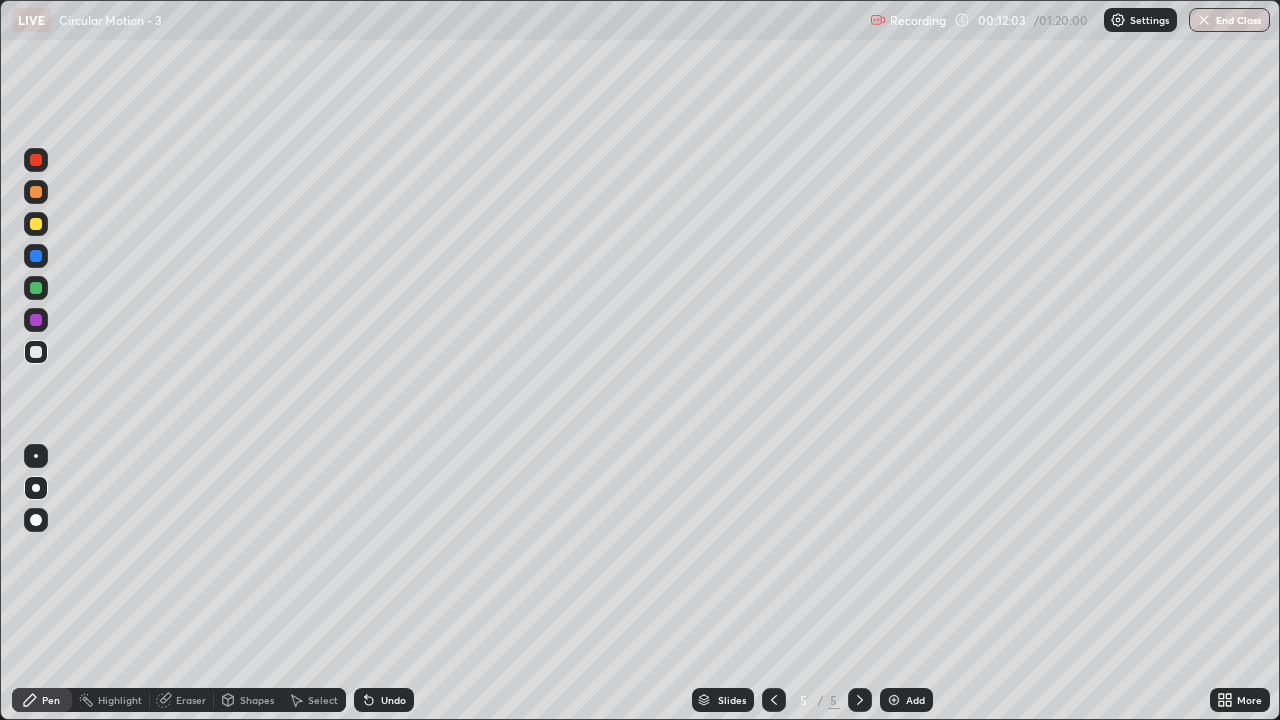 click on "Undo" at bounding box center (393, 700) 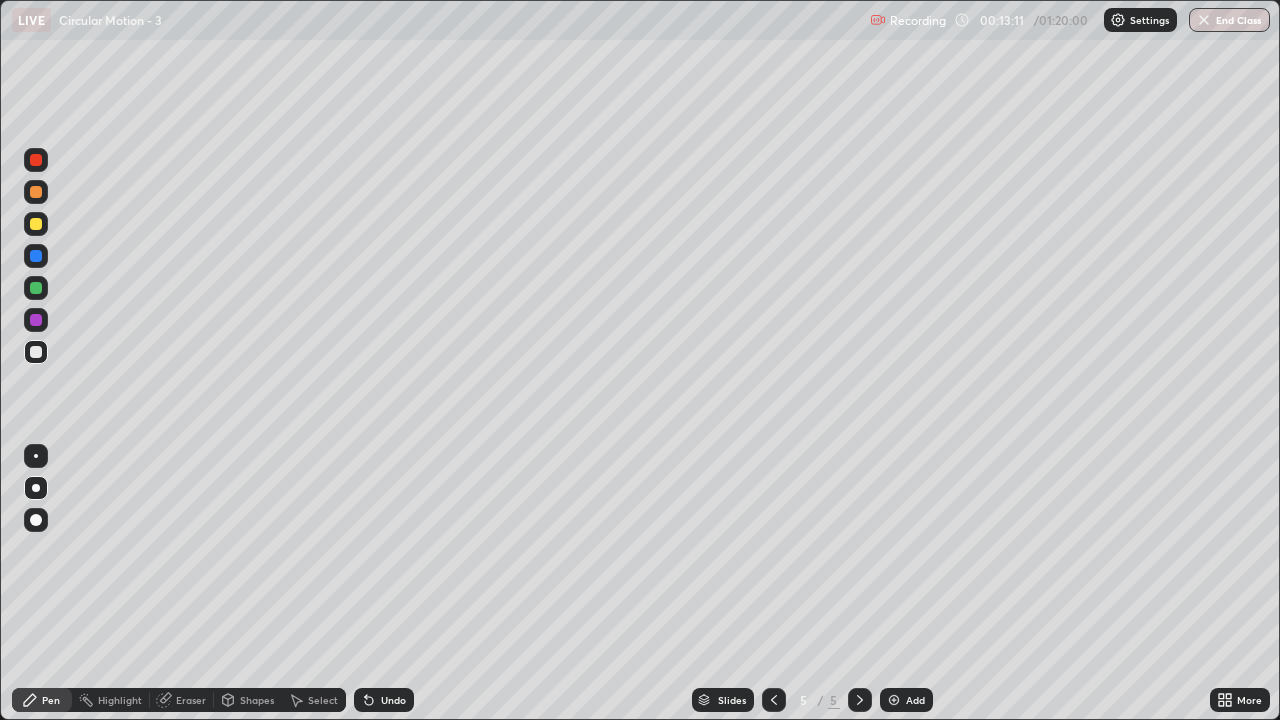 click on "More" at bounding box center (1249, 700) 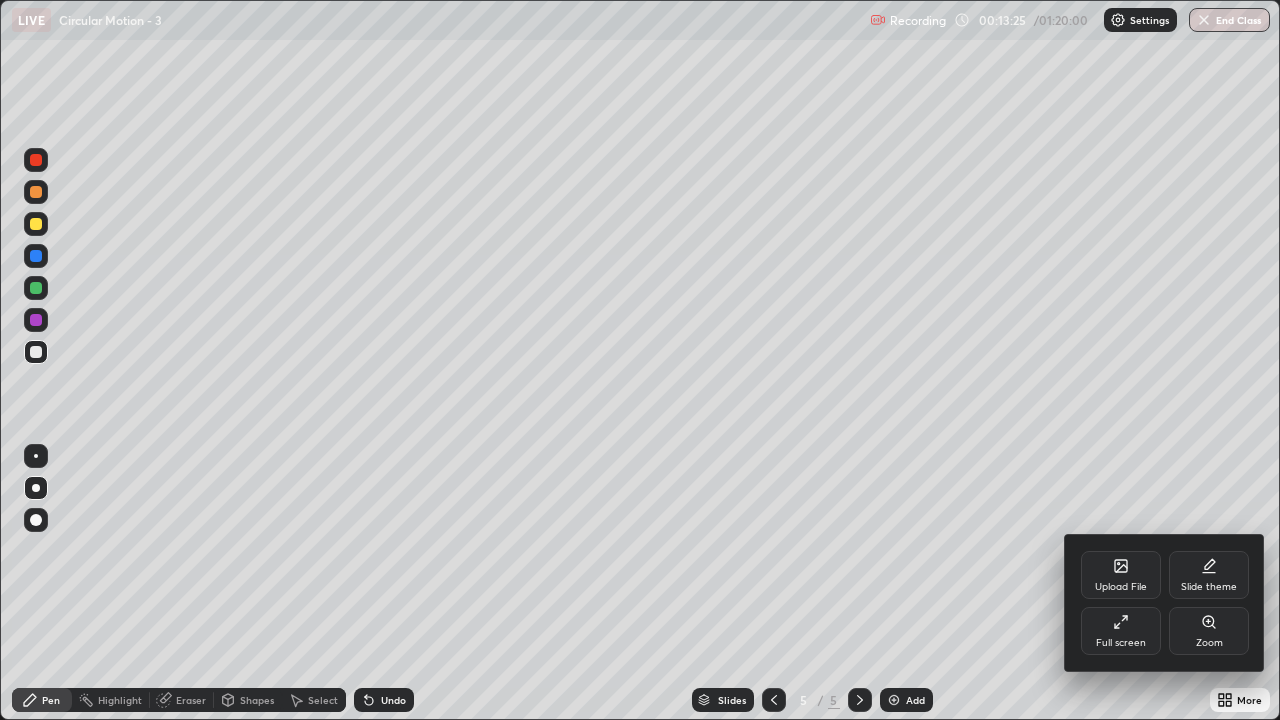 click at bounding box center (640, 360) 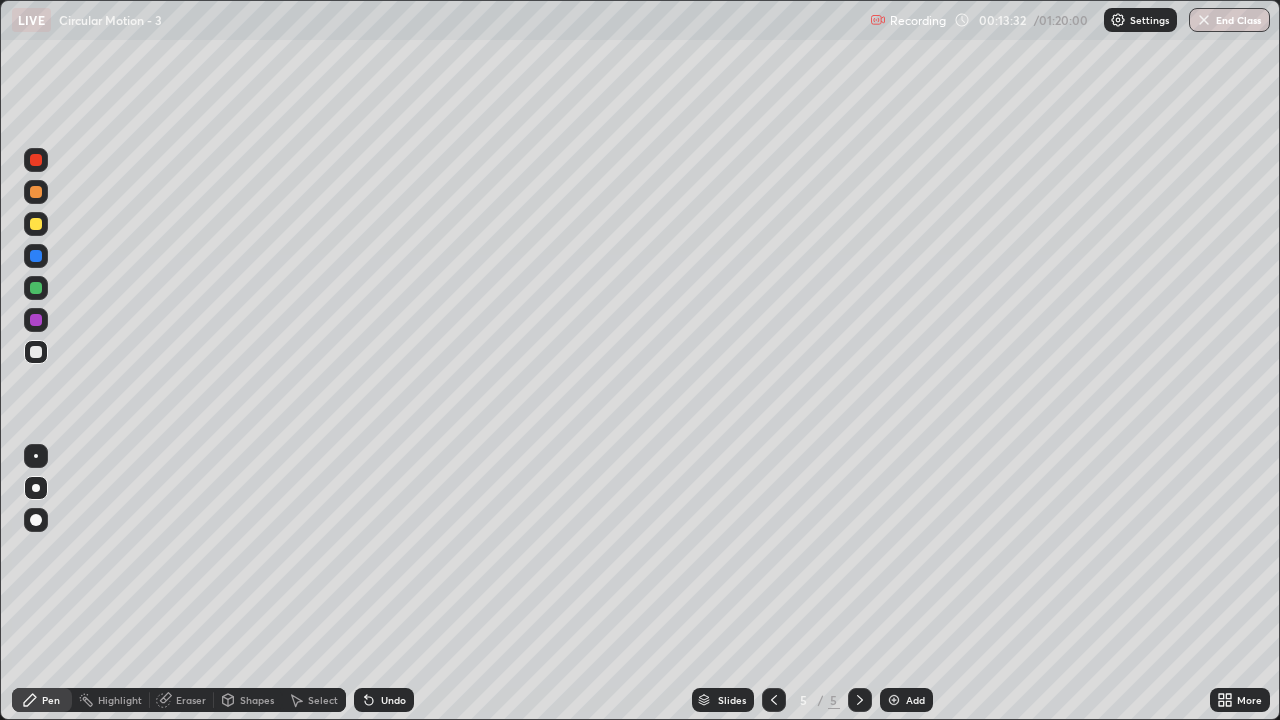 click on "Settings" at bounding box center [1149, 20] 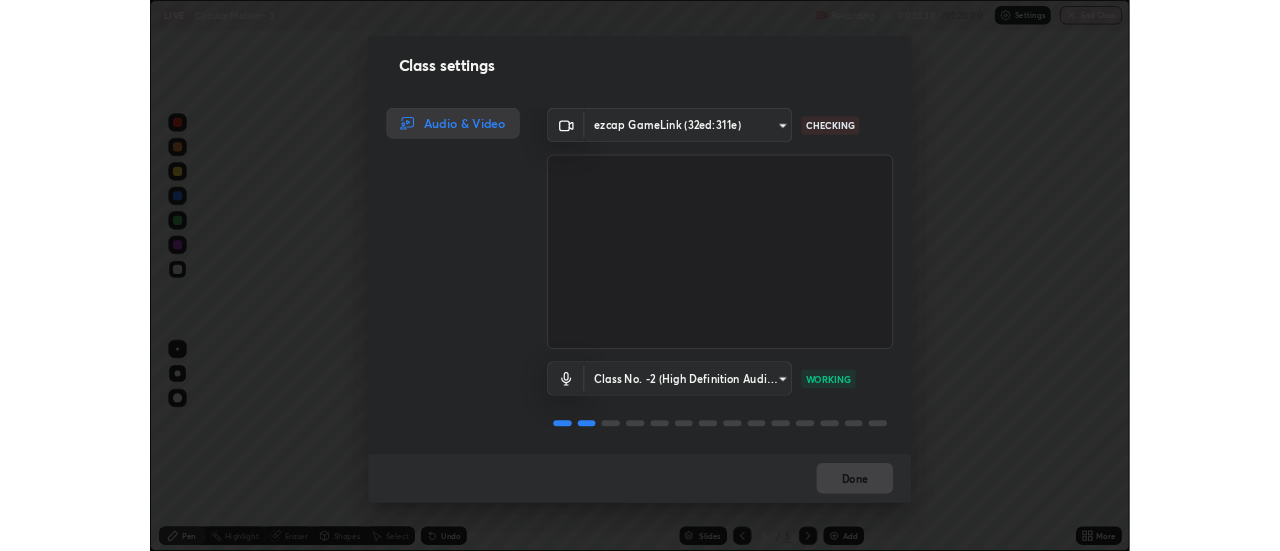 scroll, scrollTop: 2, scrollLeft: 0, axis: vertical 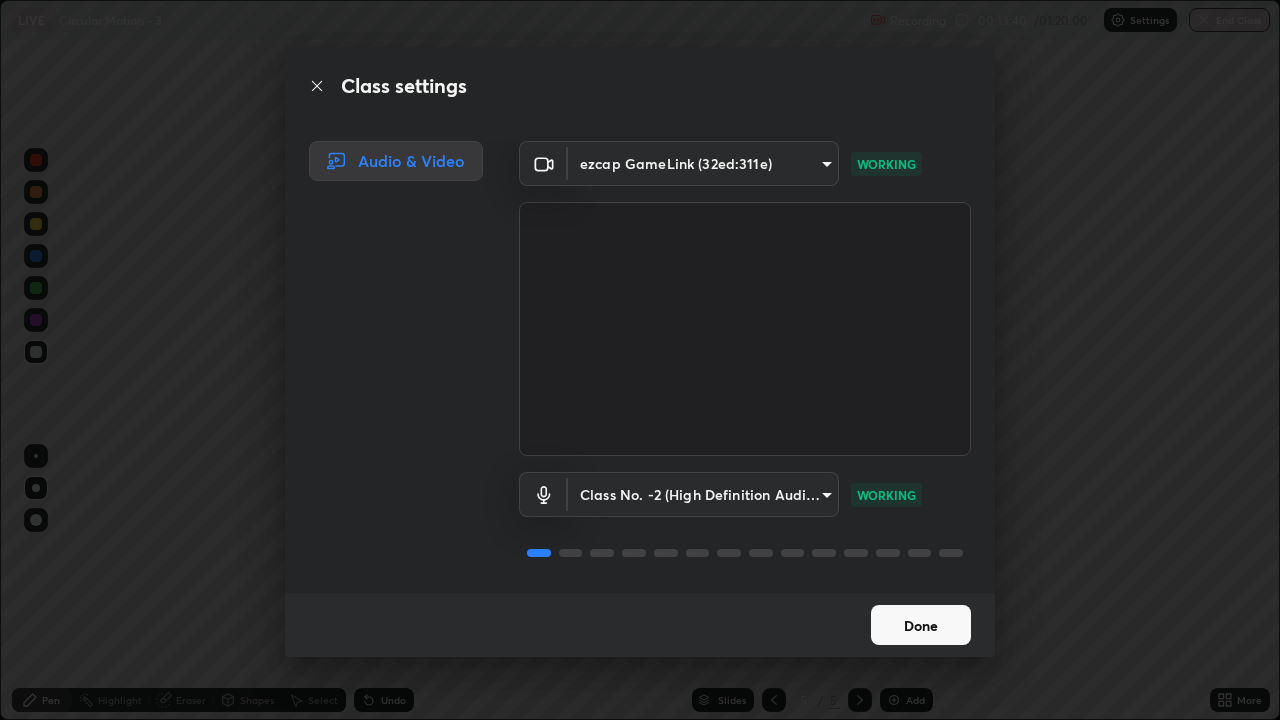 click on "Done" at bounding box center [921, 625] 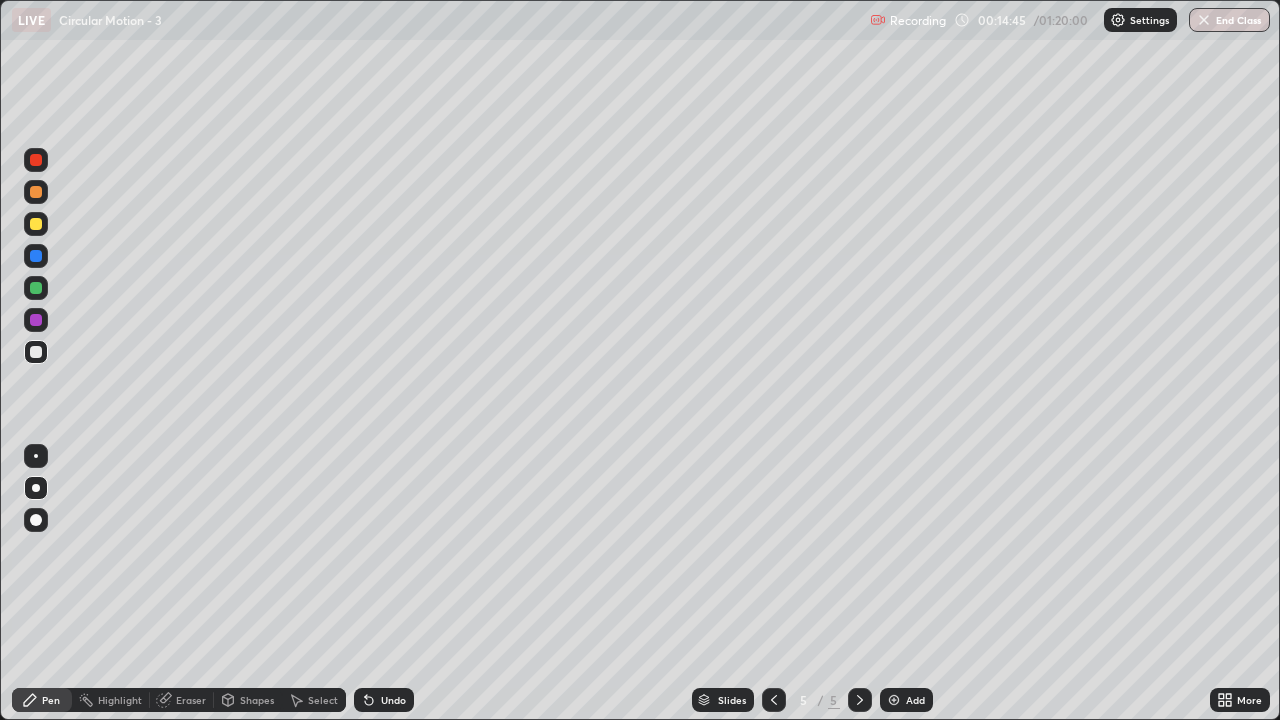 click on "Undo" at bounding box center [393, 700] 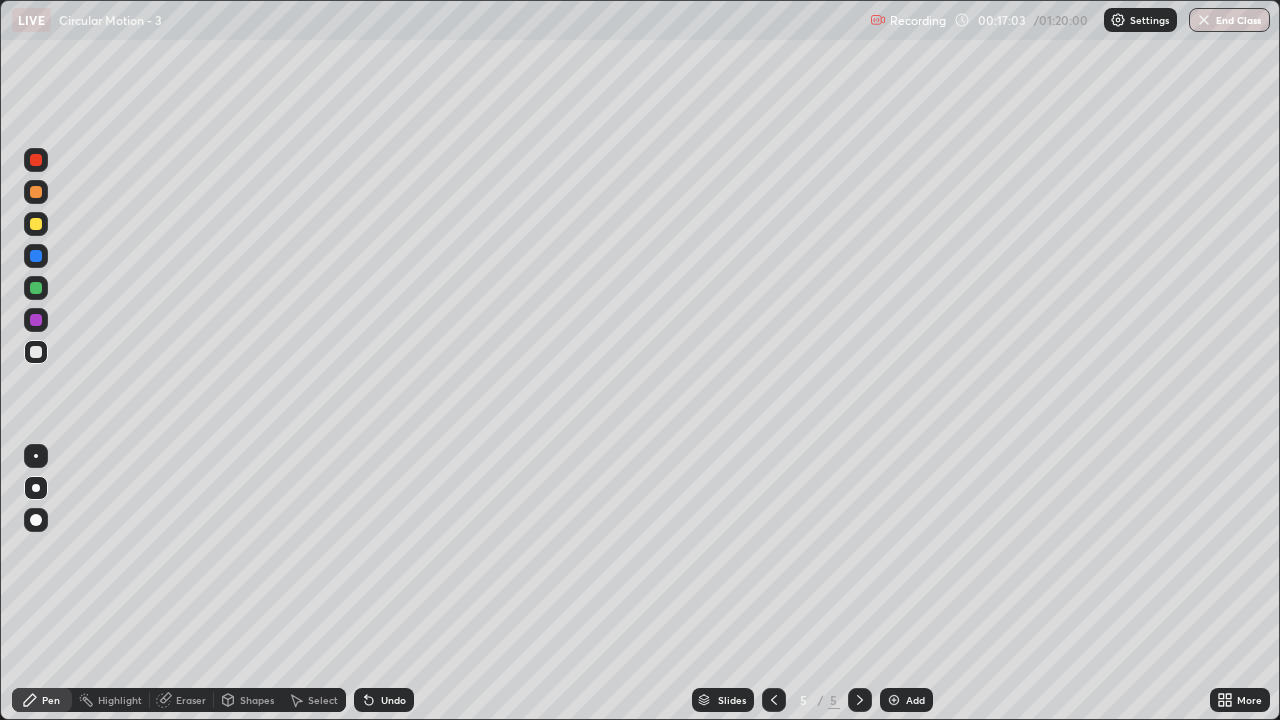 click at bounding box center (36, 192) 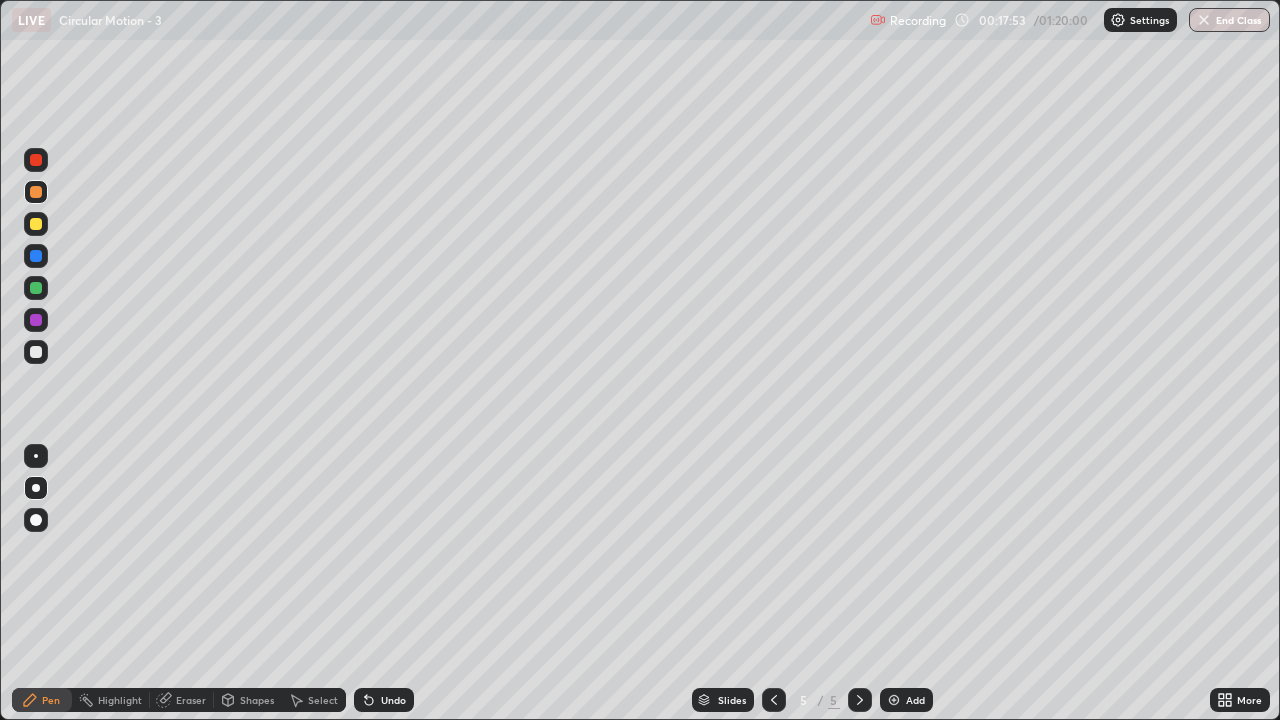click at bounding box center [36, 352] 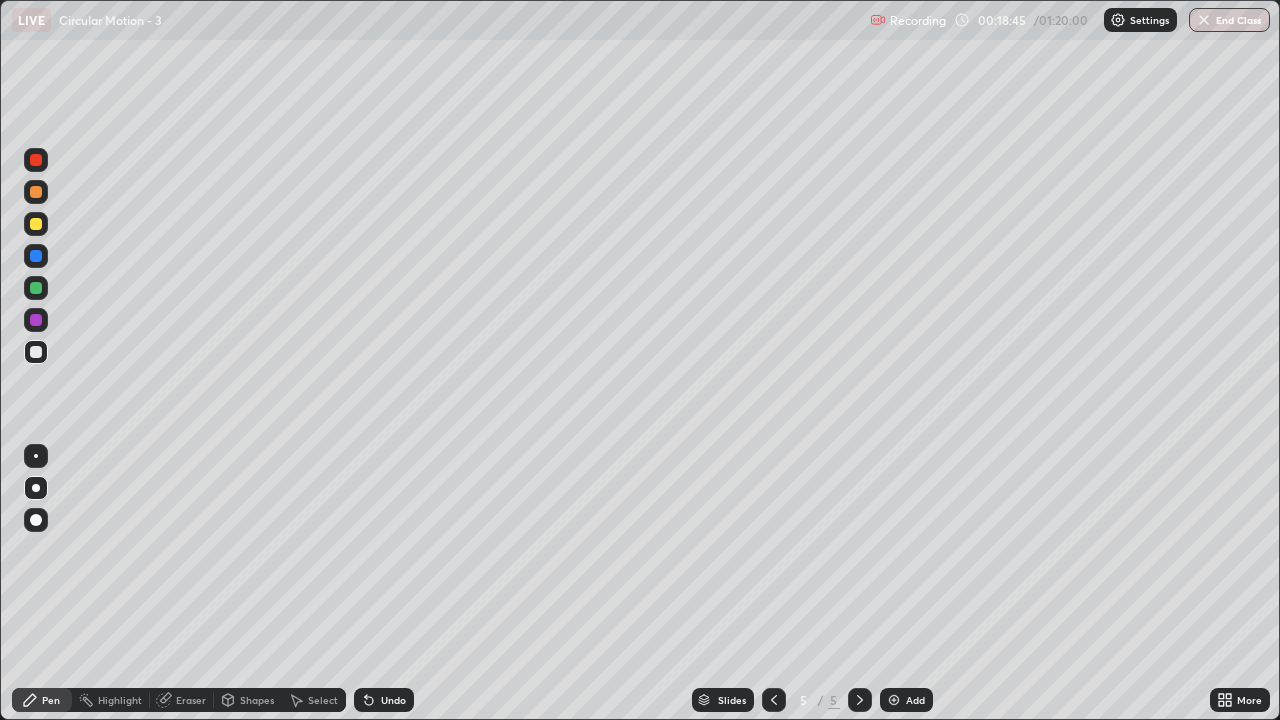 click on "Undo" at bounding box center (384, 700) 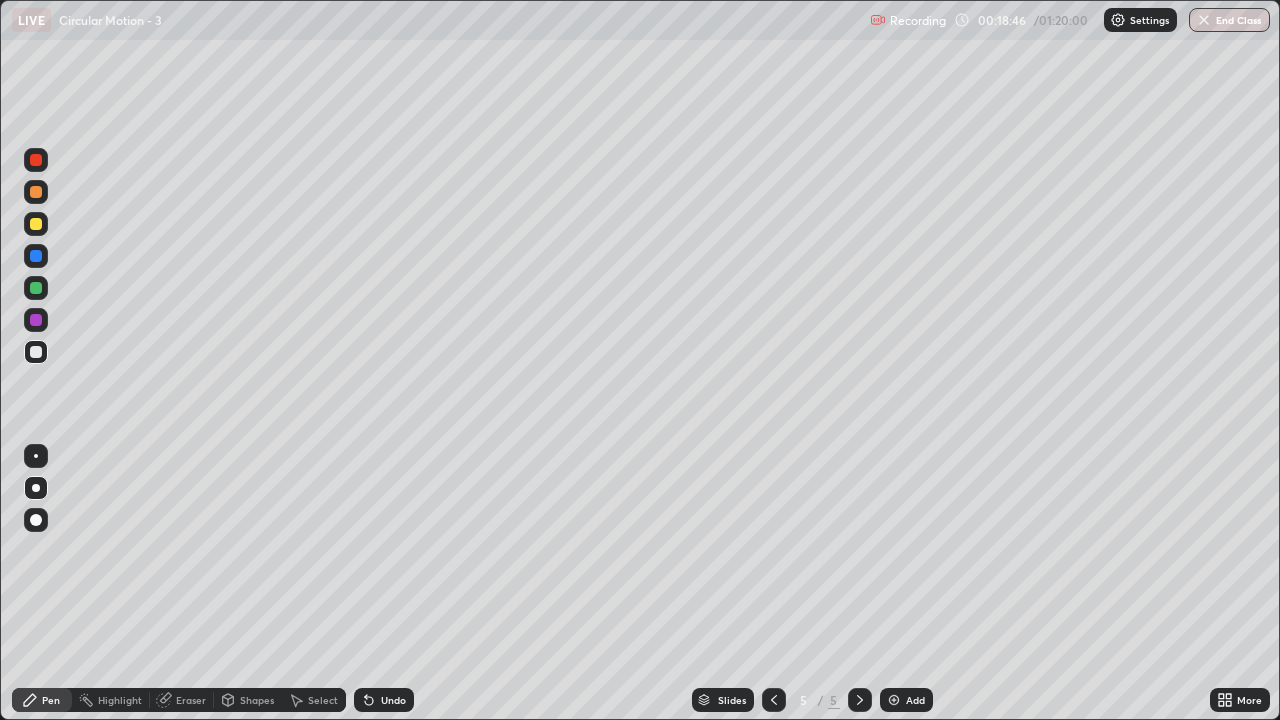 click on "Undo" at bounding box center (384, 700) 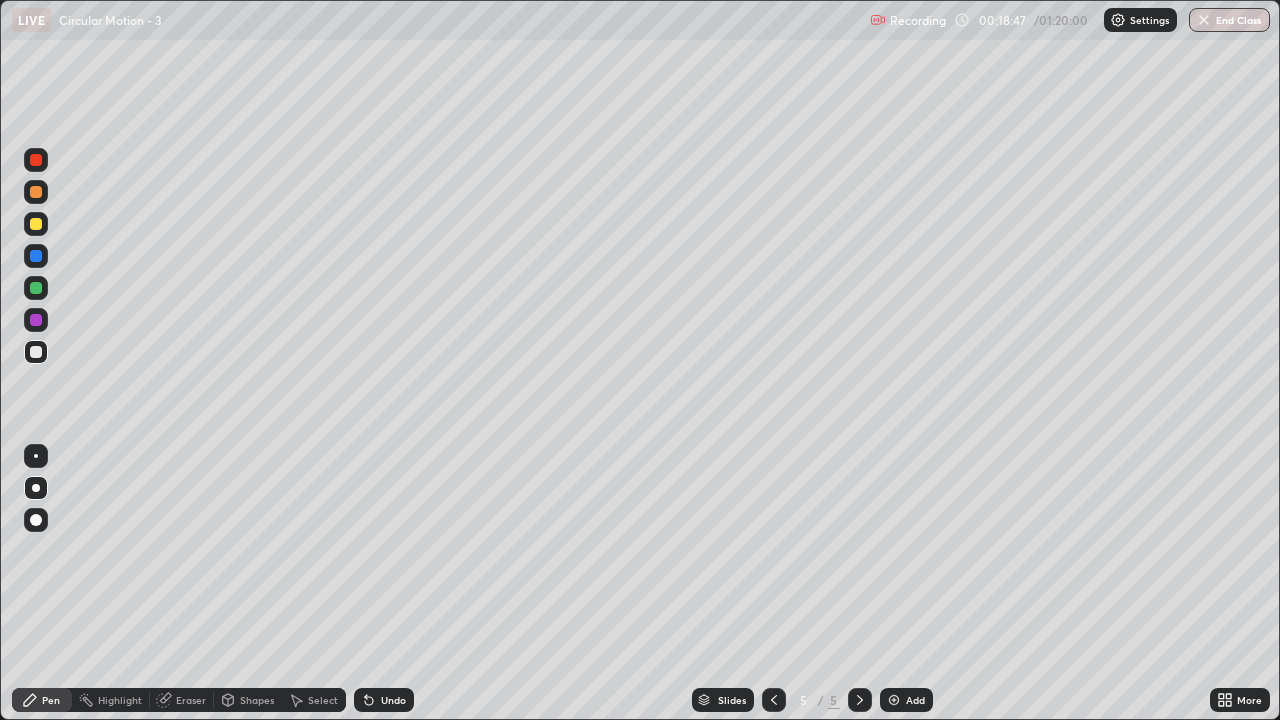 click on "Undo" at bounding box center (384, 700) 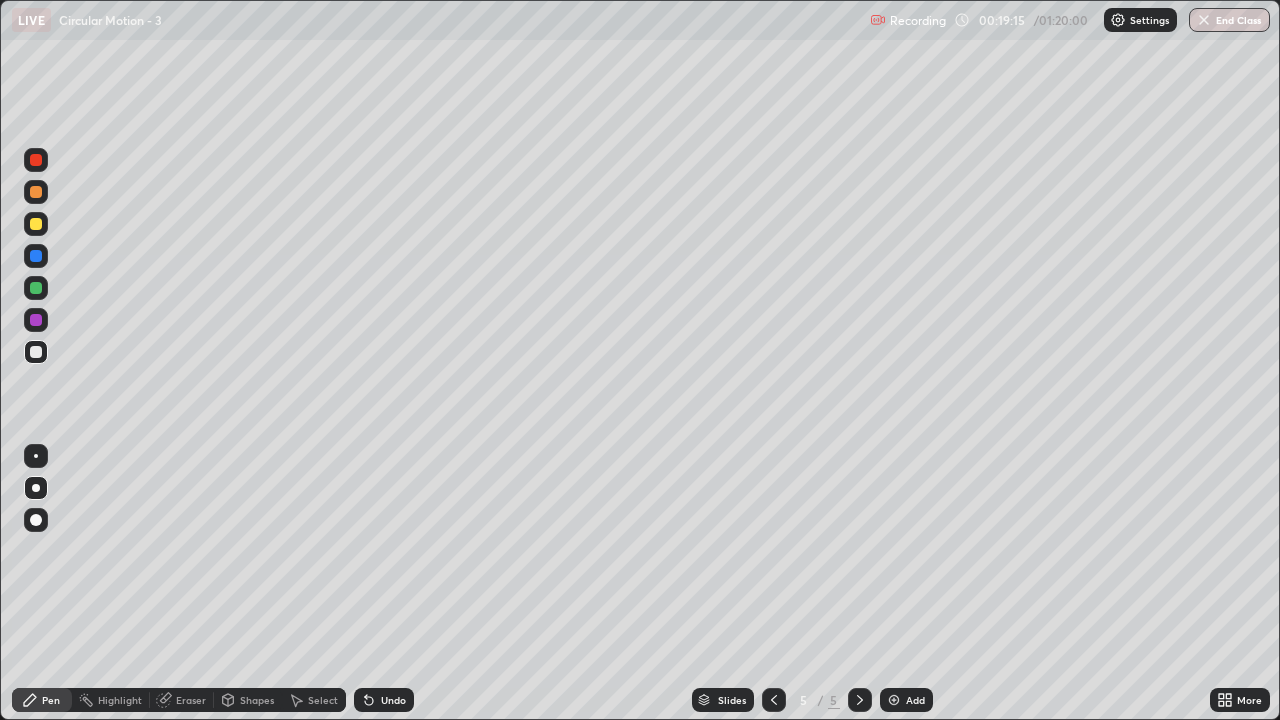 click on "Add" at bounding box center (915, 700) 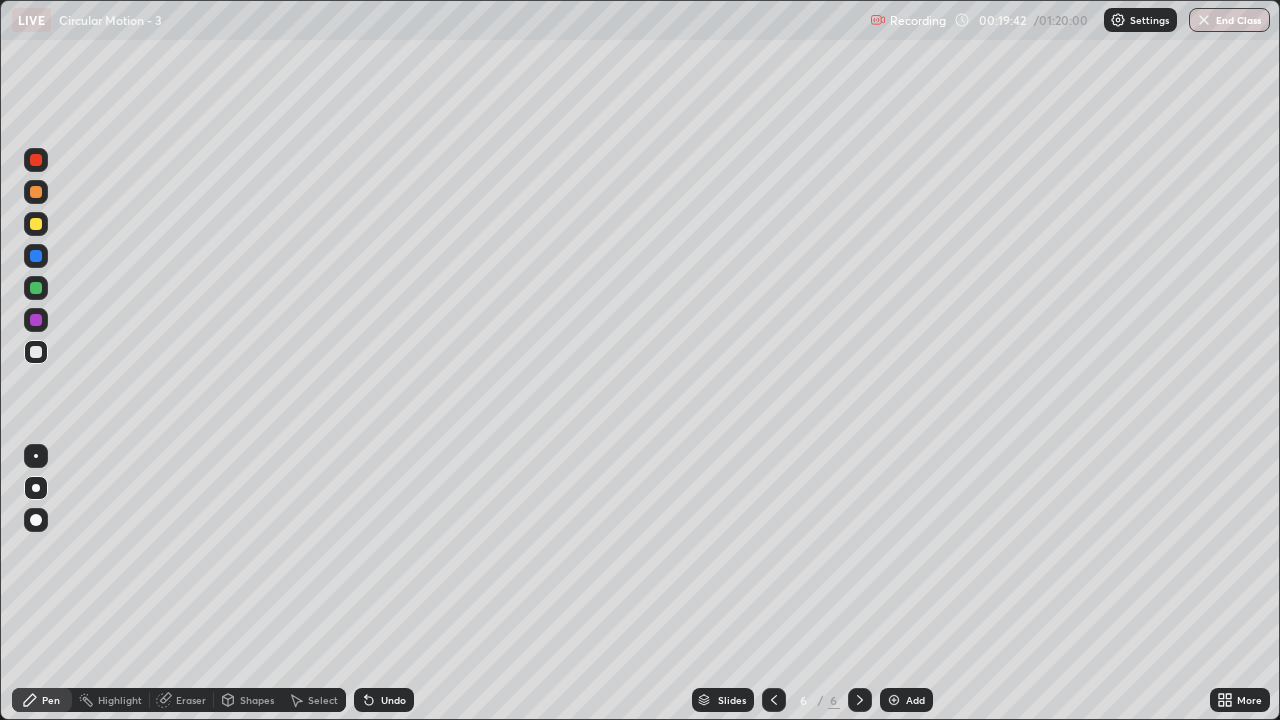 click 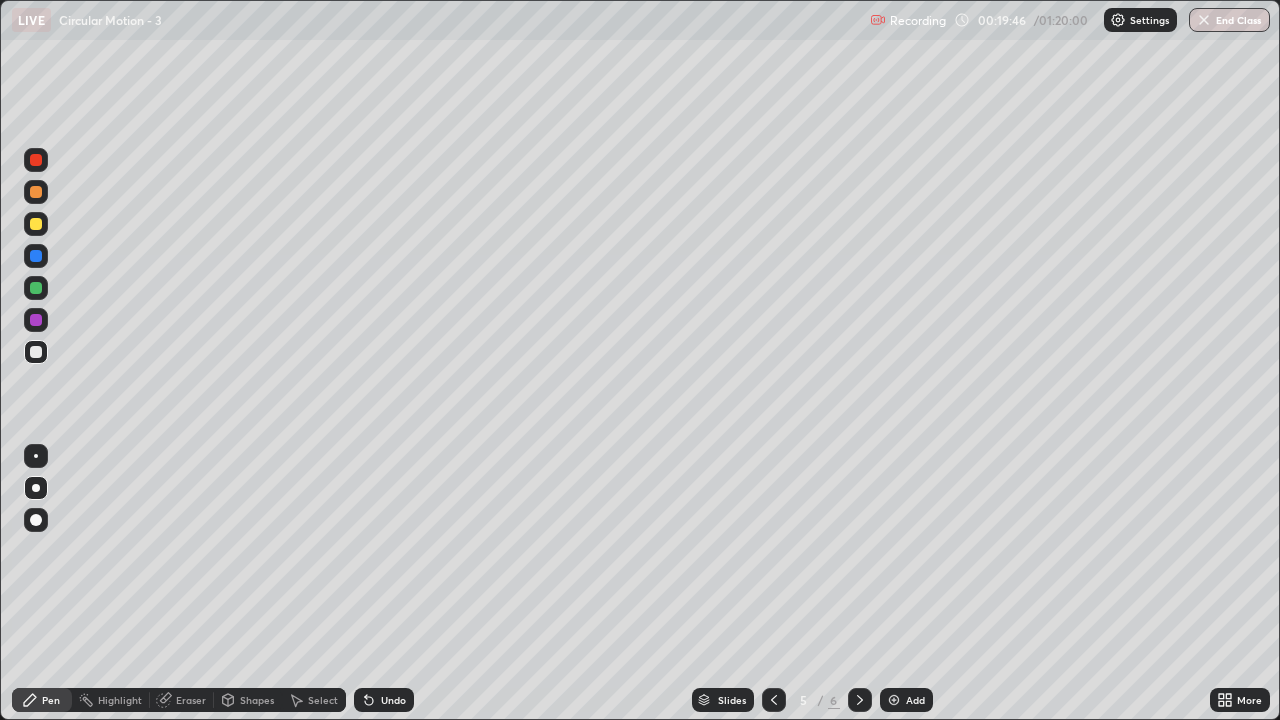 click 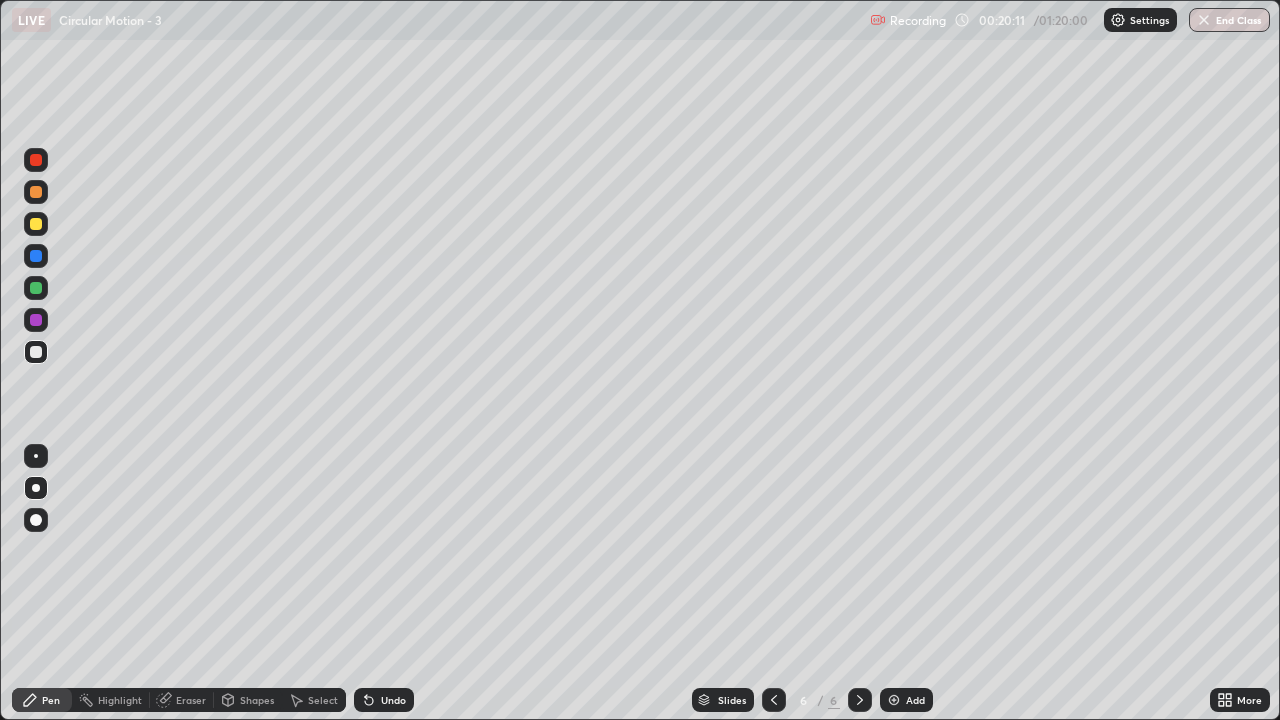 click at bounding box center [774, 700] 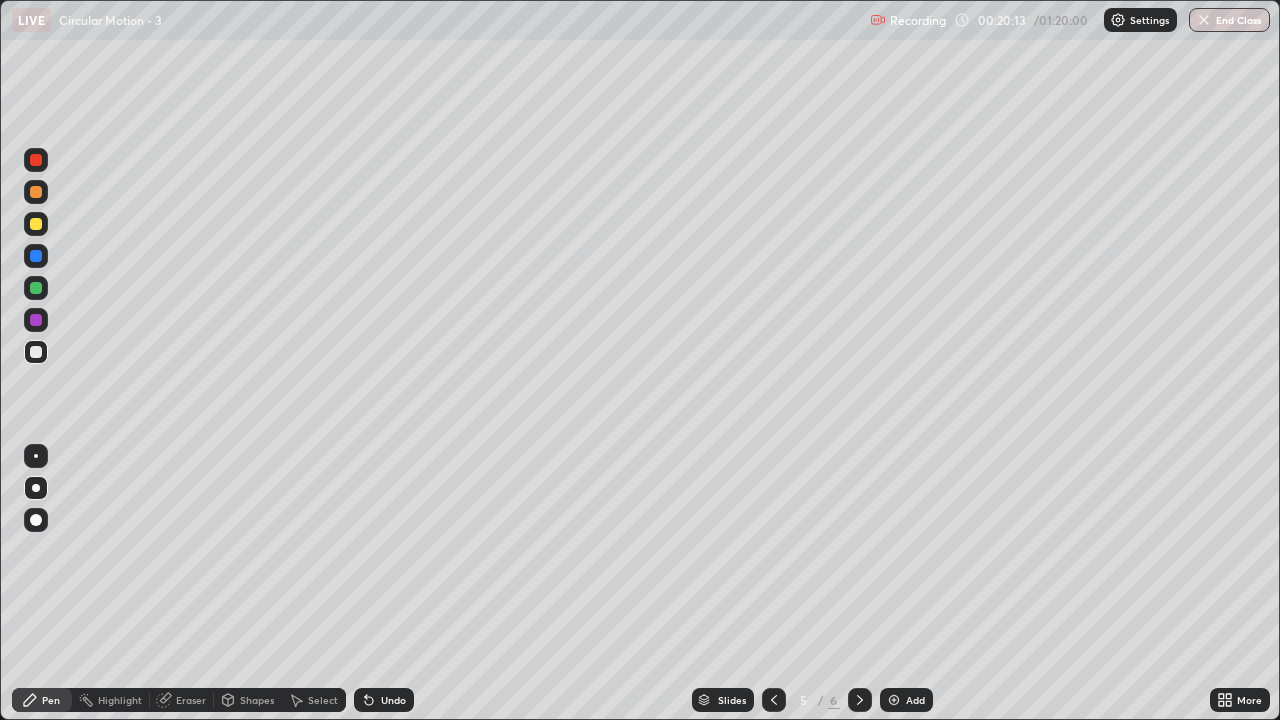click 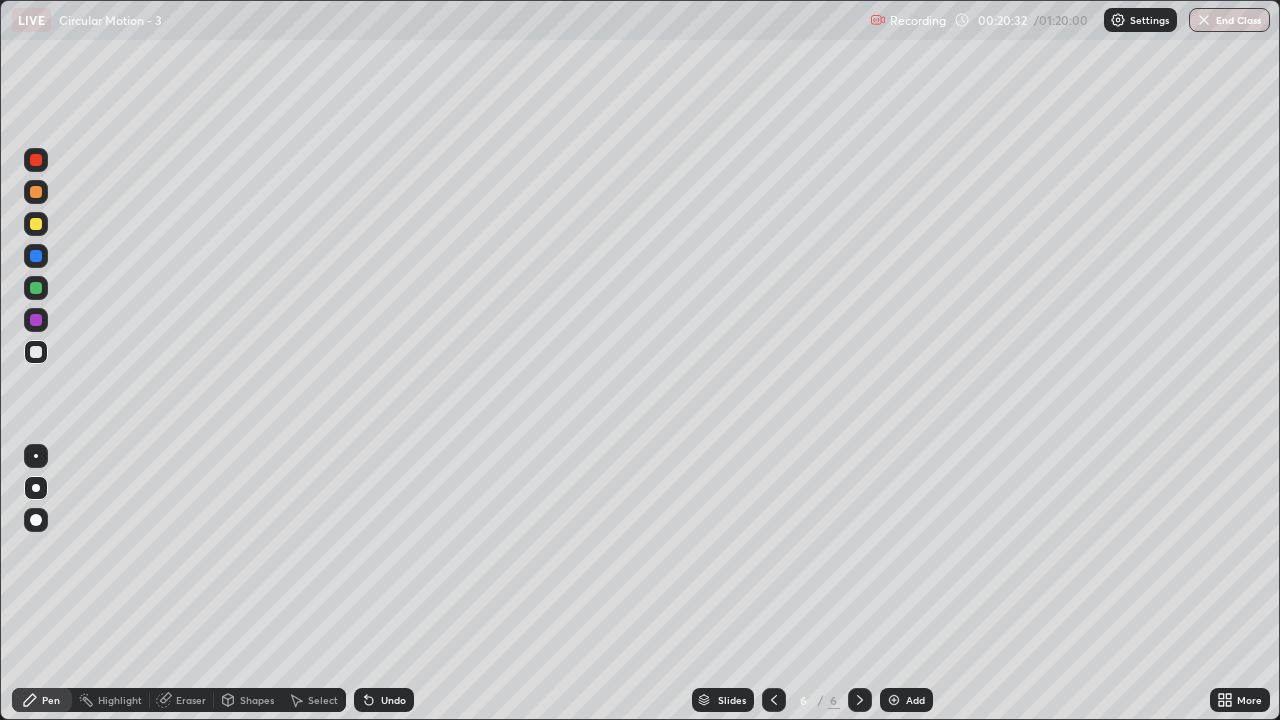 click 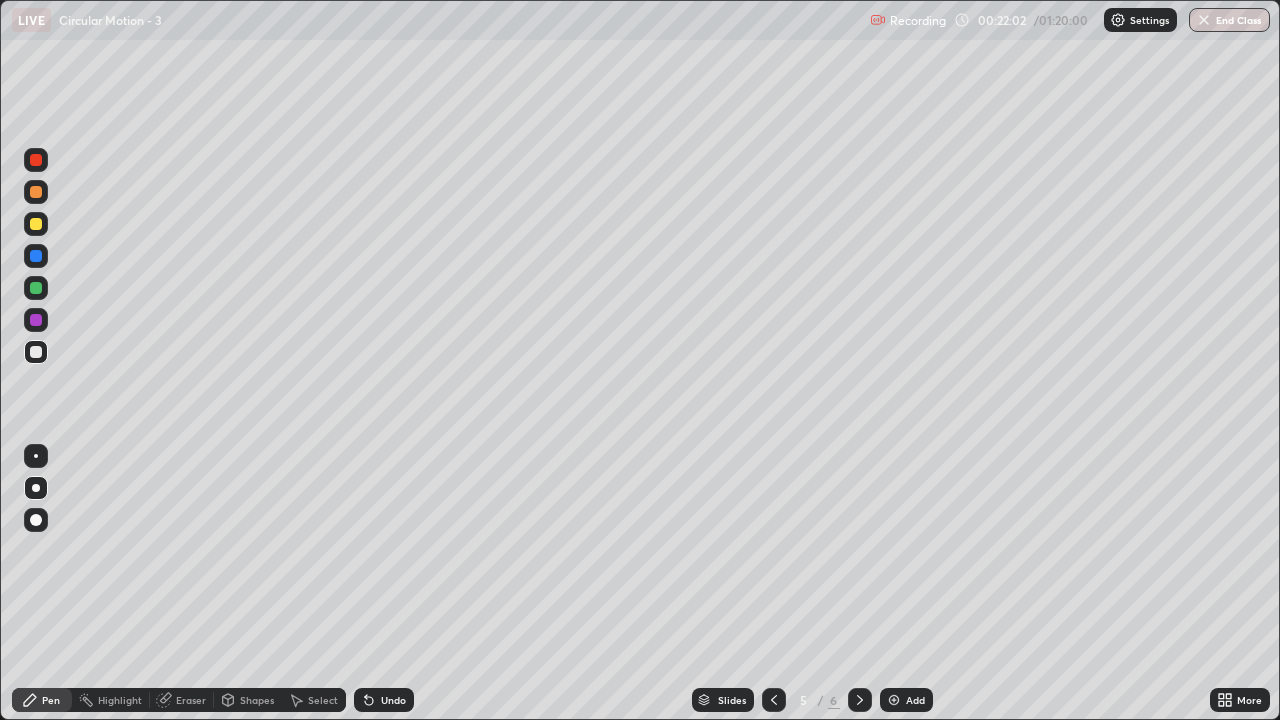 click 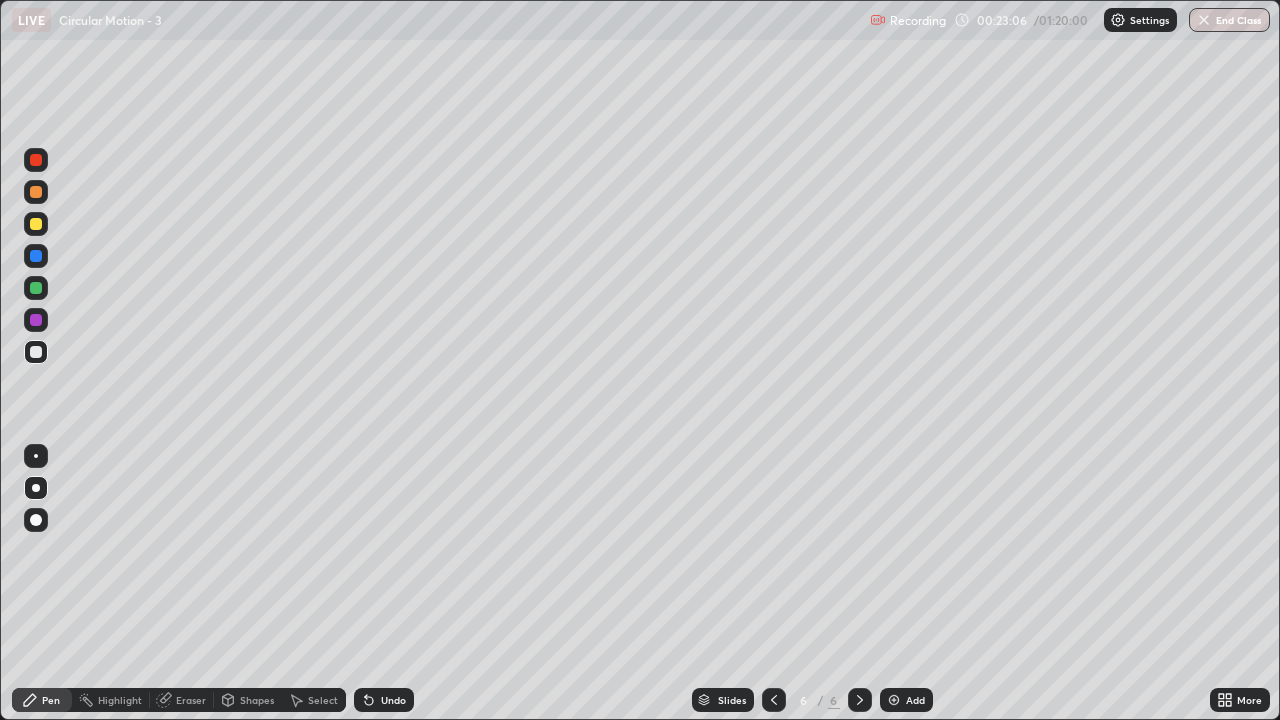 click on "Add" at bounding box center (906, 700) 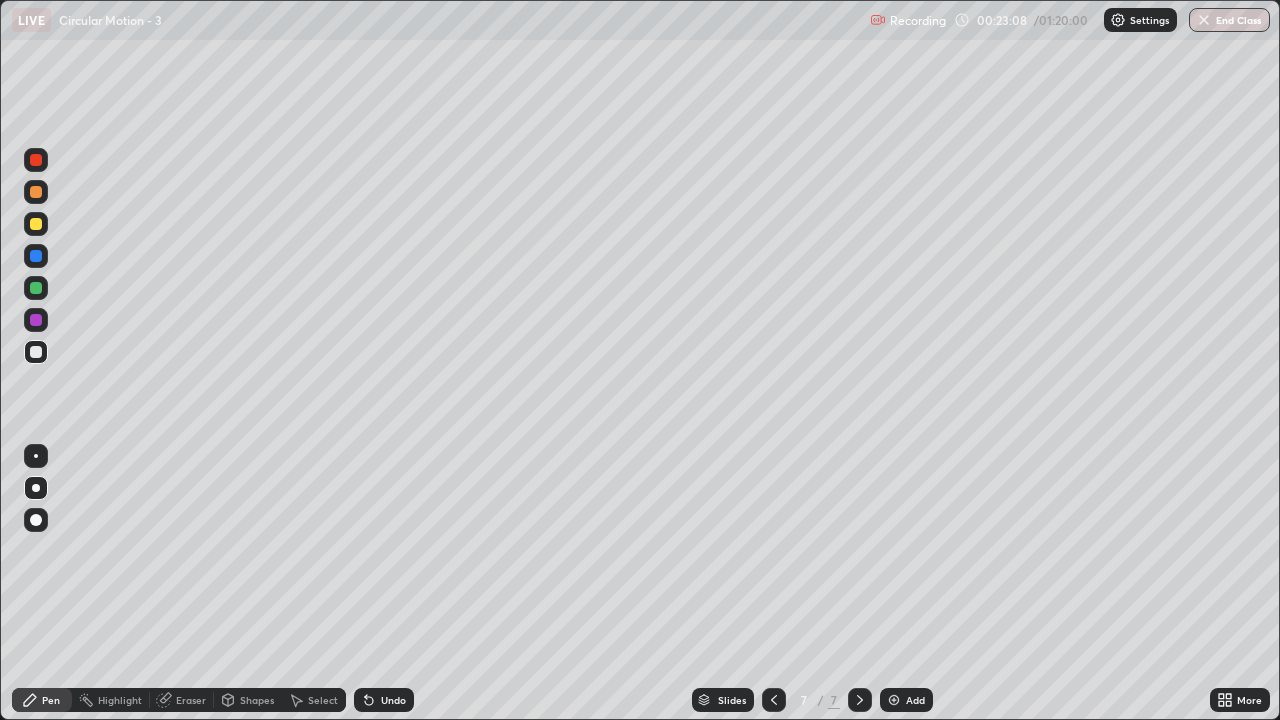 click at bounding box center [36, 224] 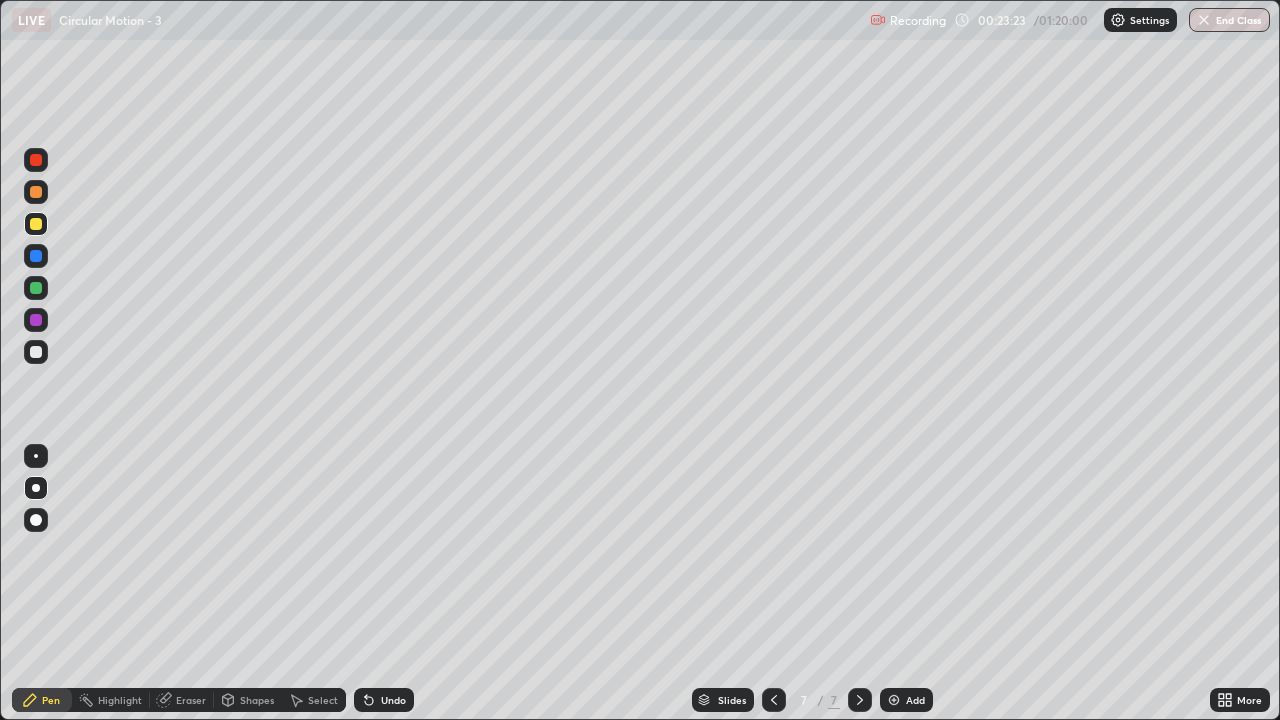 click at bounding box center [36, 352] 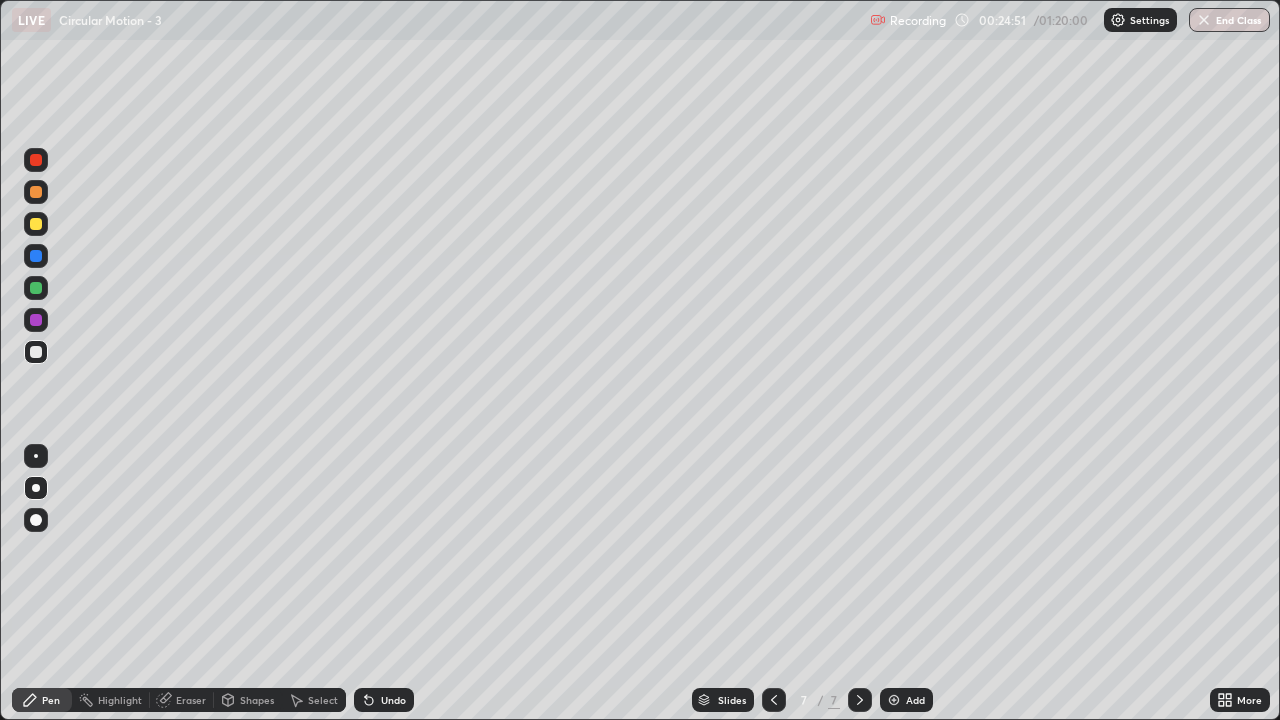 click on "Undo" at bounding box center (384, 700) 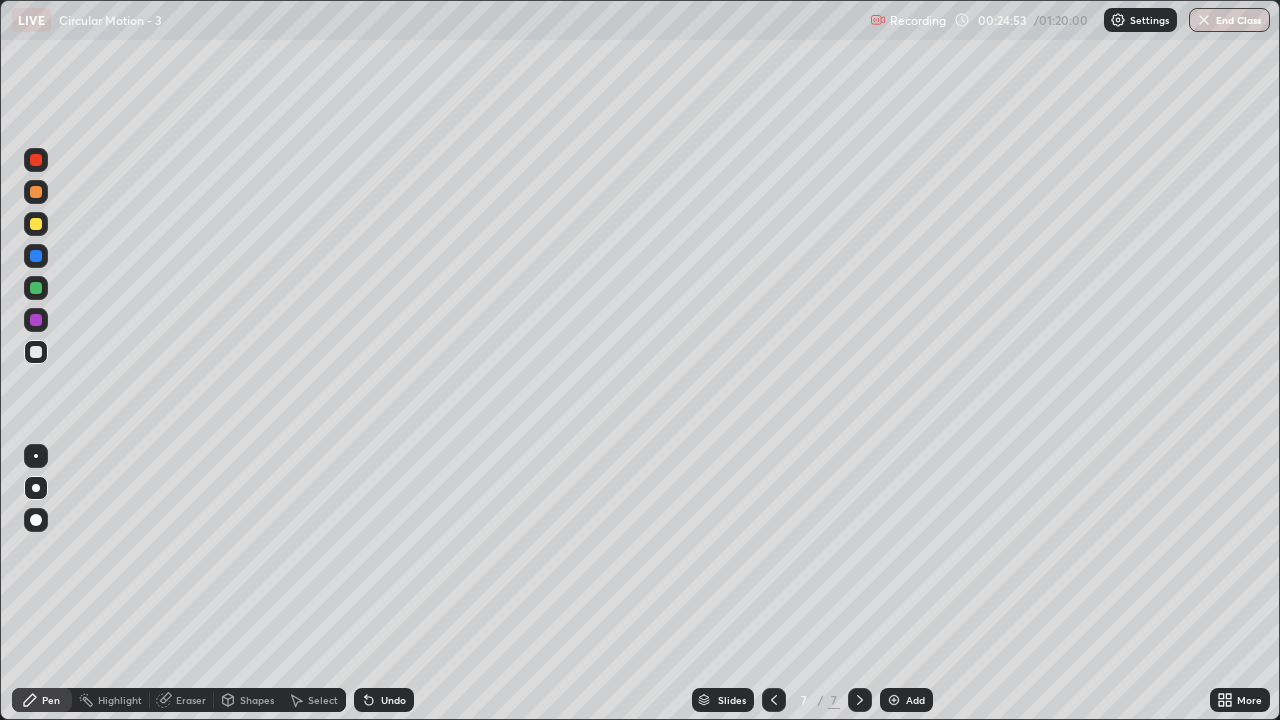 click on "Undo" at bounding box center (384, 700) 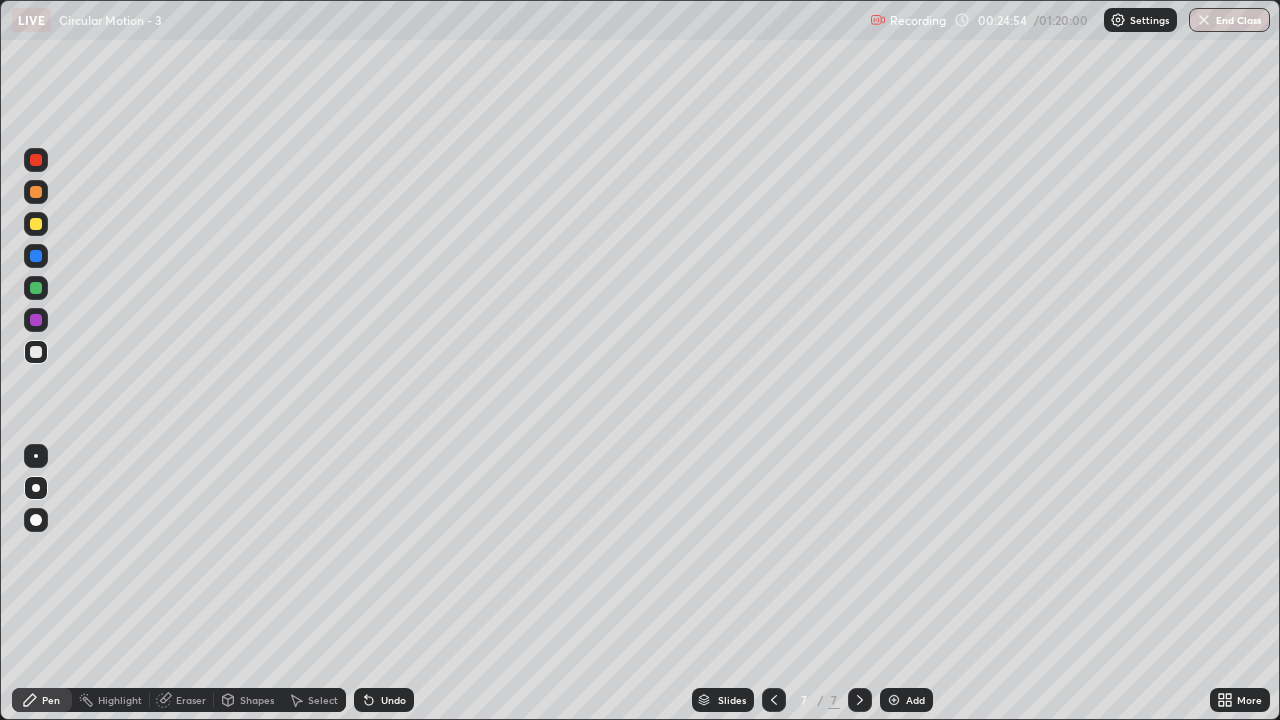 click at bounding box center [36, 224] 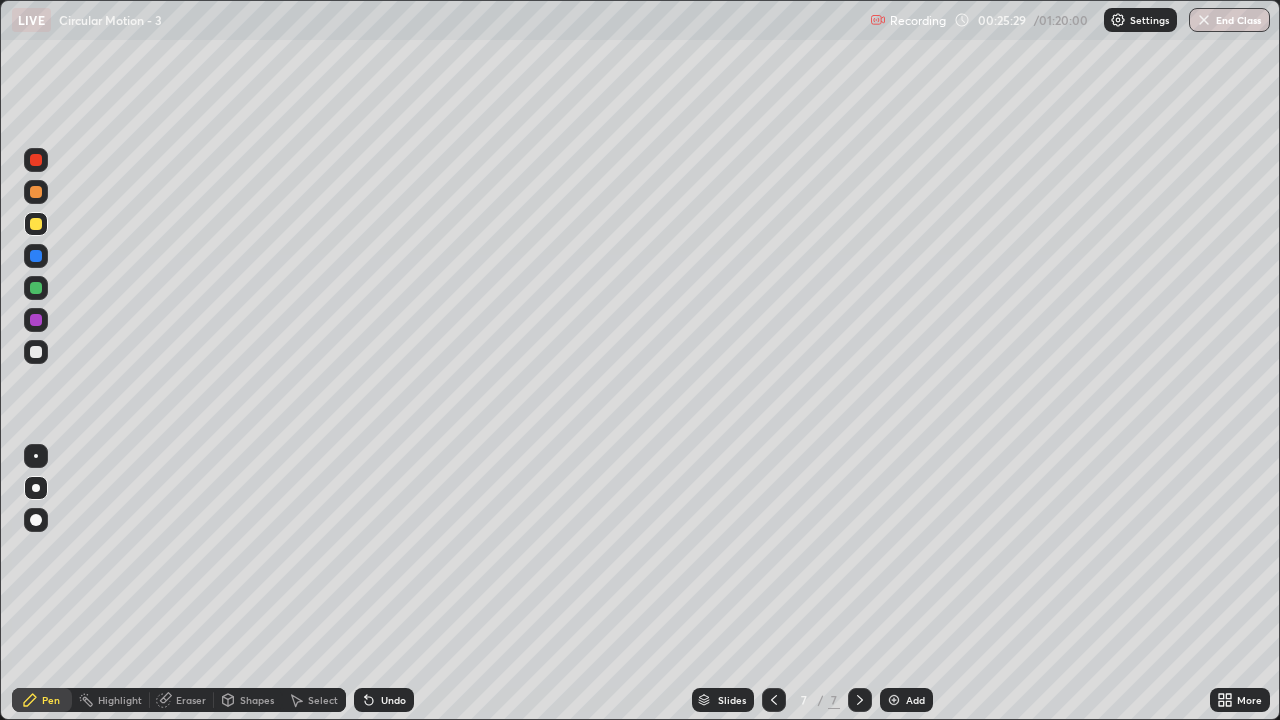 click at bounding box center [36, 320] 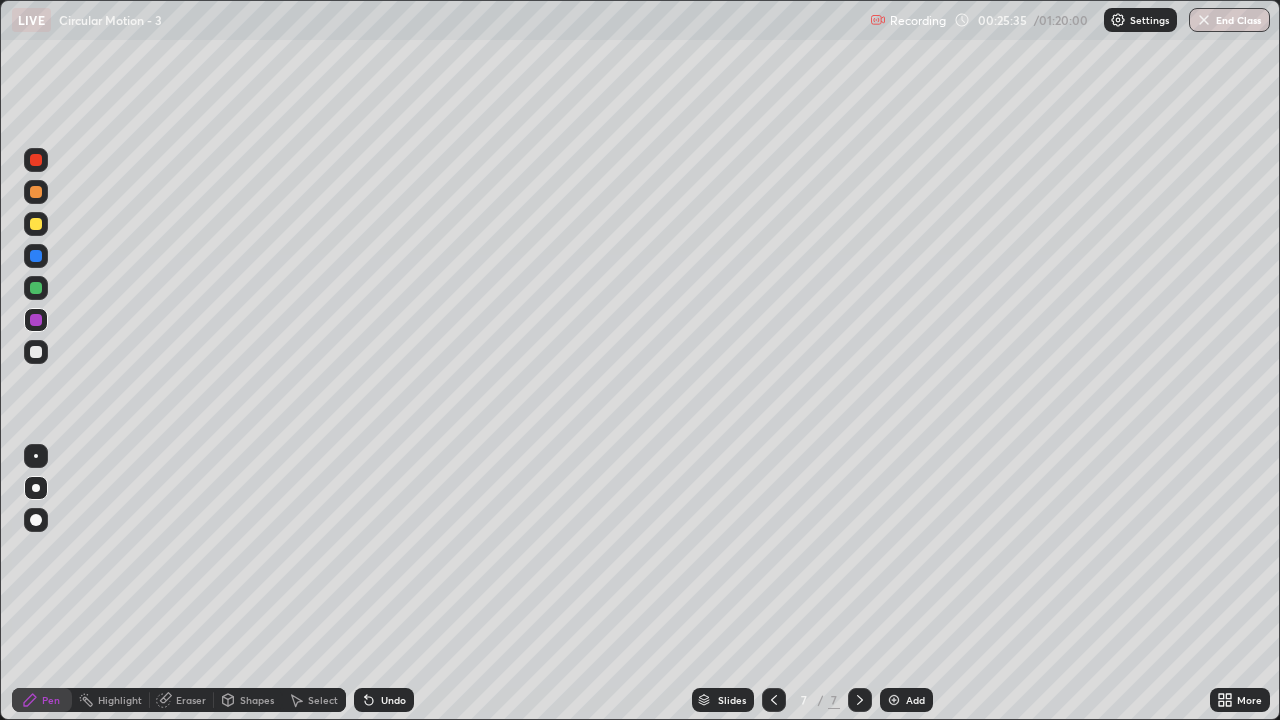 click at bounding box center (36, 352) 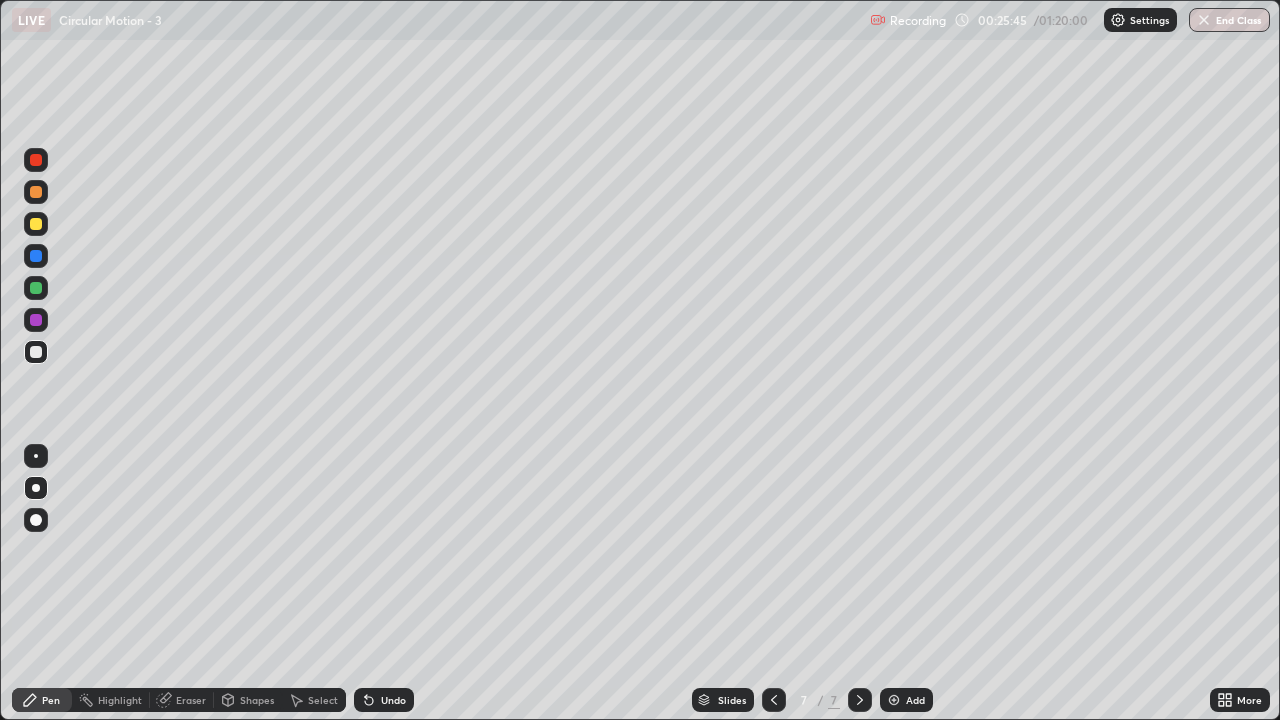 click on "Undo" at bounding box center [393, 700] 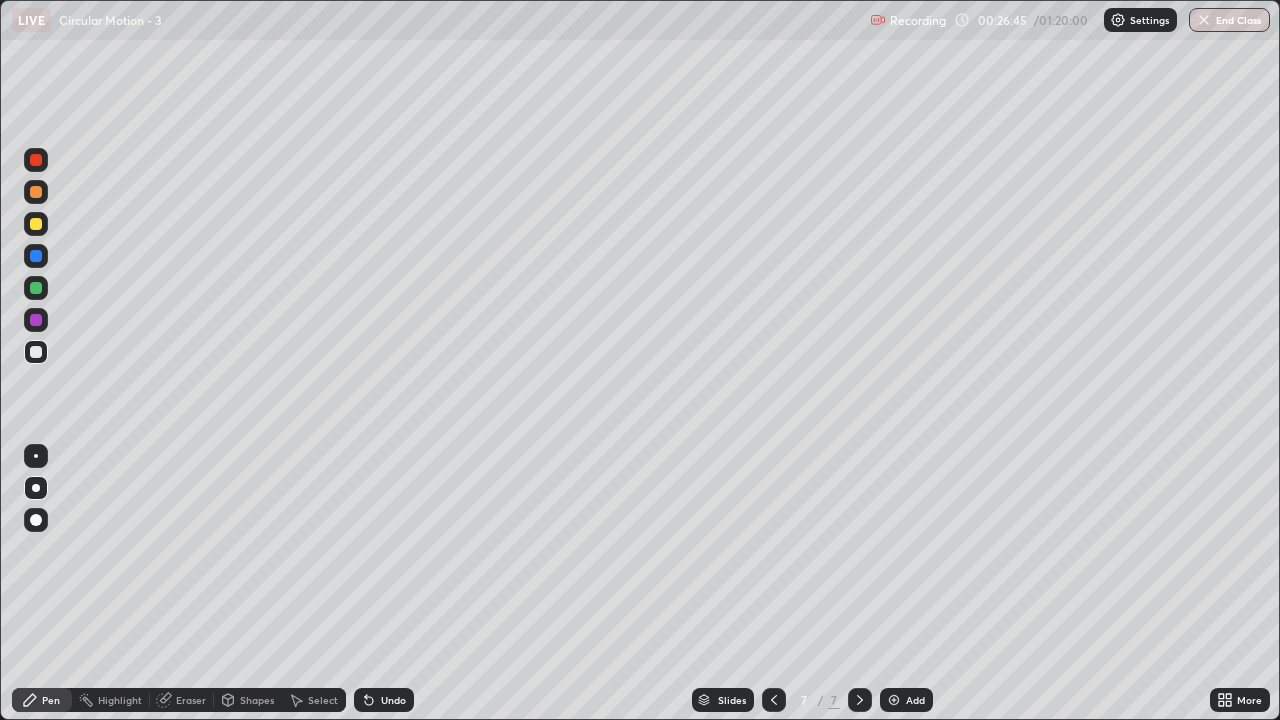 click on "Undo" at bounding box center [393, 700] 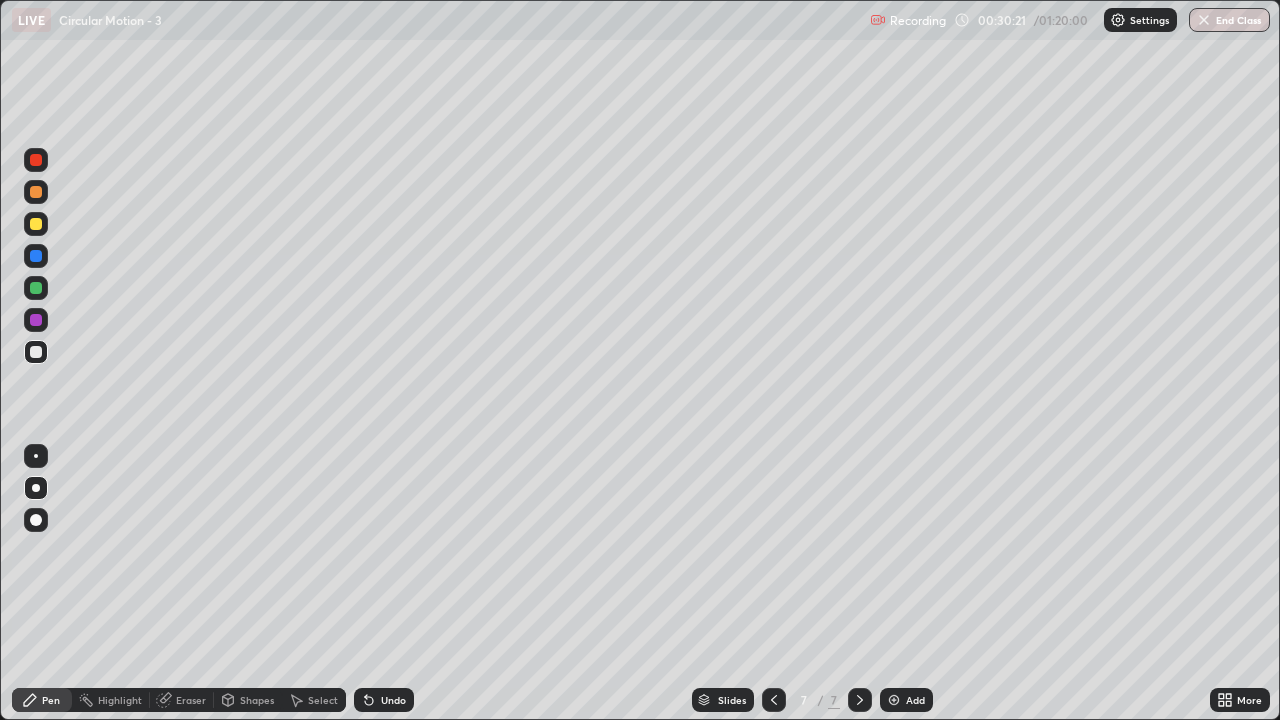 click 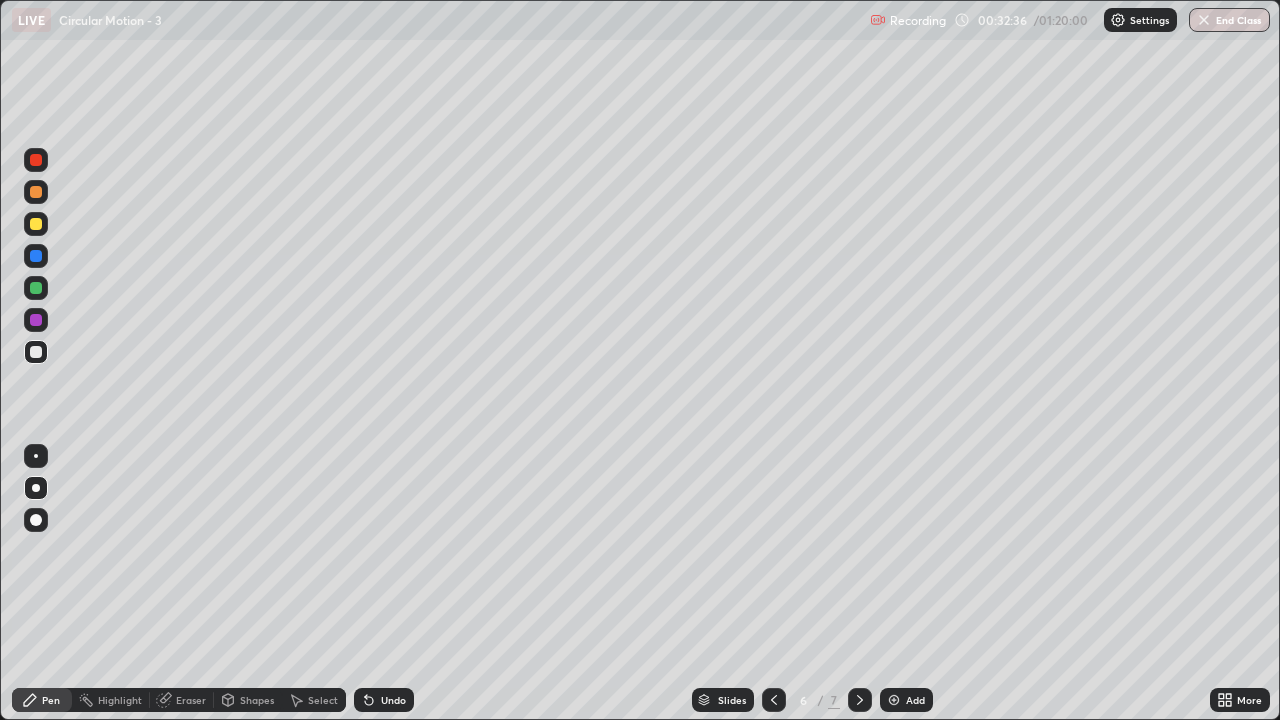 click at bounding box center (860, 700) 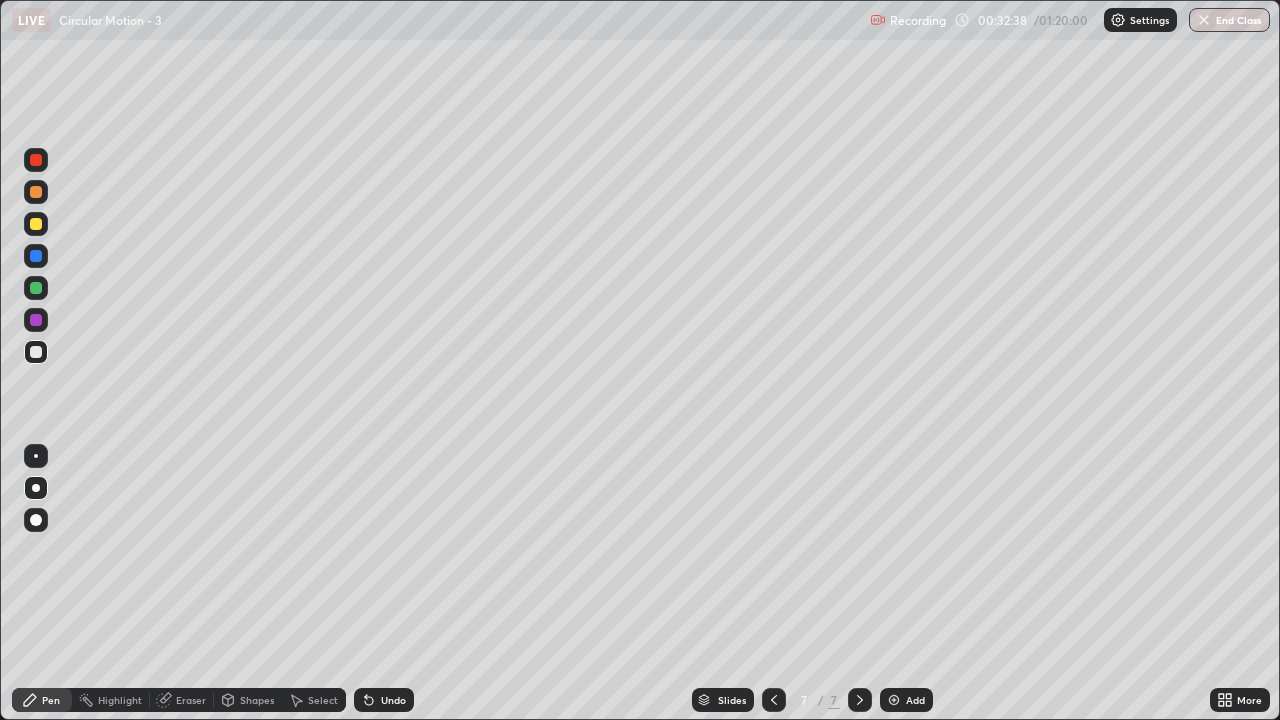 click on "Add" at bounding box center (915, 700) 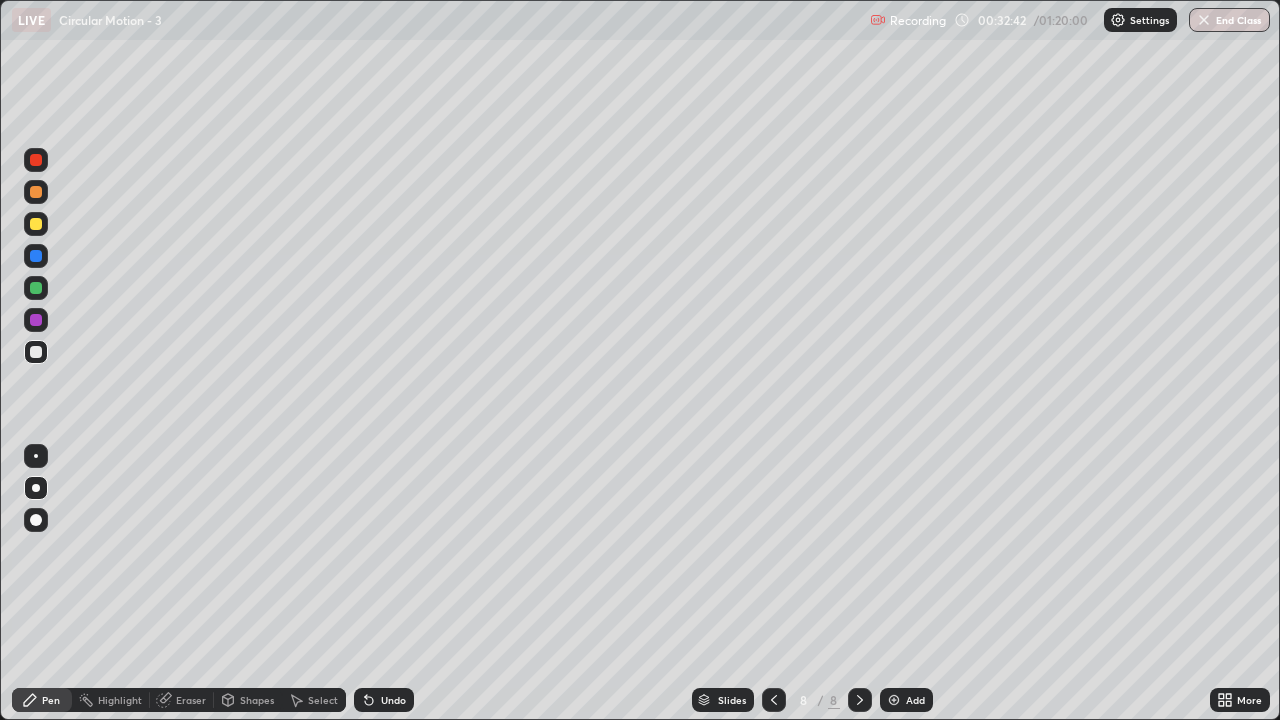 click at bounding box center (36, 192) 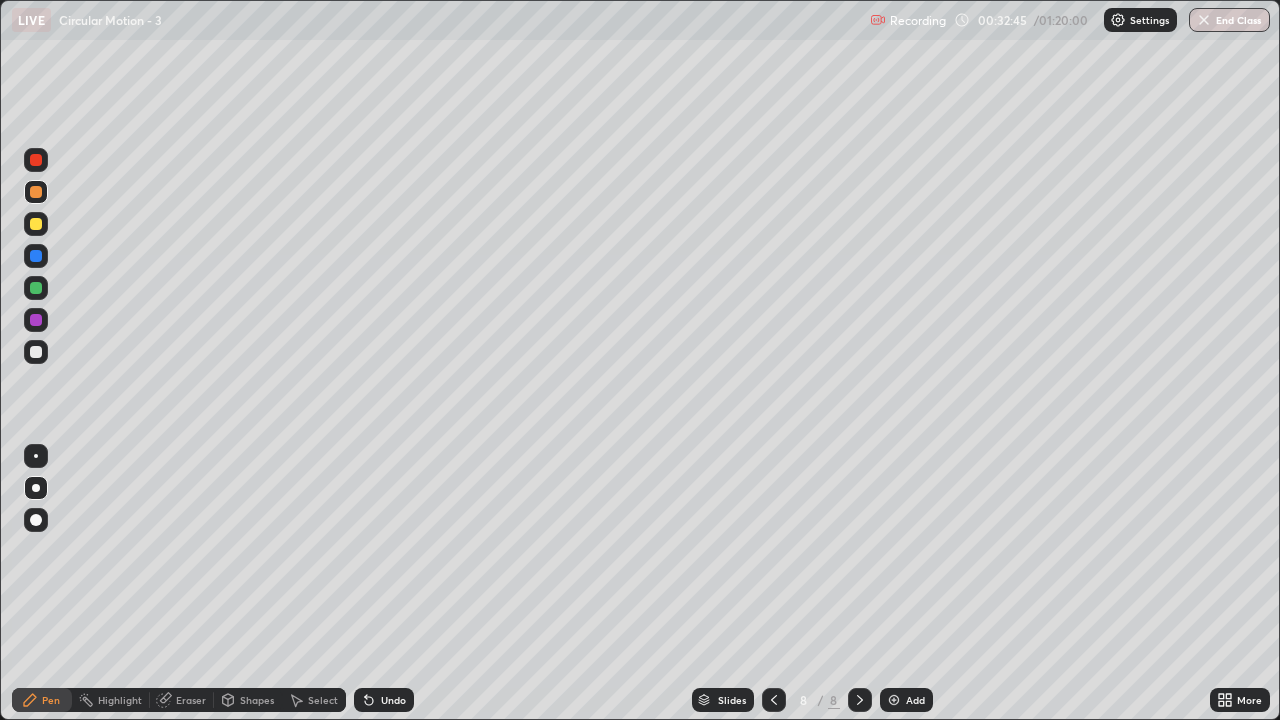 click on "Undo" at bounding box center [393, 700] 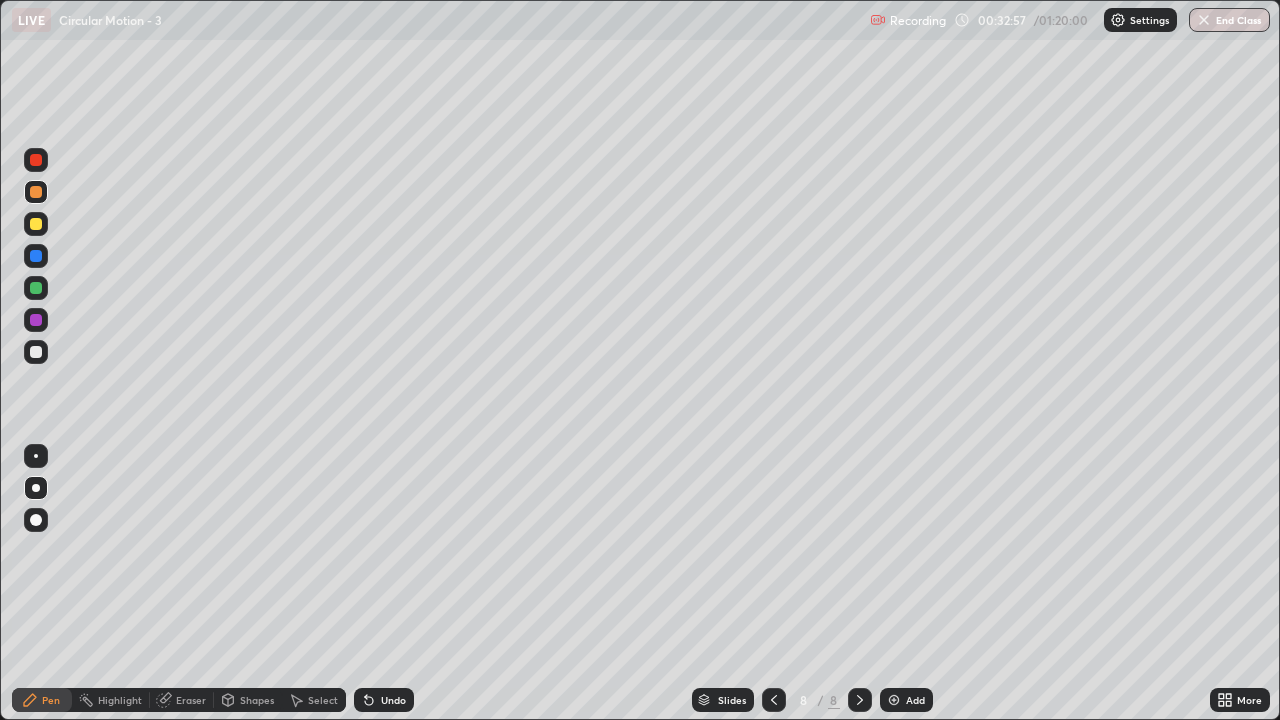 click at bounding box center (36, 352) 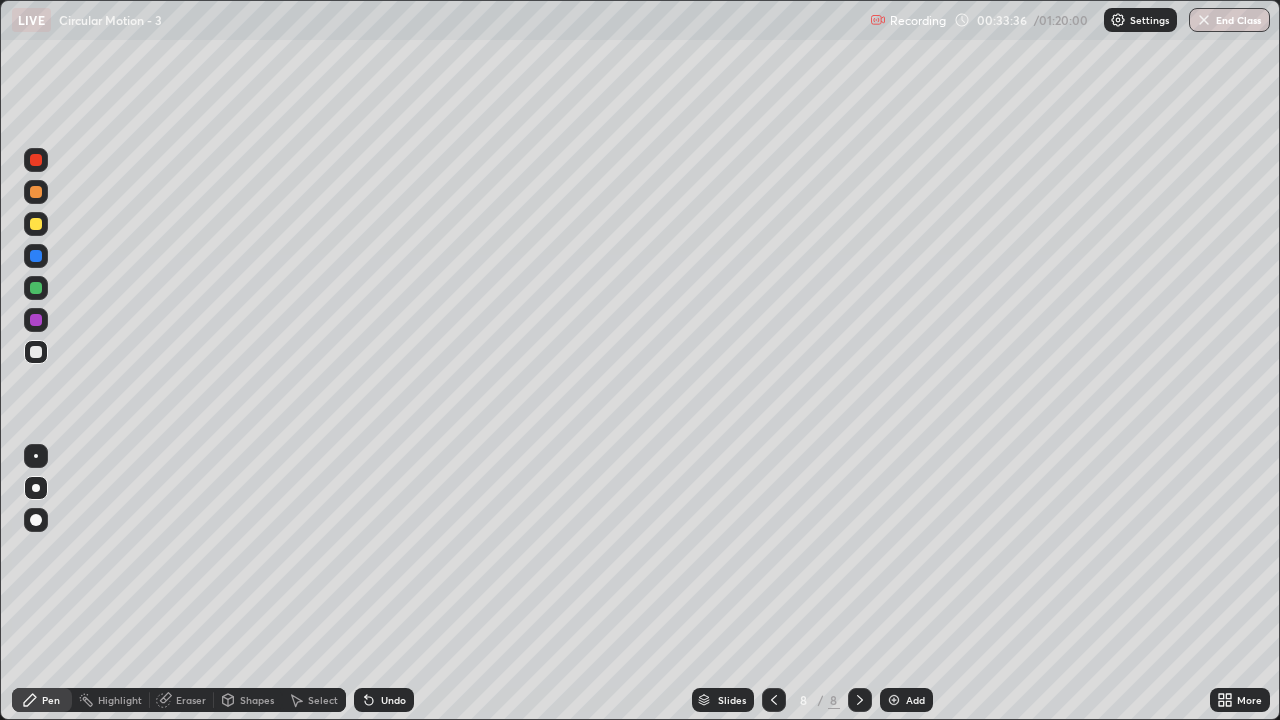 click at bounding box center (36, 288) 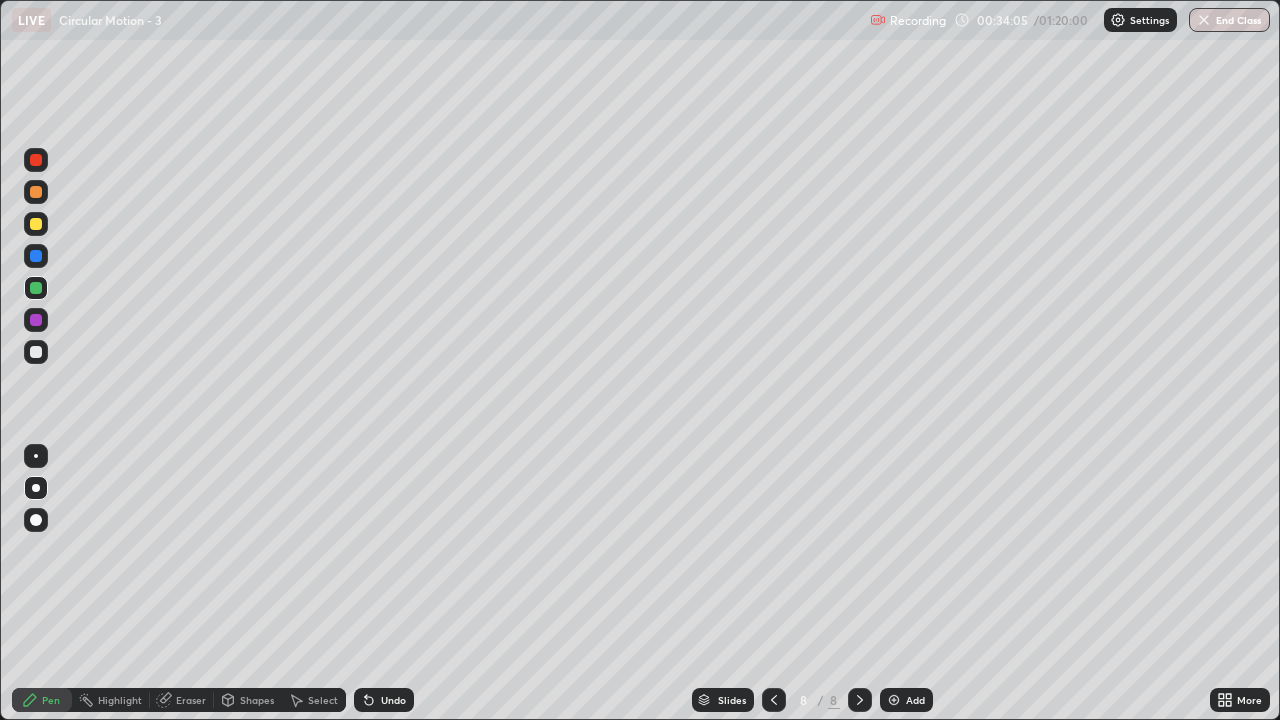 click on "Undo" at bounding box center (393, 700) 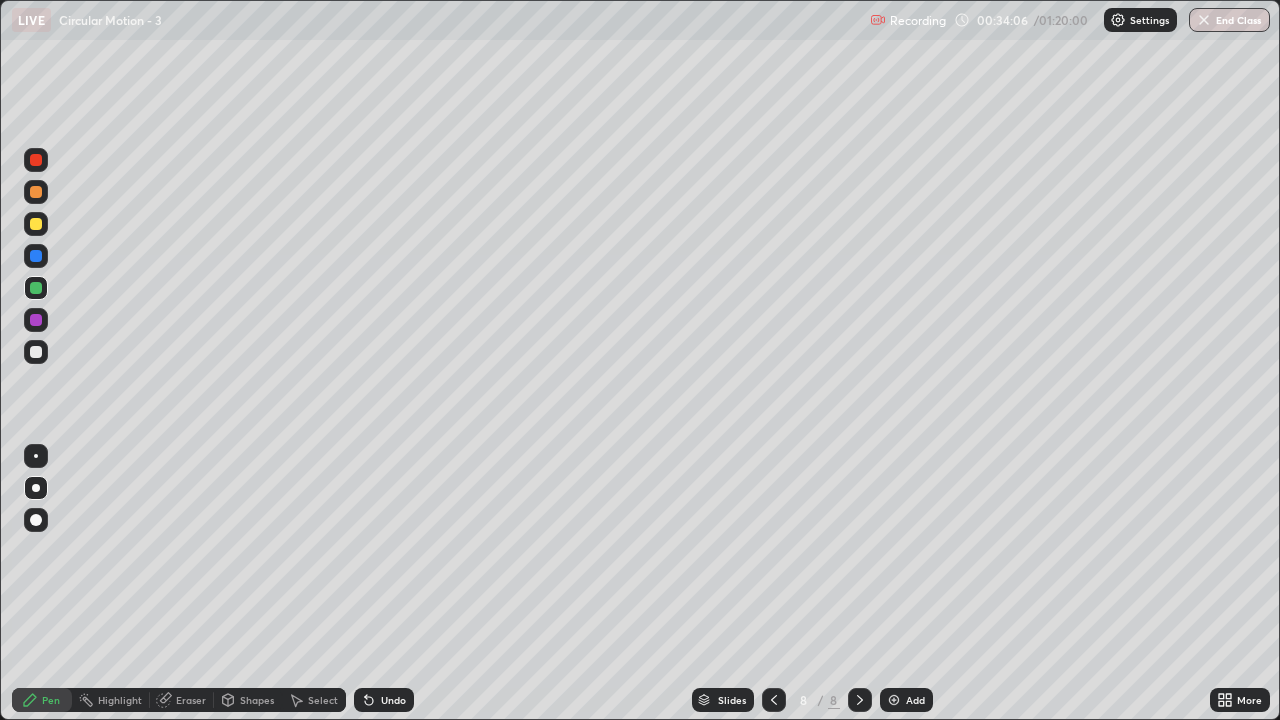 click on "Undo" at bounding box center (384, 700) 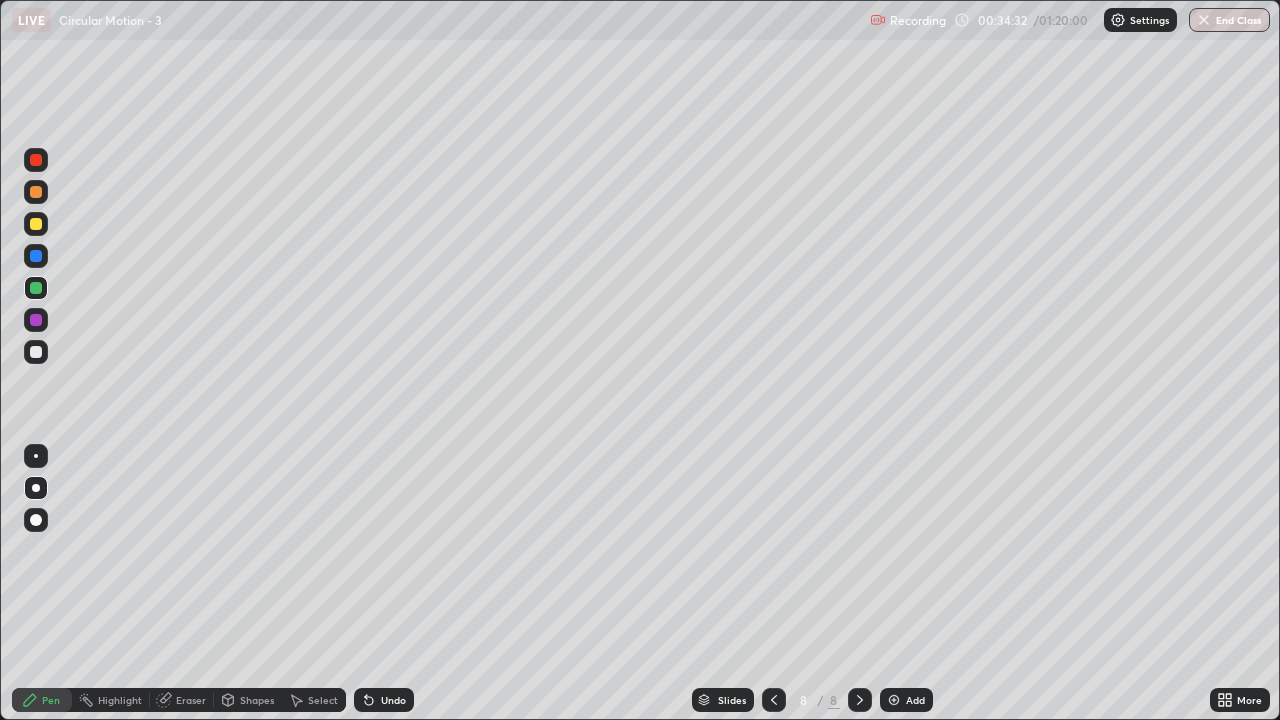 click at bounding box center [36, 352] 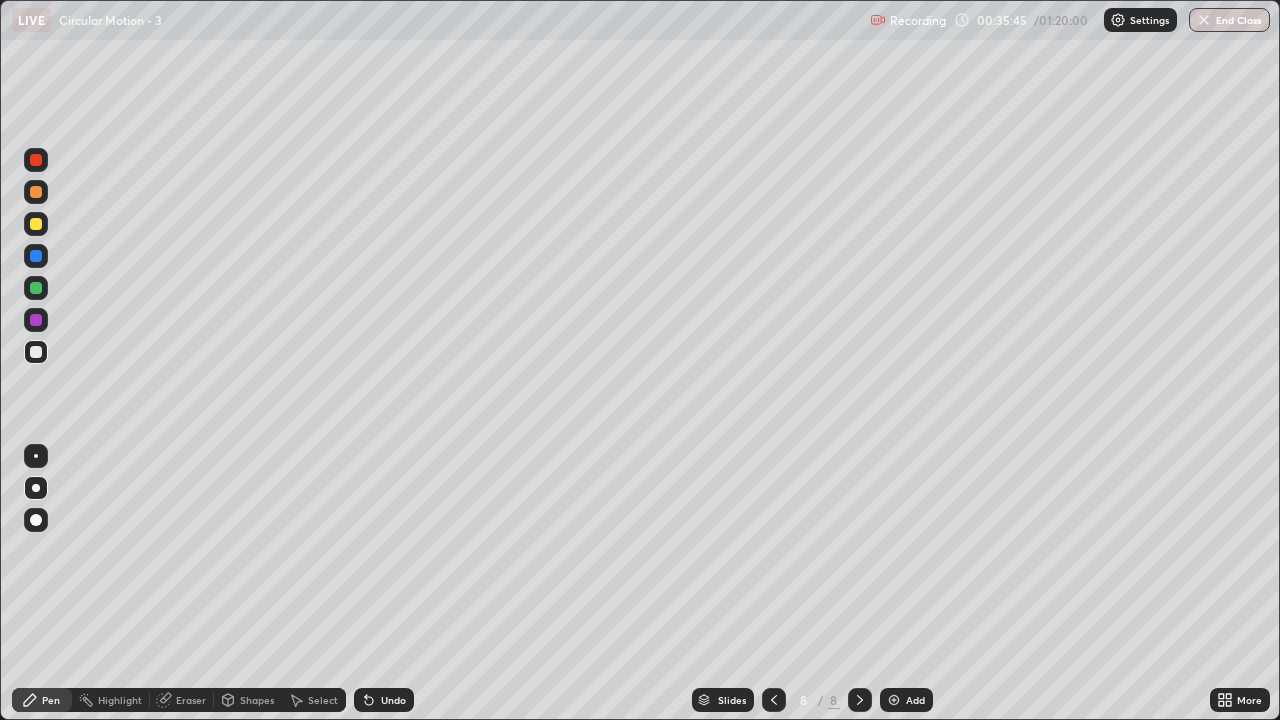 click on "Undo" at bounding box center (384, 700) 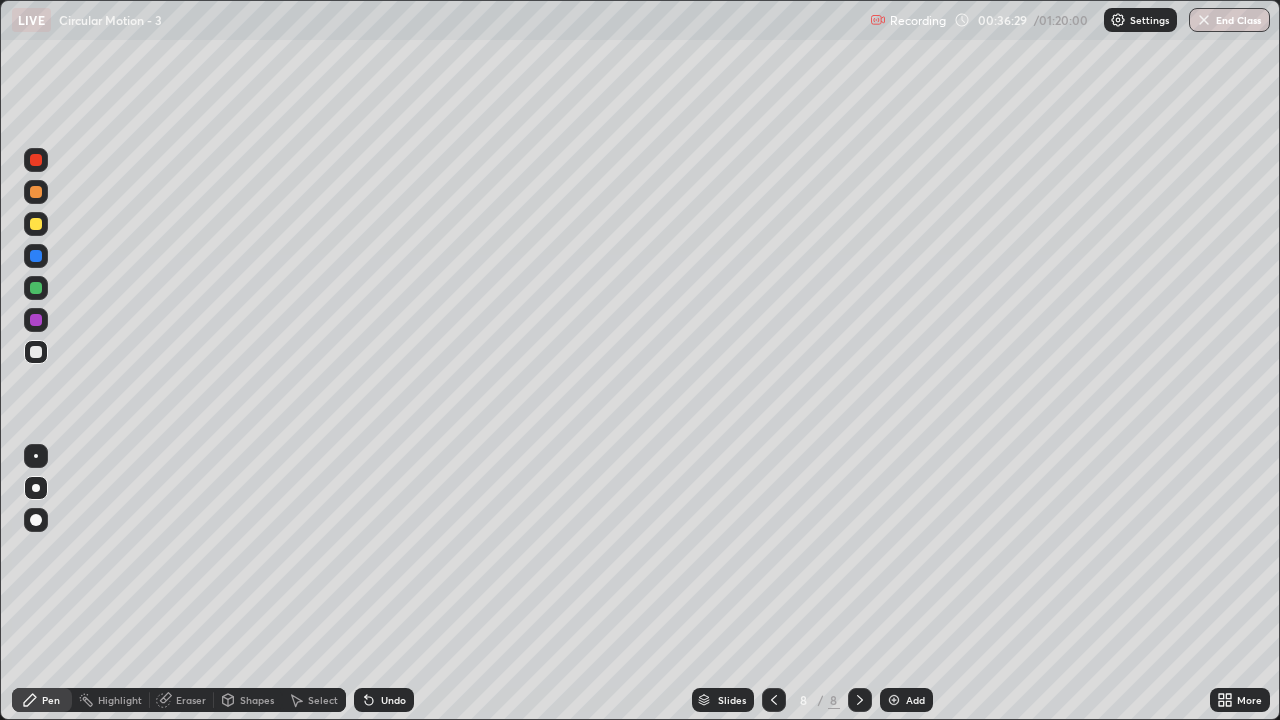 click 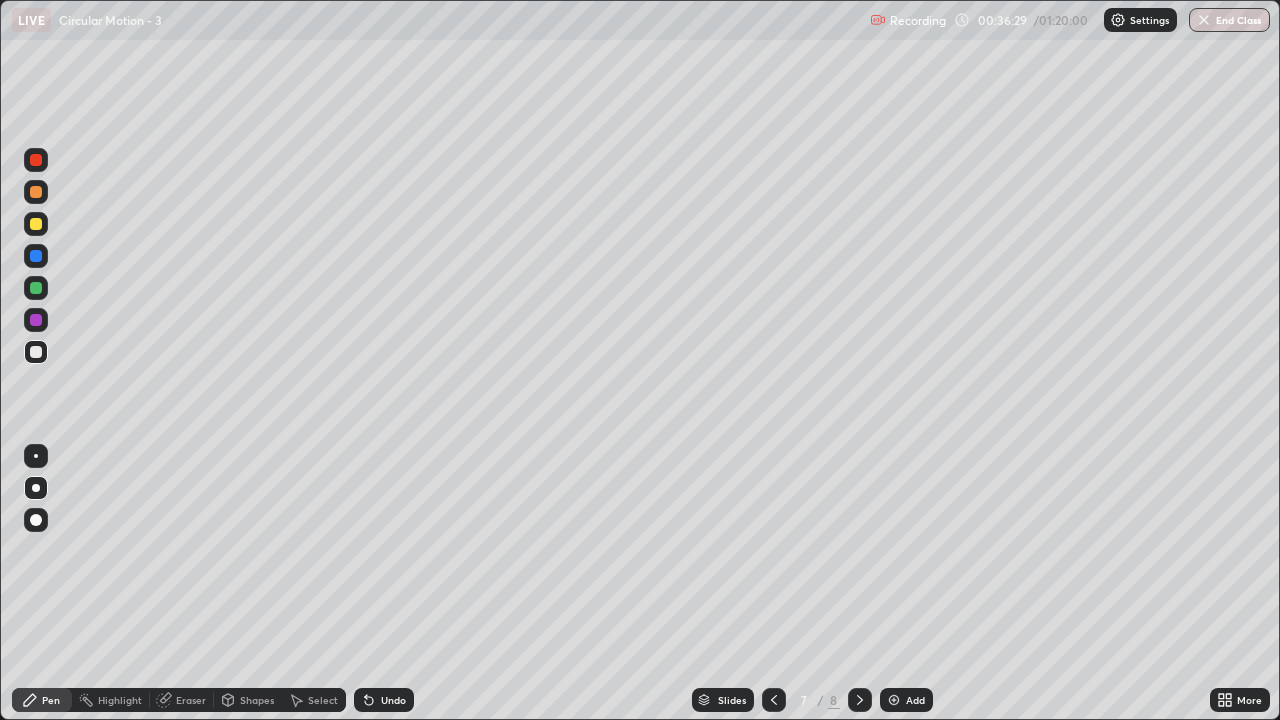click 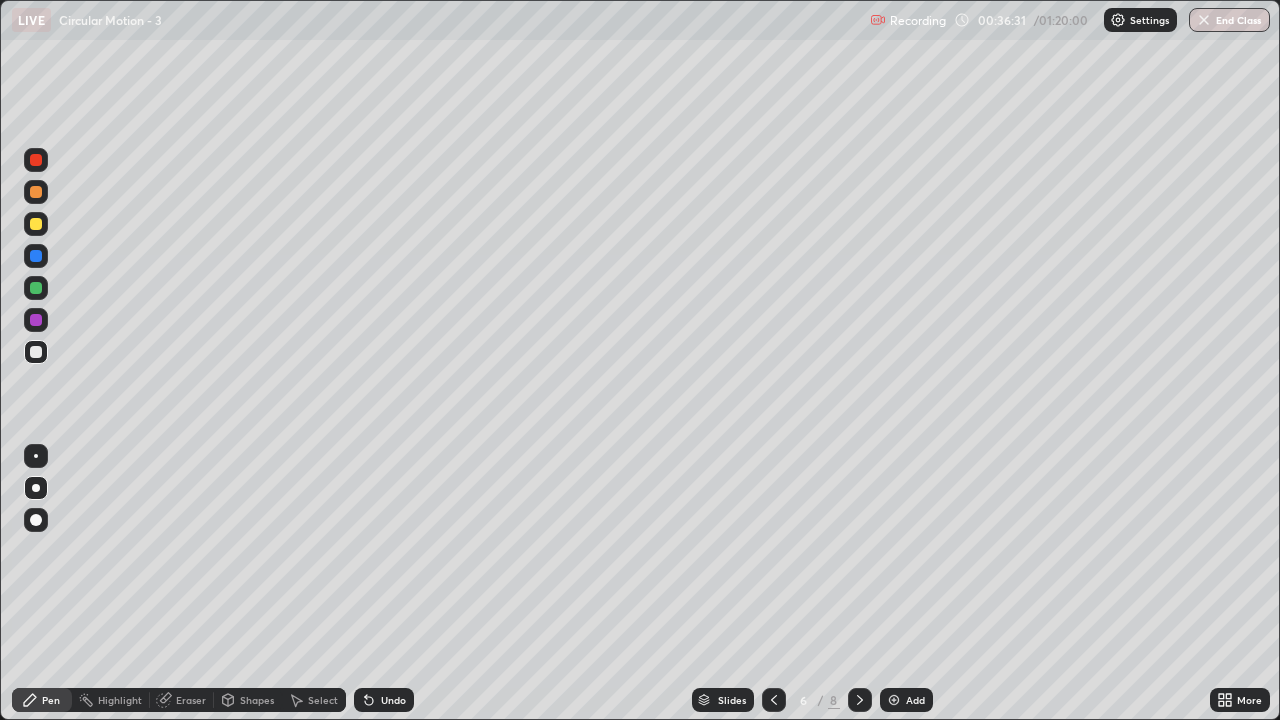 click 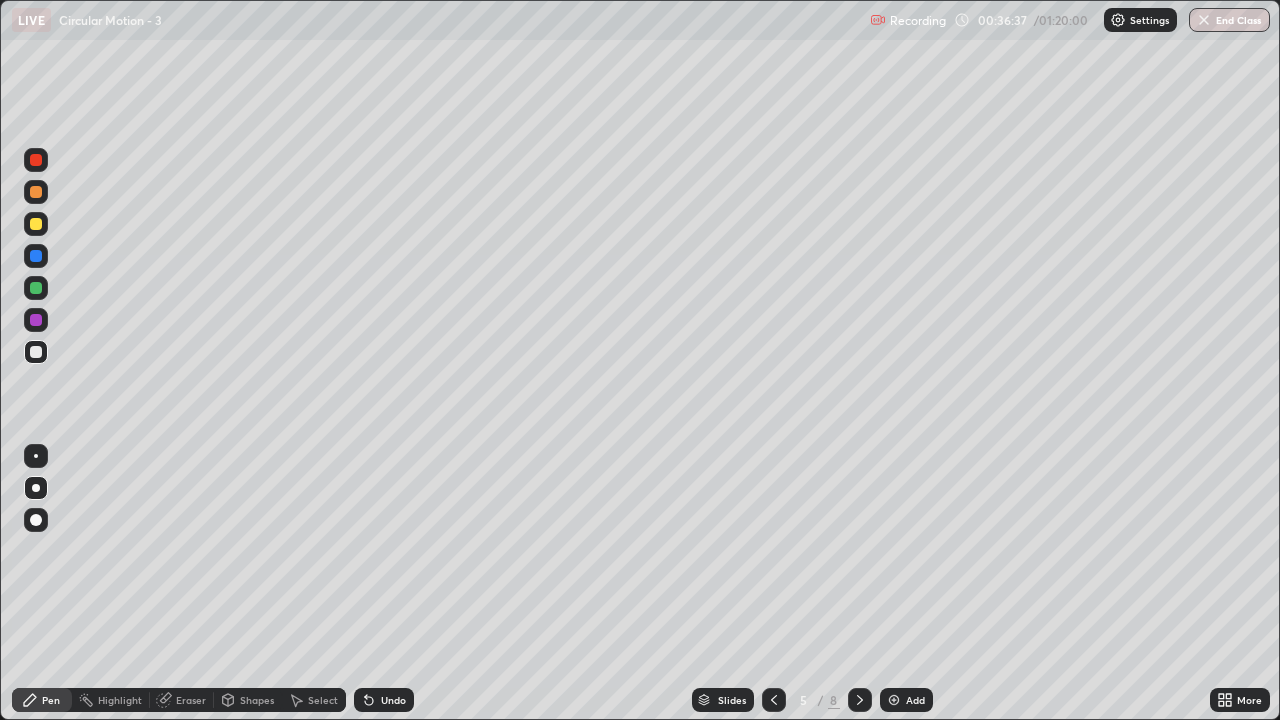 click at bounding box center [36, 160] 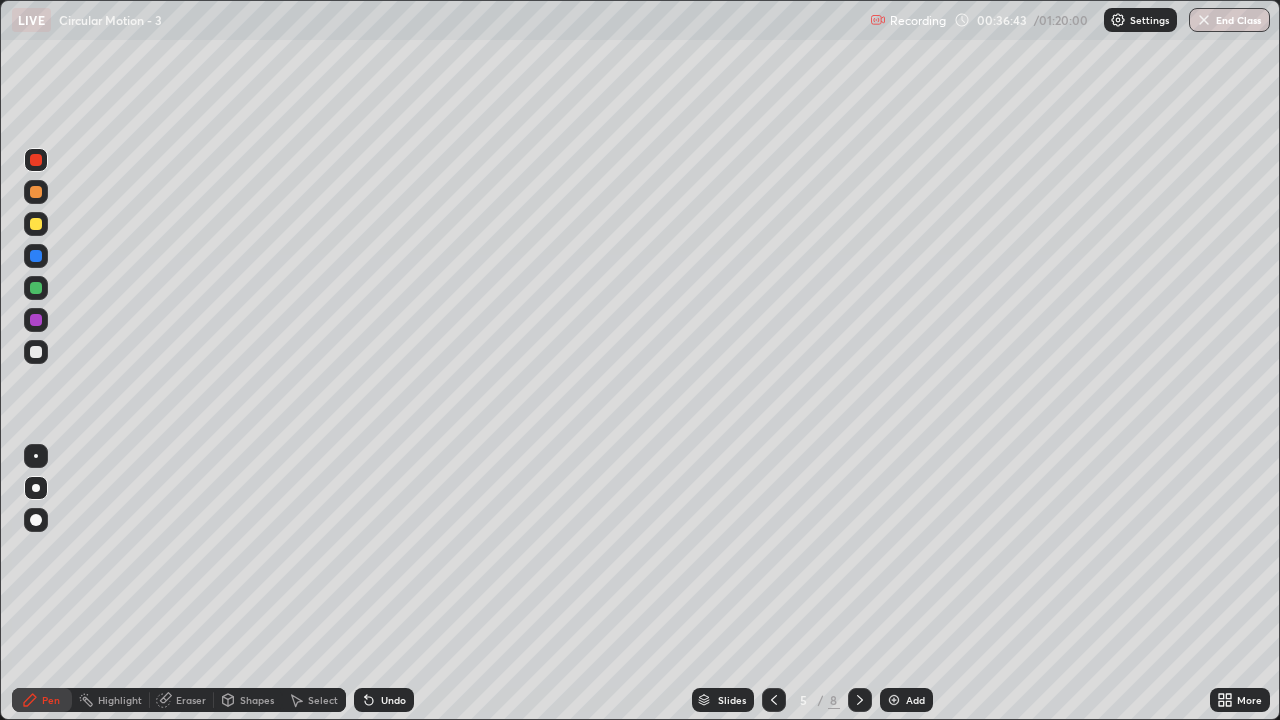 click 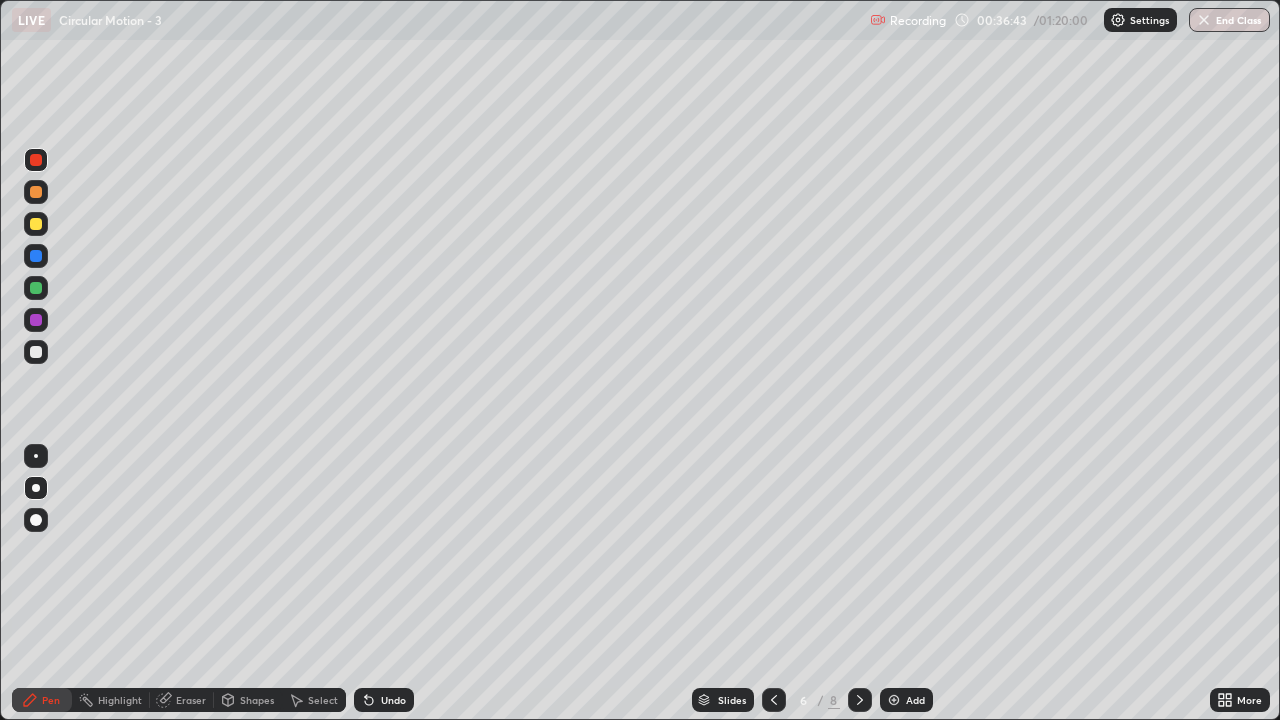 click 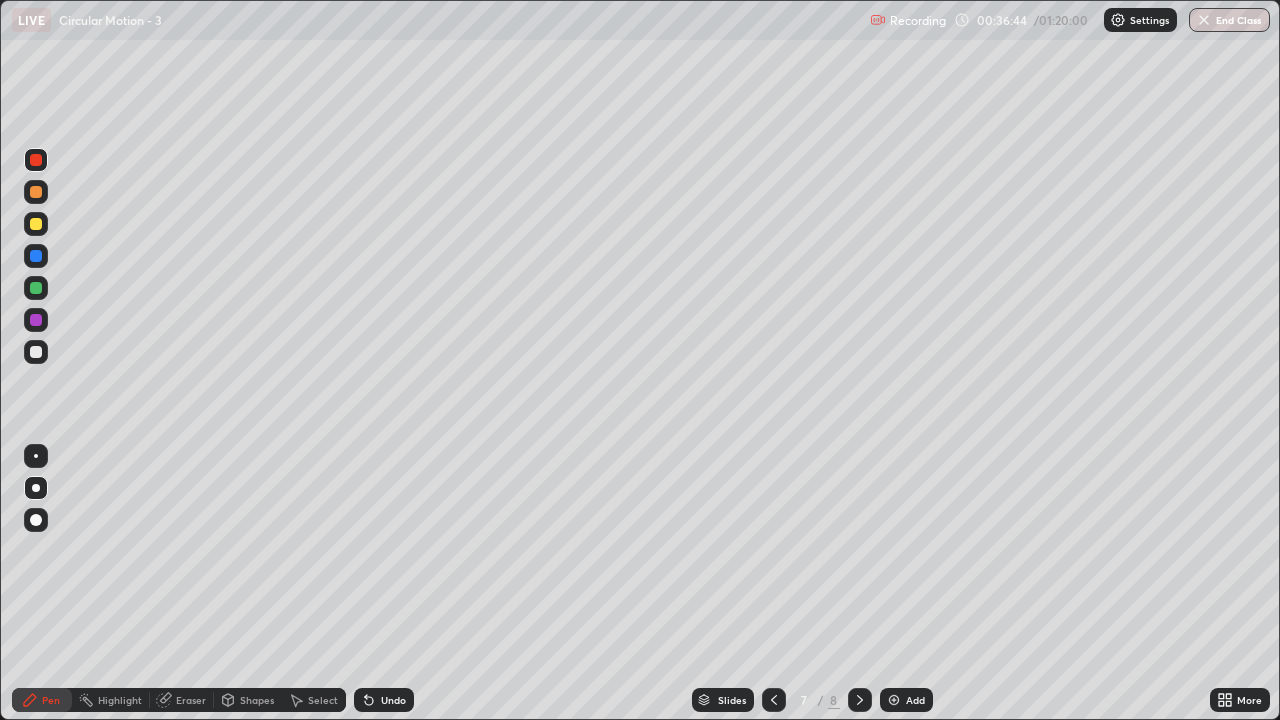 click 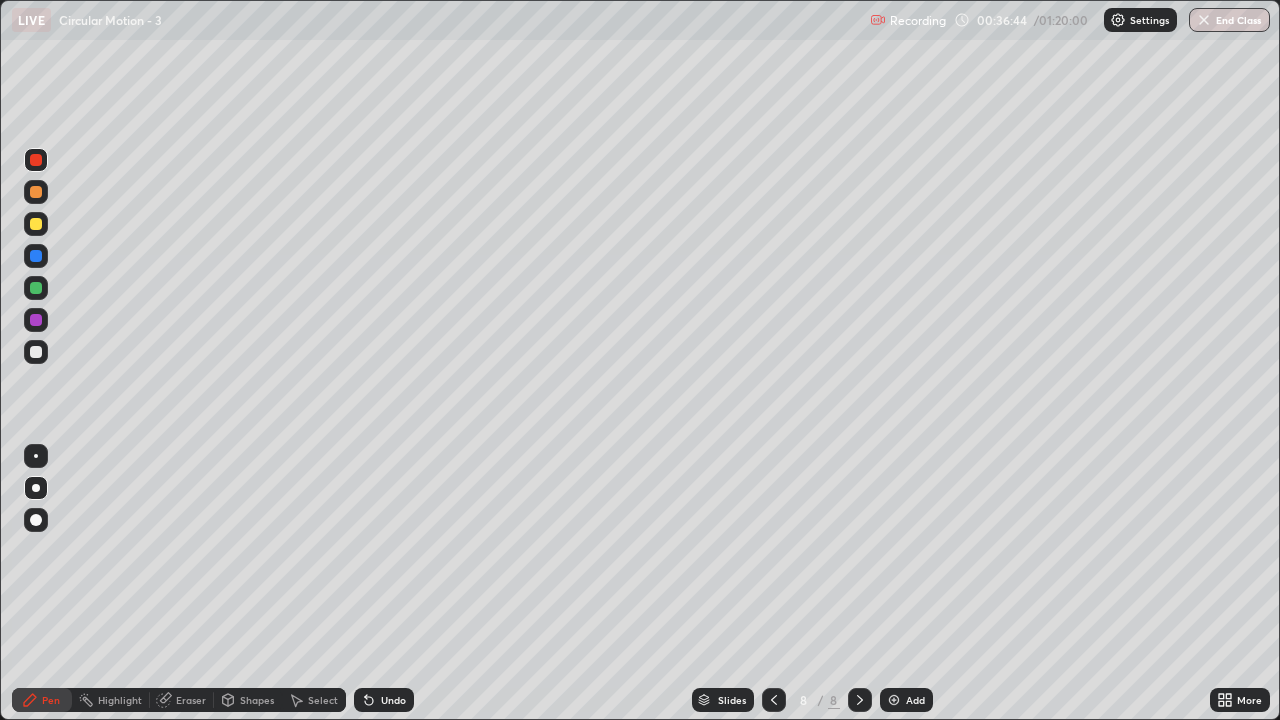 click 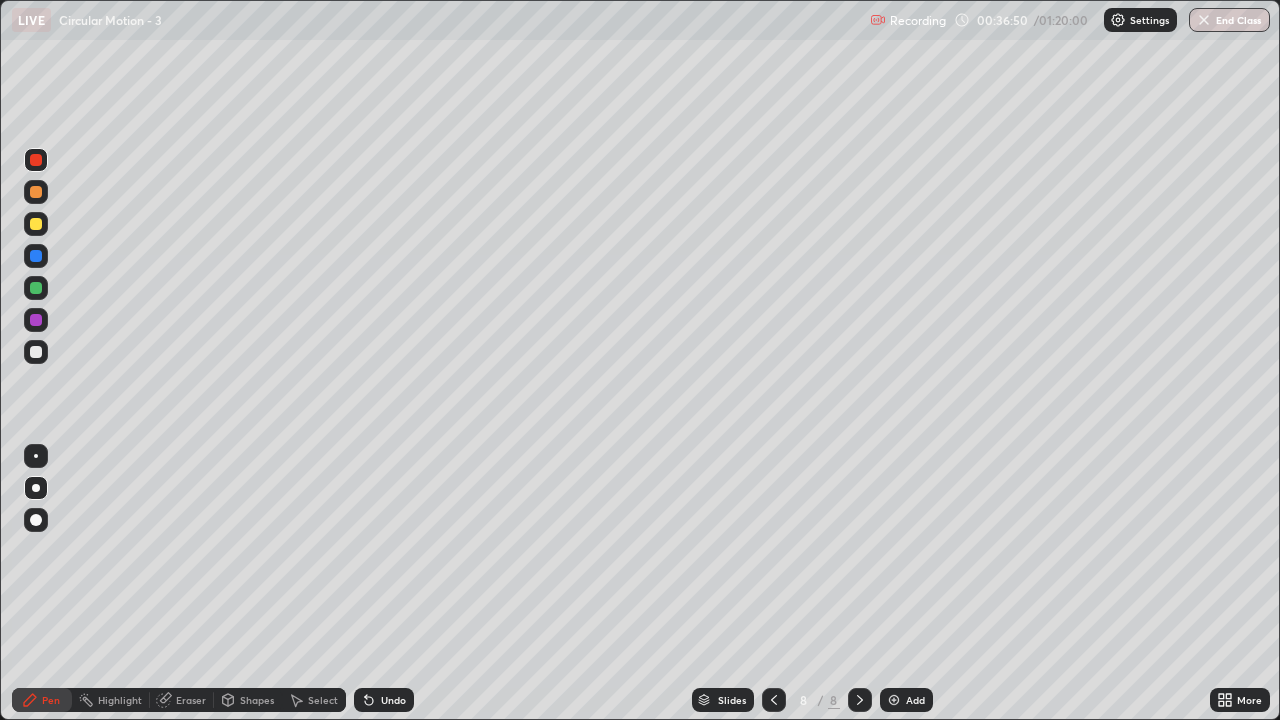 click at bounding box center (36, 352) 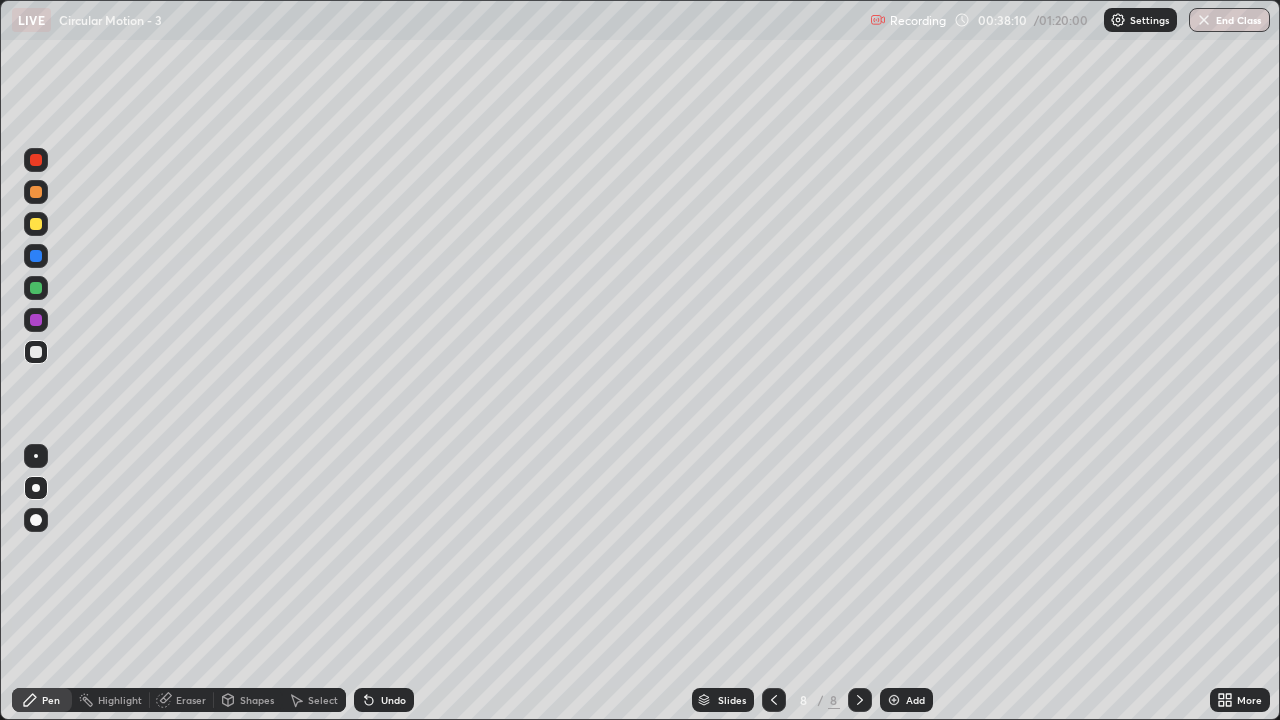 click on "Add" at bounding box center [906, 700] 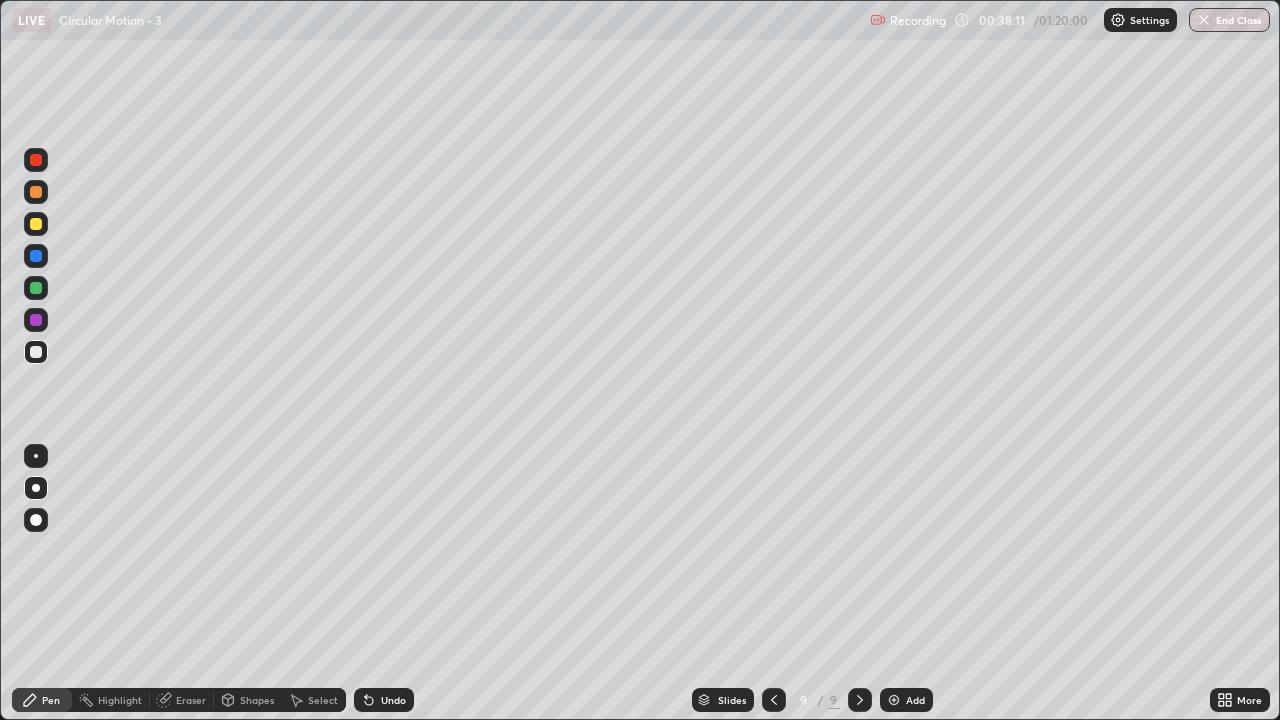 click at bounding box center [36, 192] 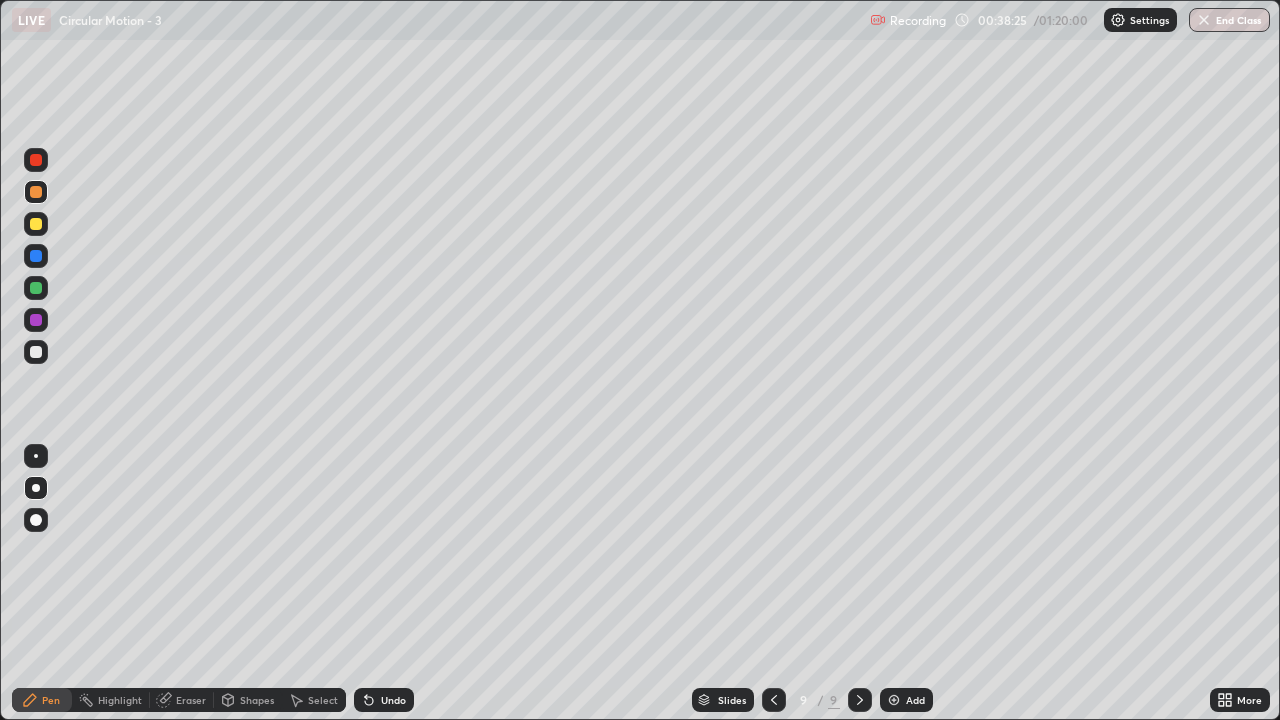 click at bounding box center (36, 352) 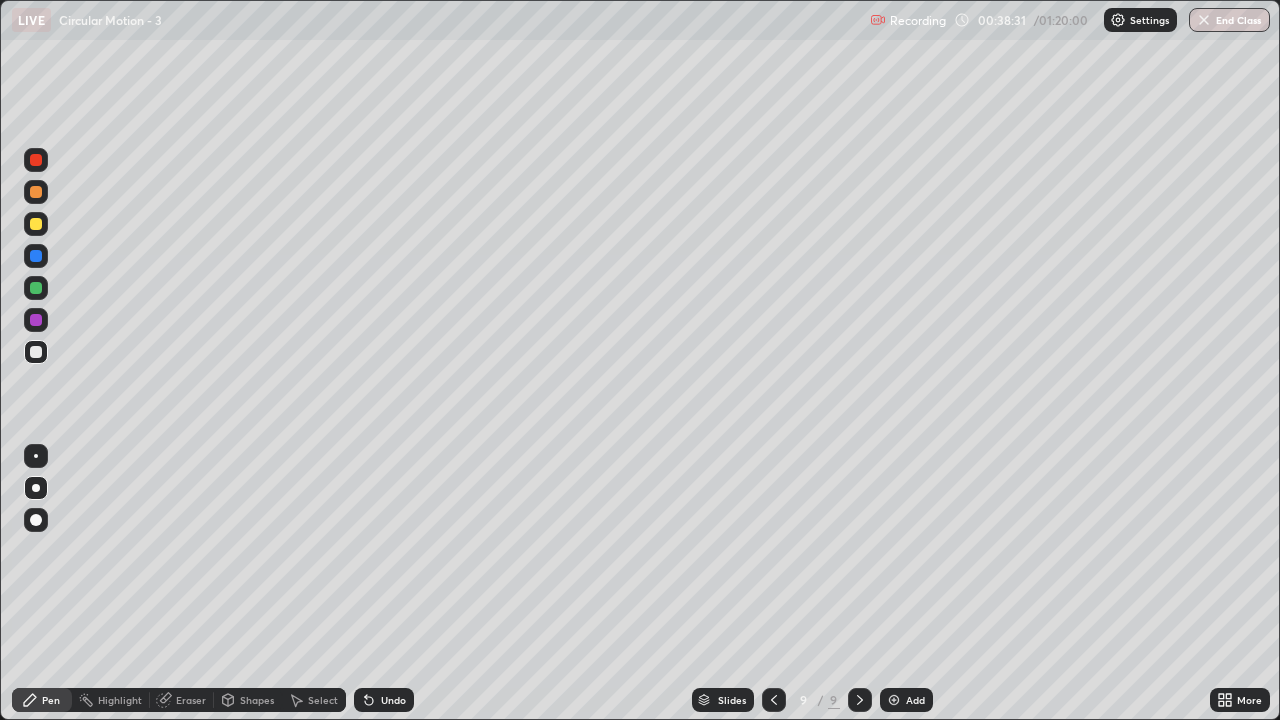 click on "Undo" at bounding box center (393, 700) 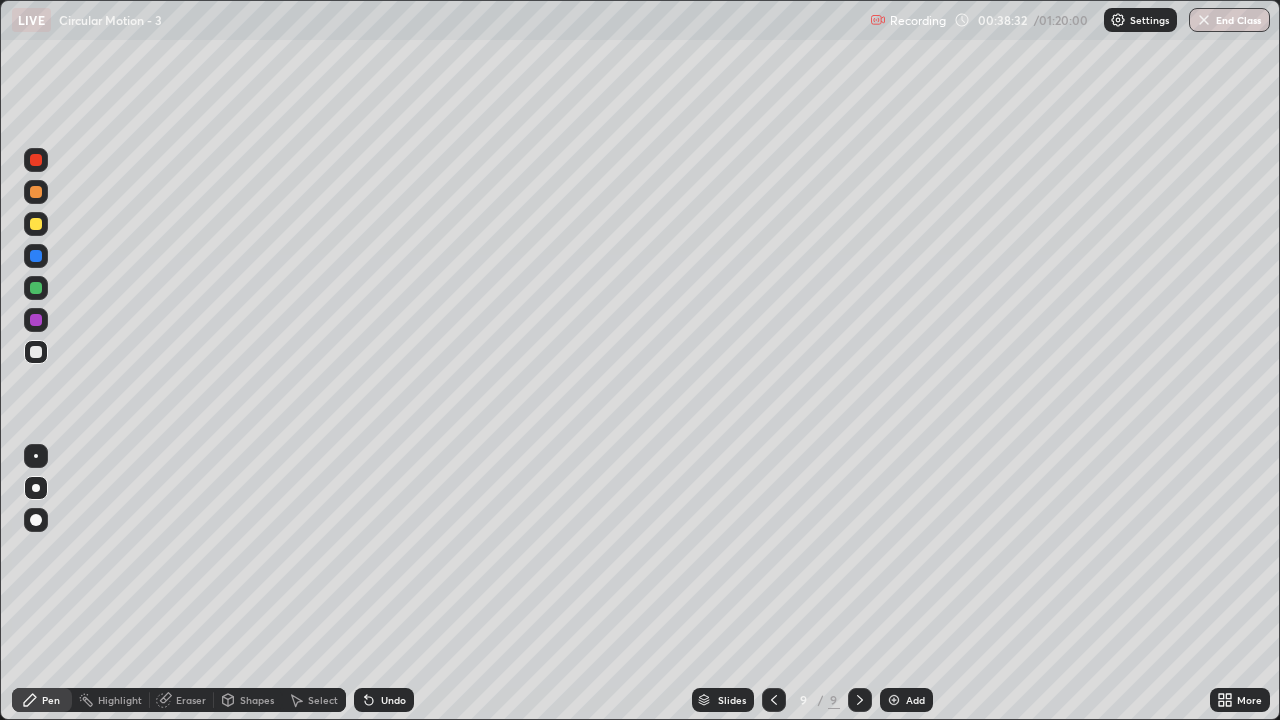 click on "Undo" at bounding box center [393, 700] 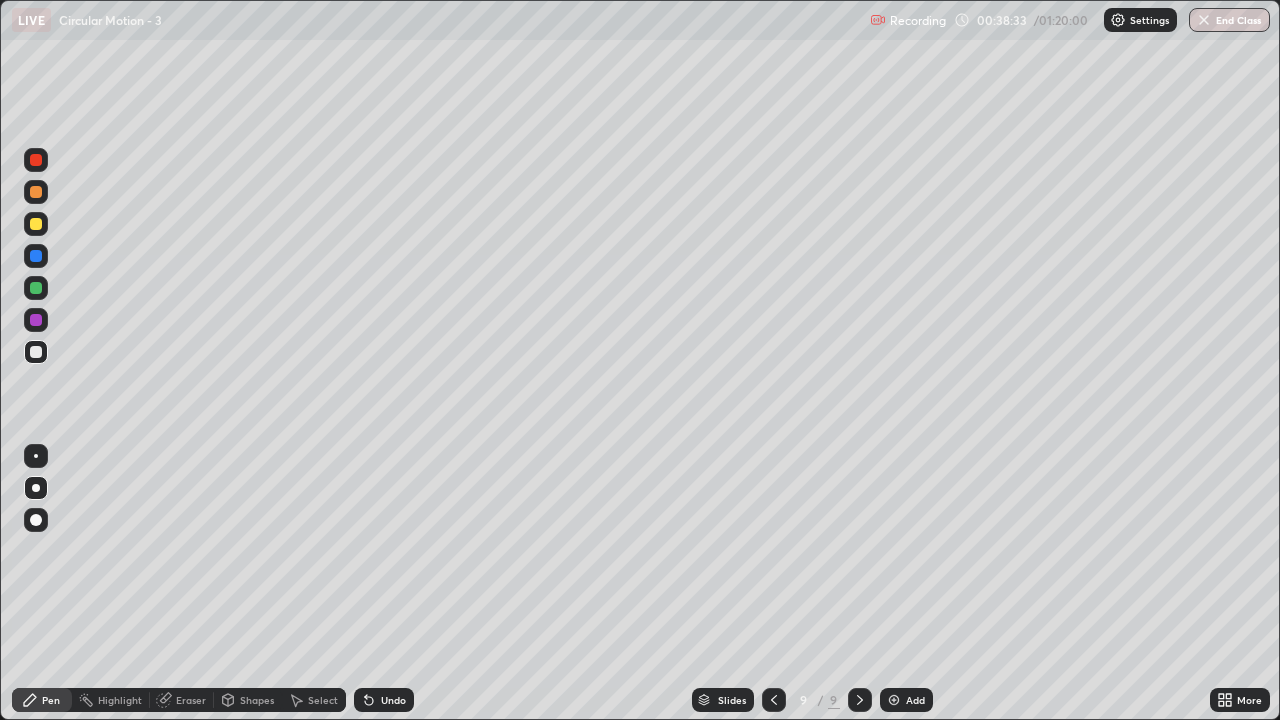 click on "Shapes" at bounding box center [257, 700] 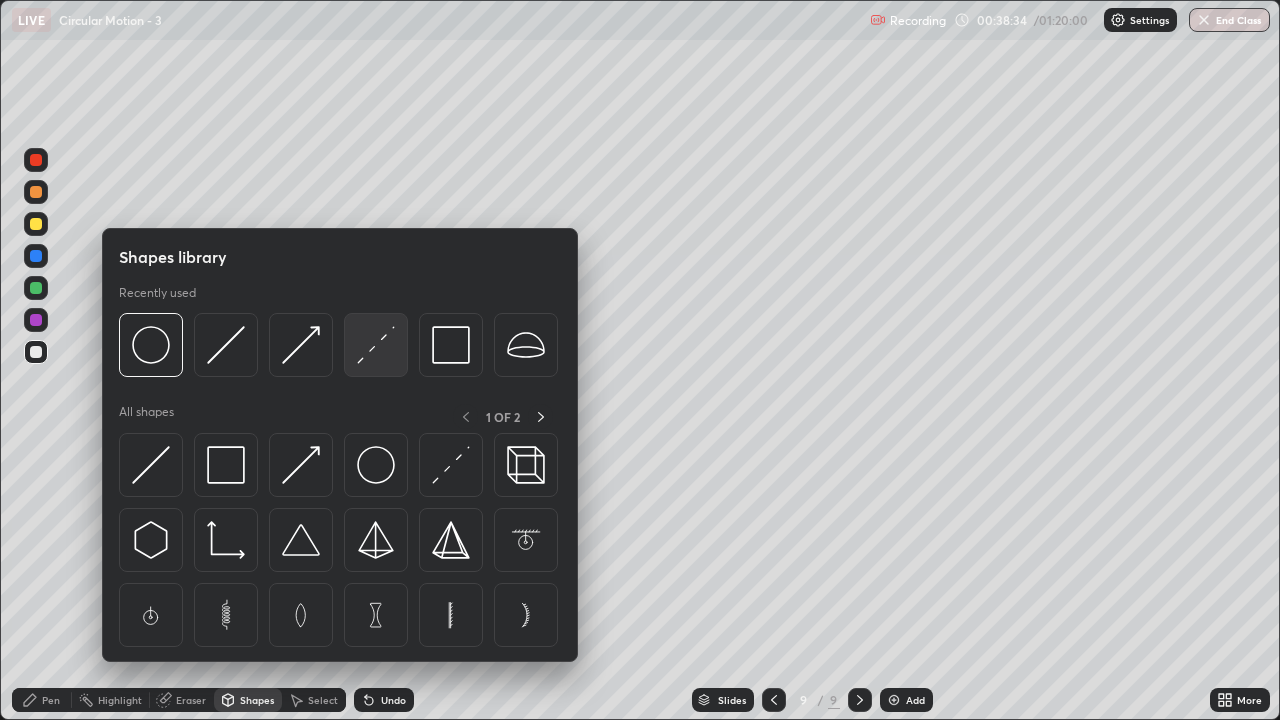 click at bounding box center [376, 345] 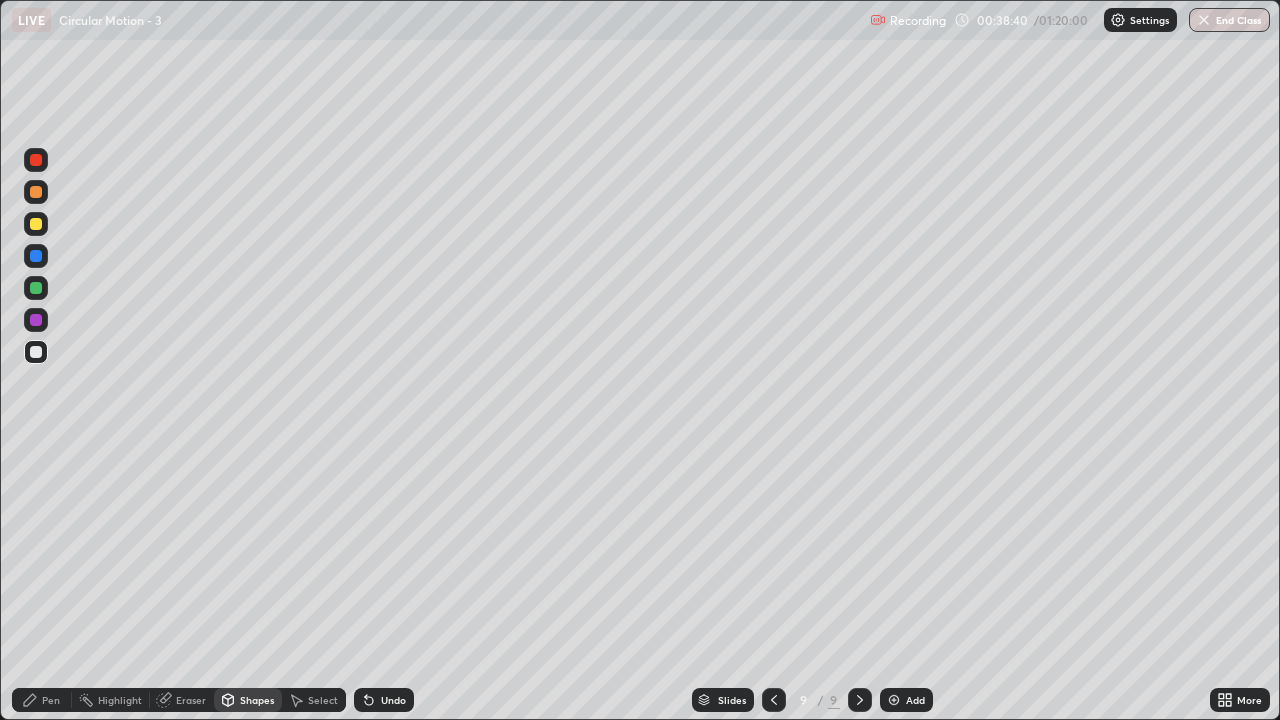 click on "Pen" at bounding box center [51, 700] 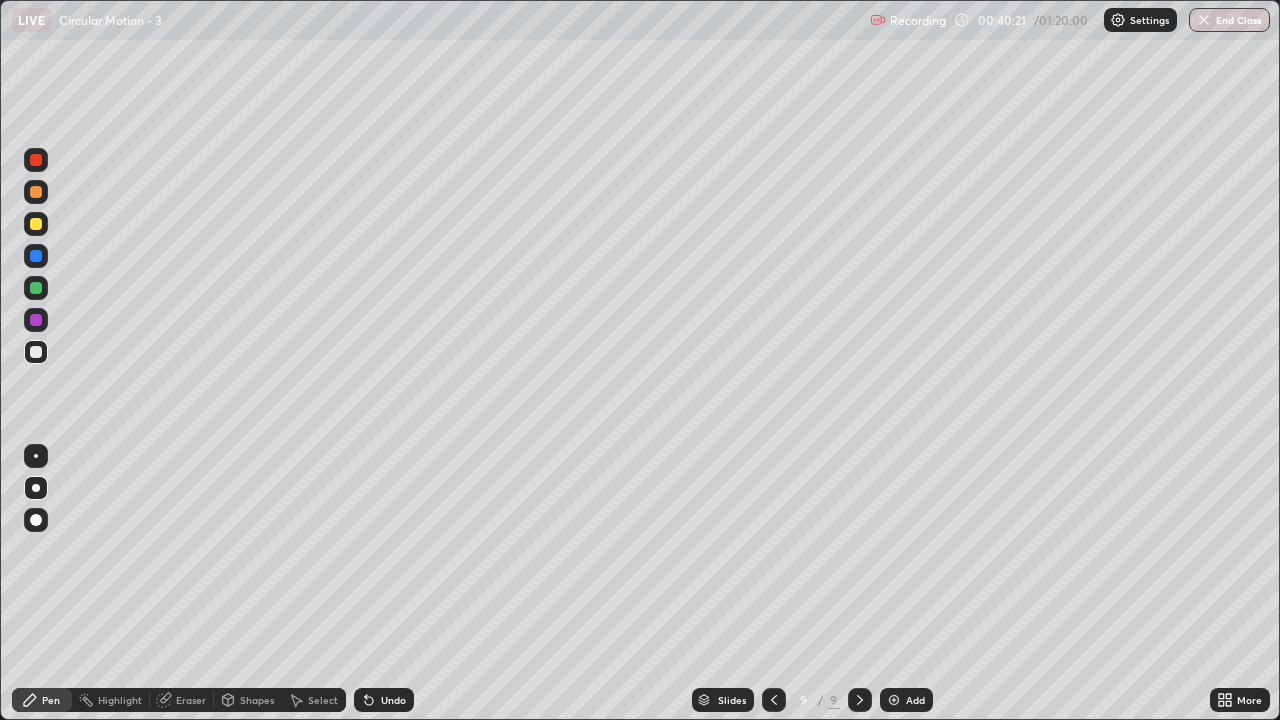 click on "Shapes" at bounding box center [257, 700] 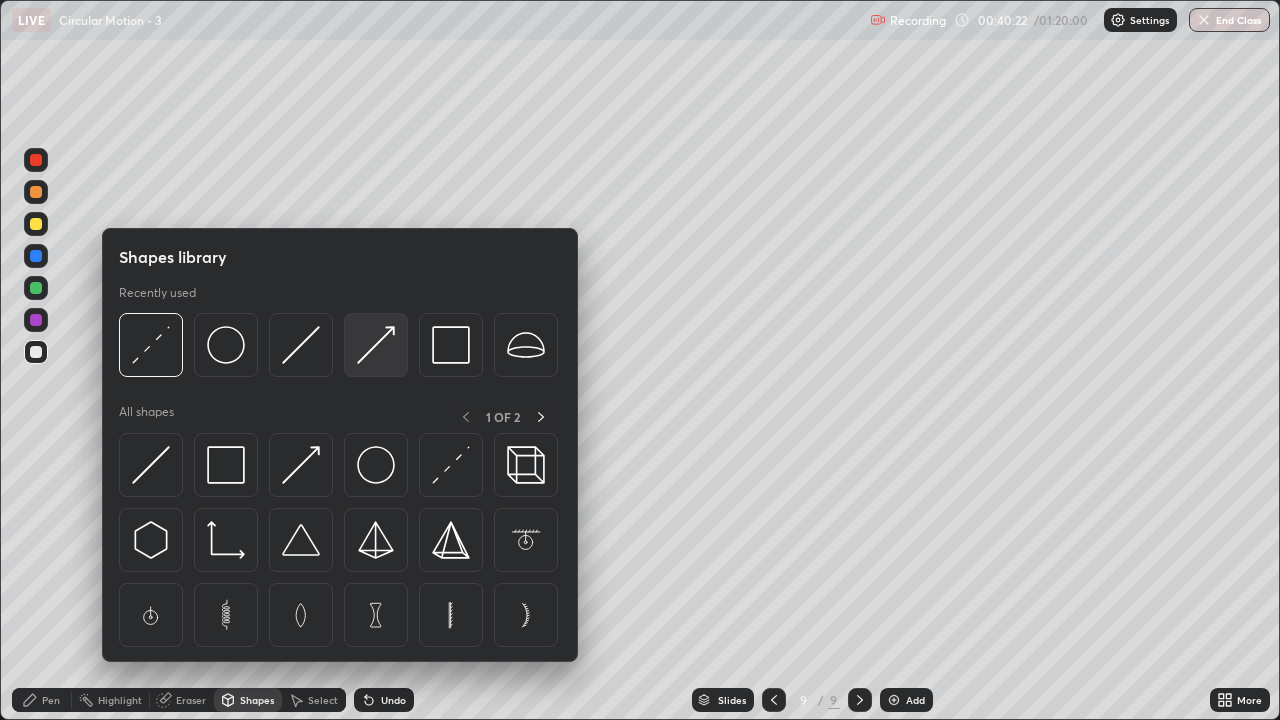 click at bounding box center [376, 345] 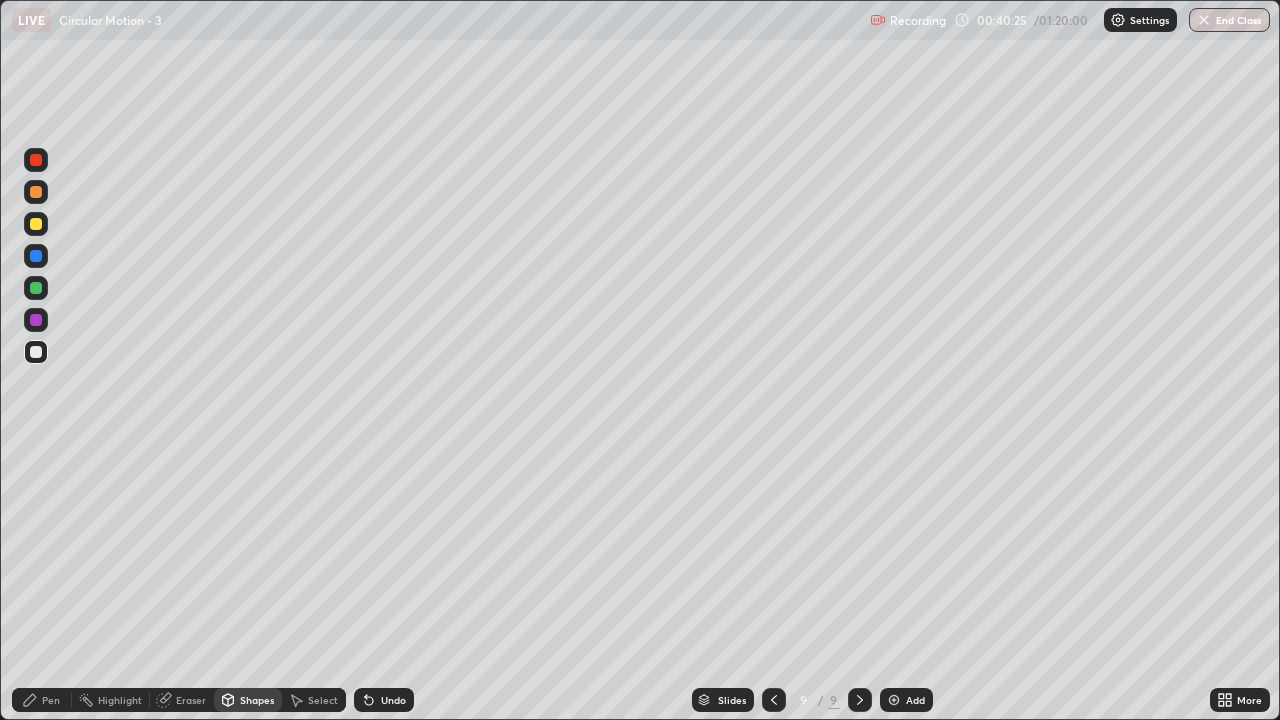 click at bounding box center (36, 224) 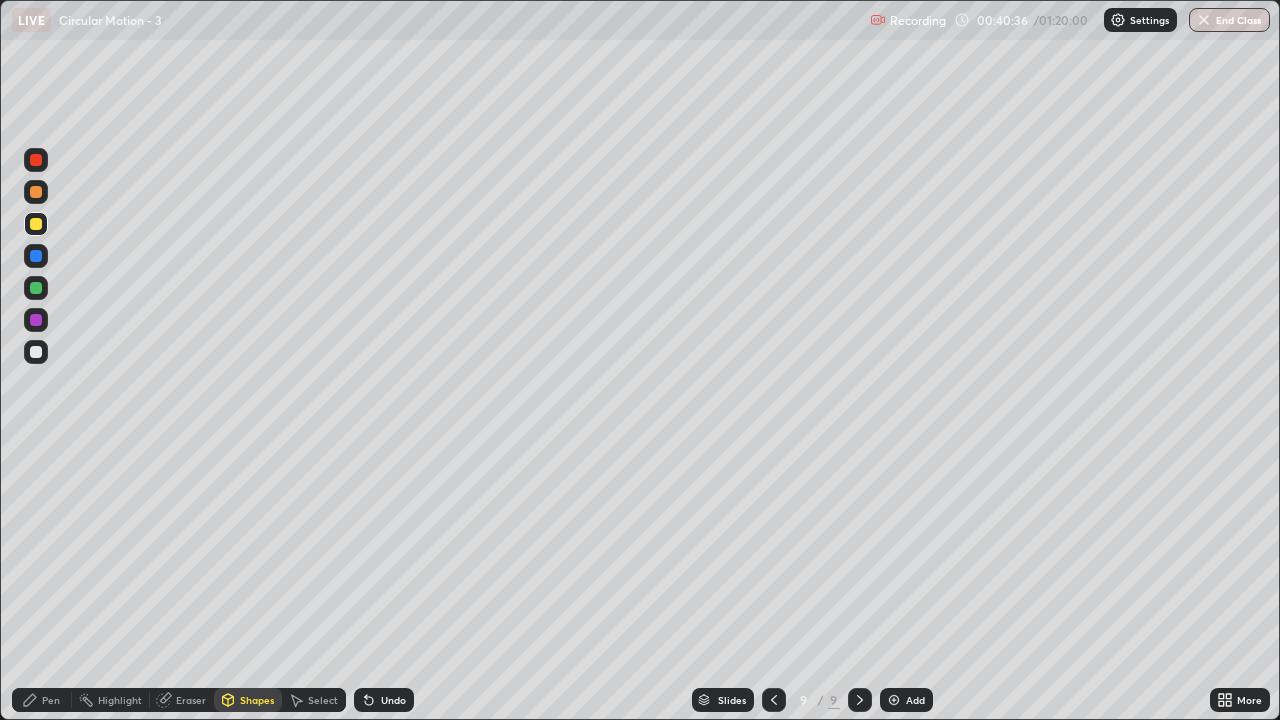 click on "Pen" at bounding box center [42, 700] 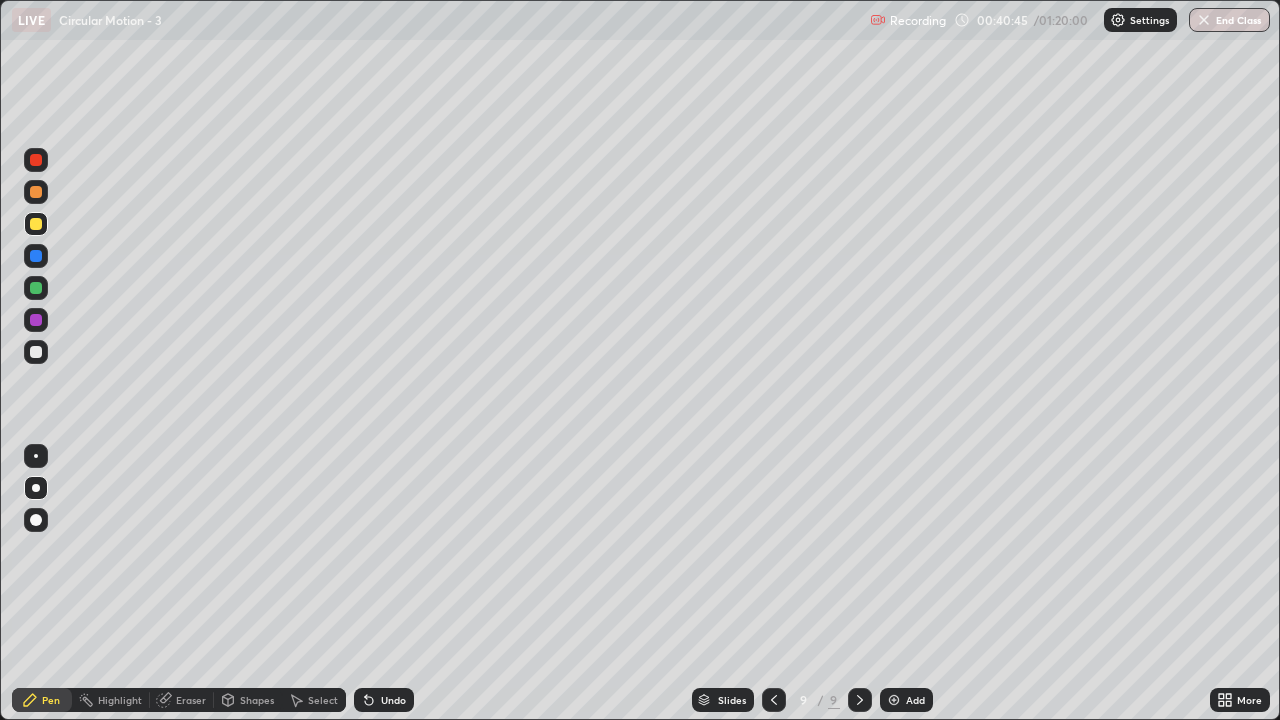 click on "Undo" at bounding box center [393, 700] 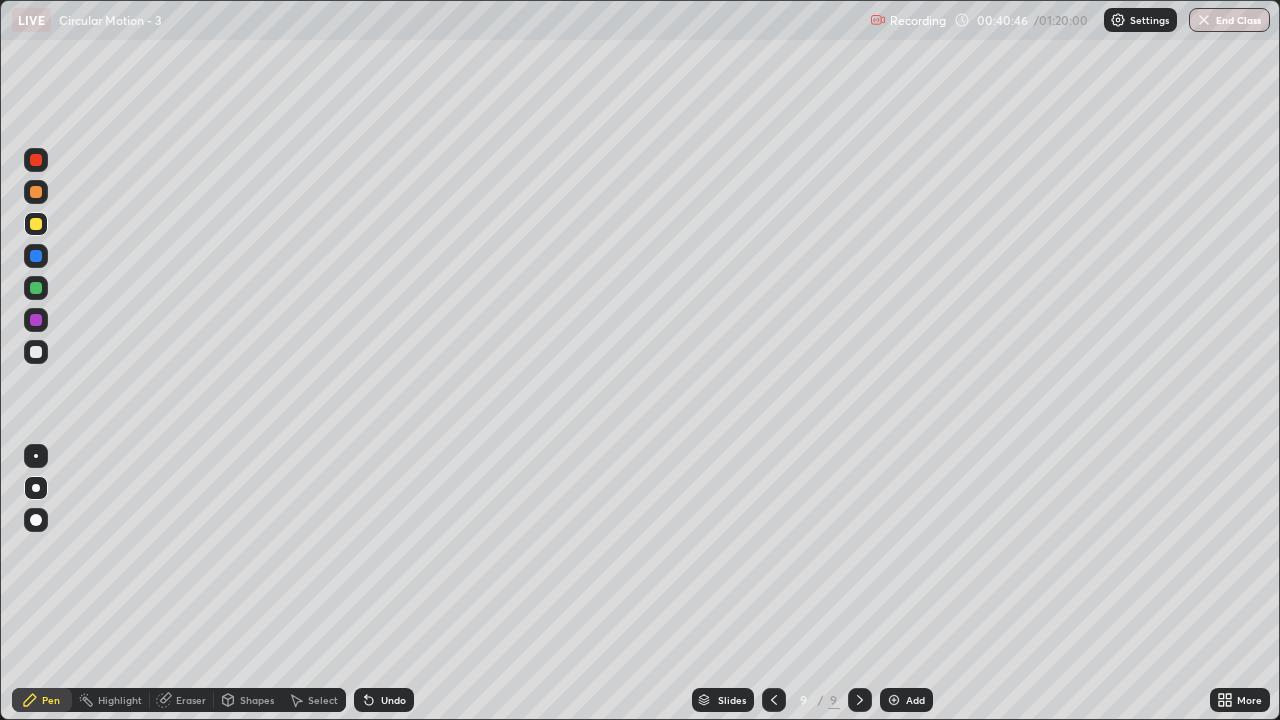 click on "Undo" at bounding box center [393, 700] 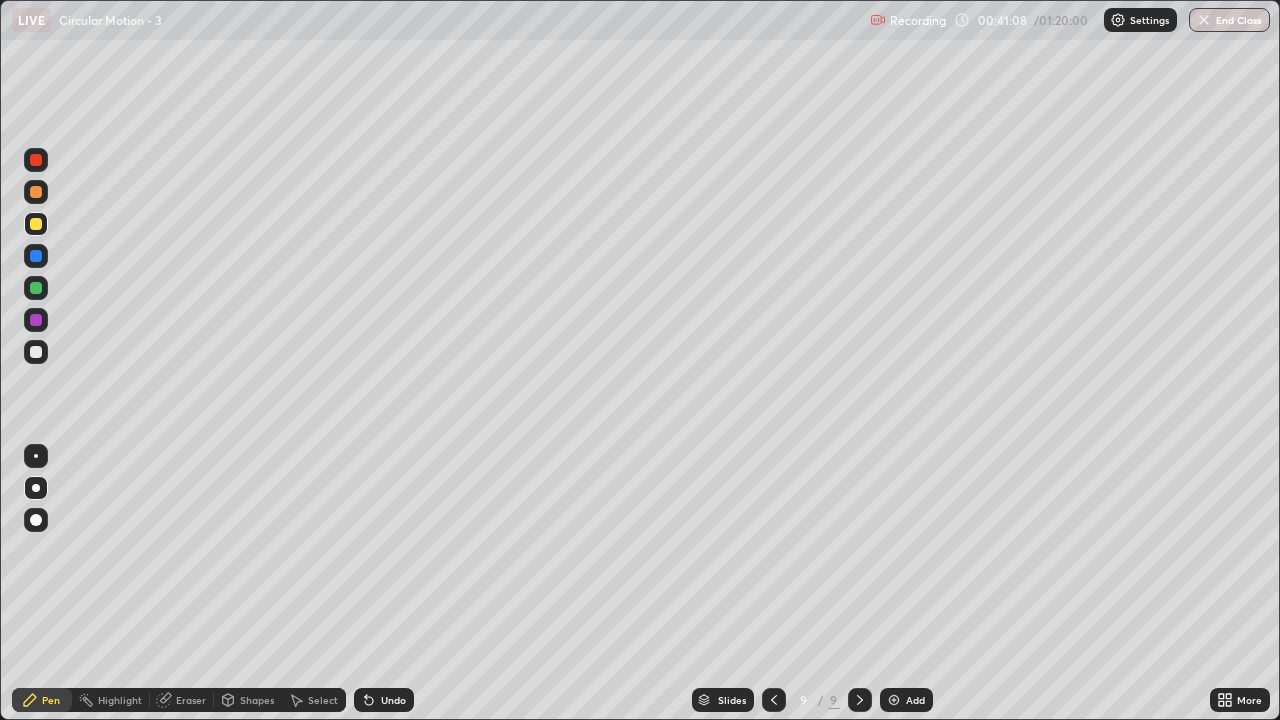 click at bounding box center [36, 352] 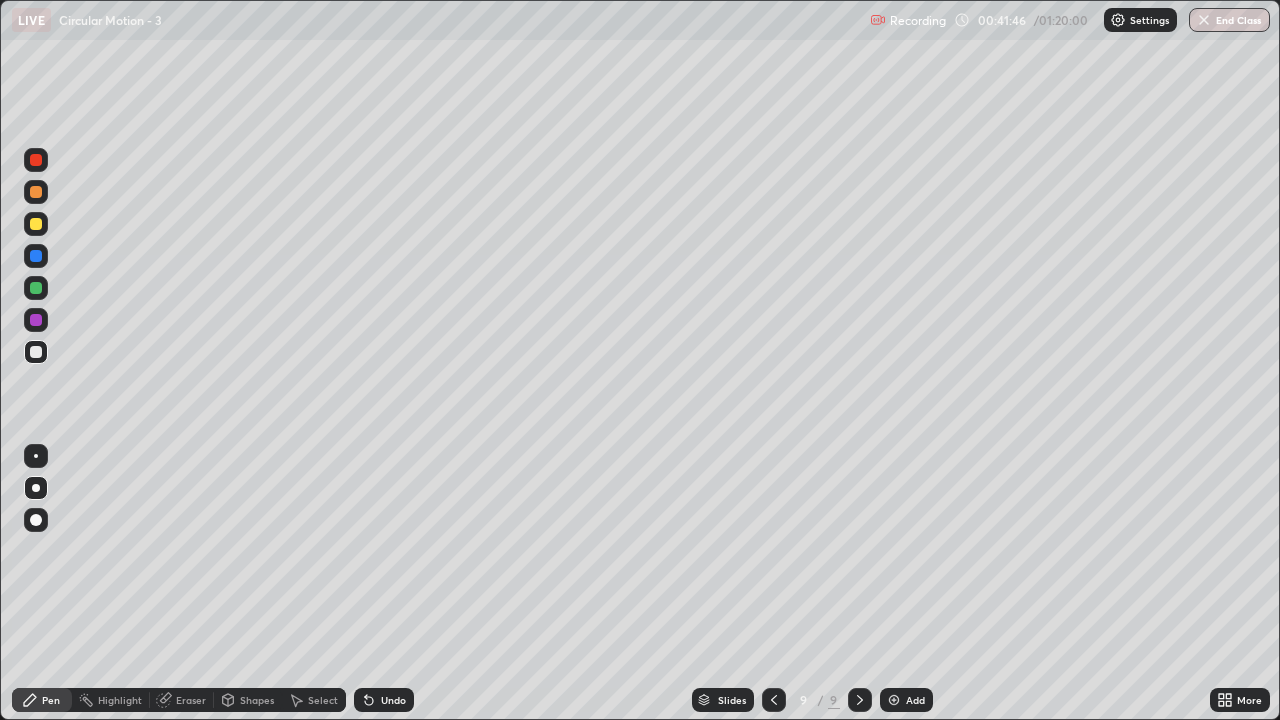 click on "Undo" at bounding box center (384, 700) 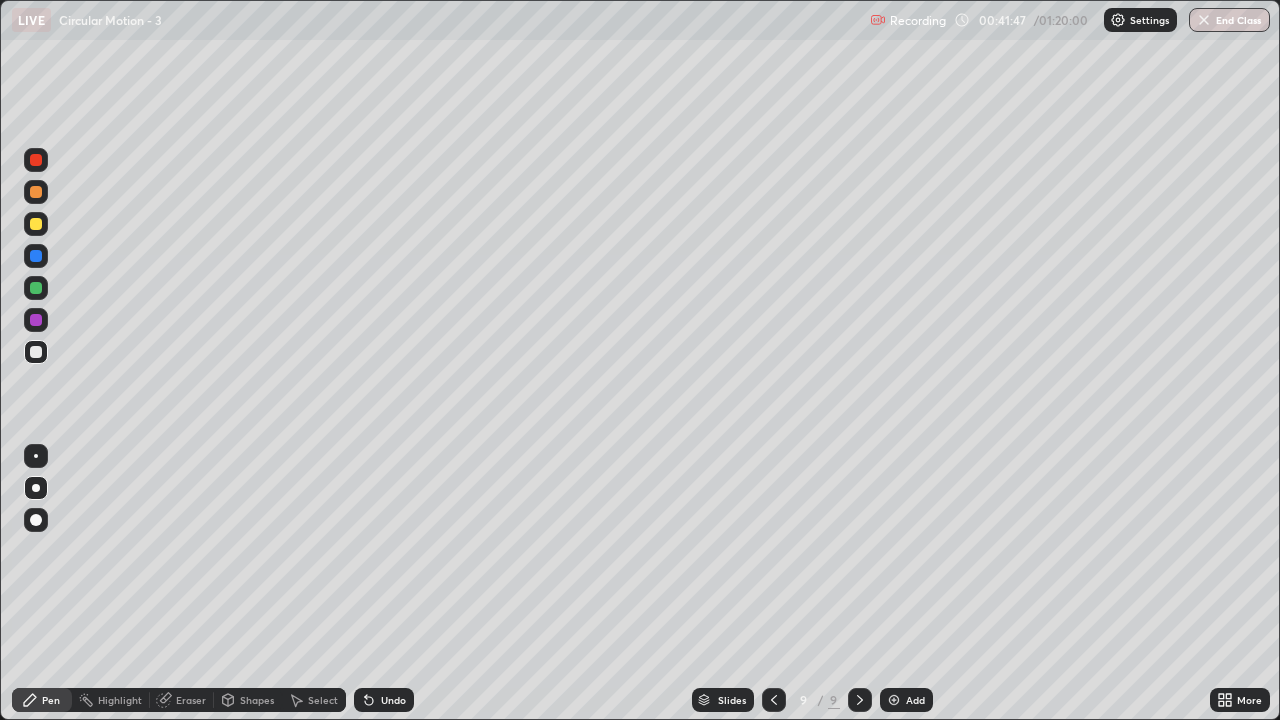 click on "Undo" at bounding box center (393, 700) 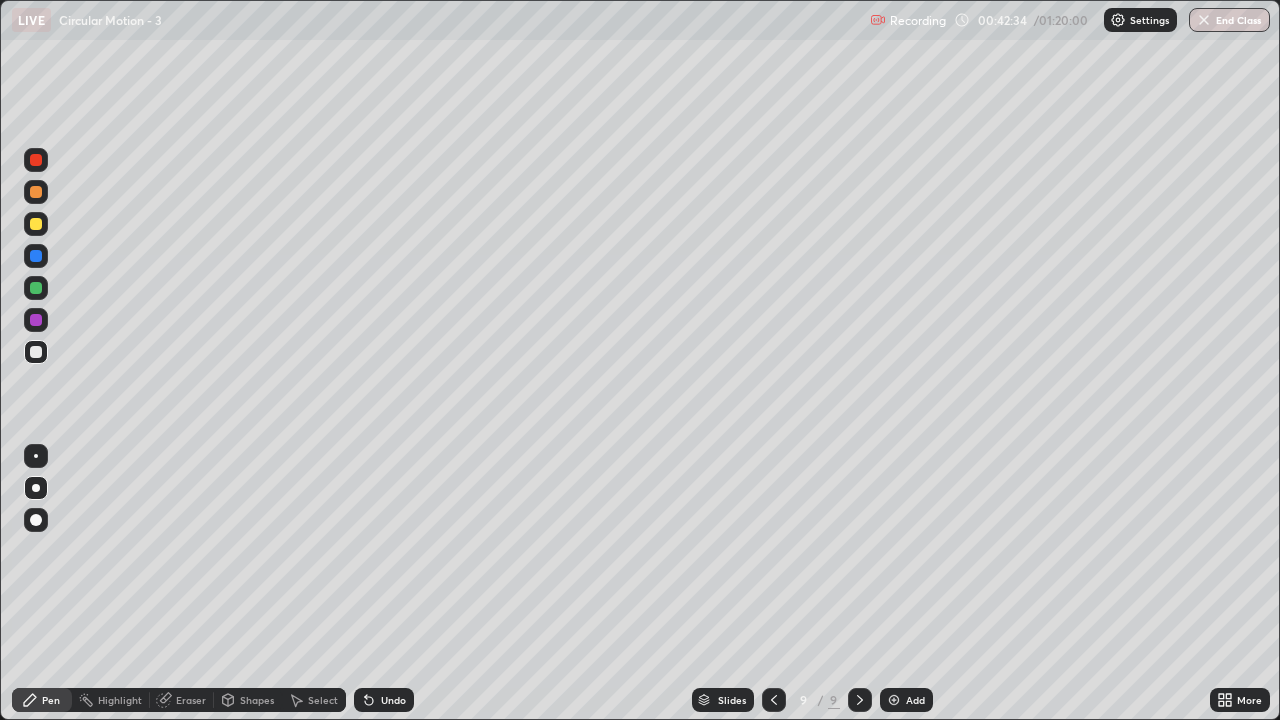 click at bounding box center [36, 192] 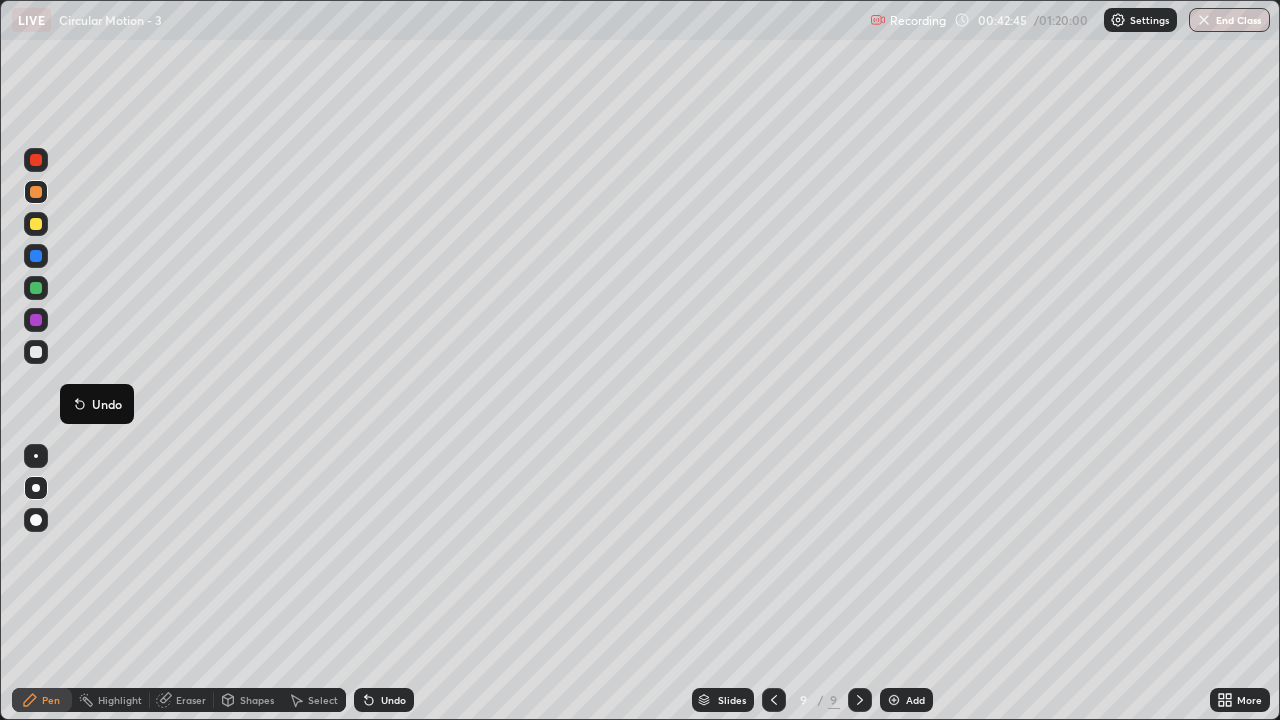 click at bounding box center [36, 352] 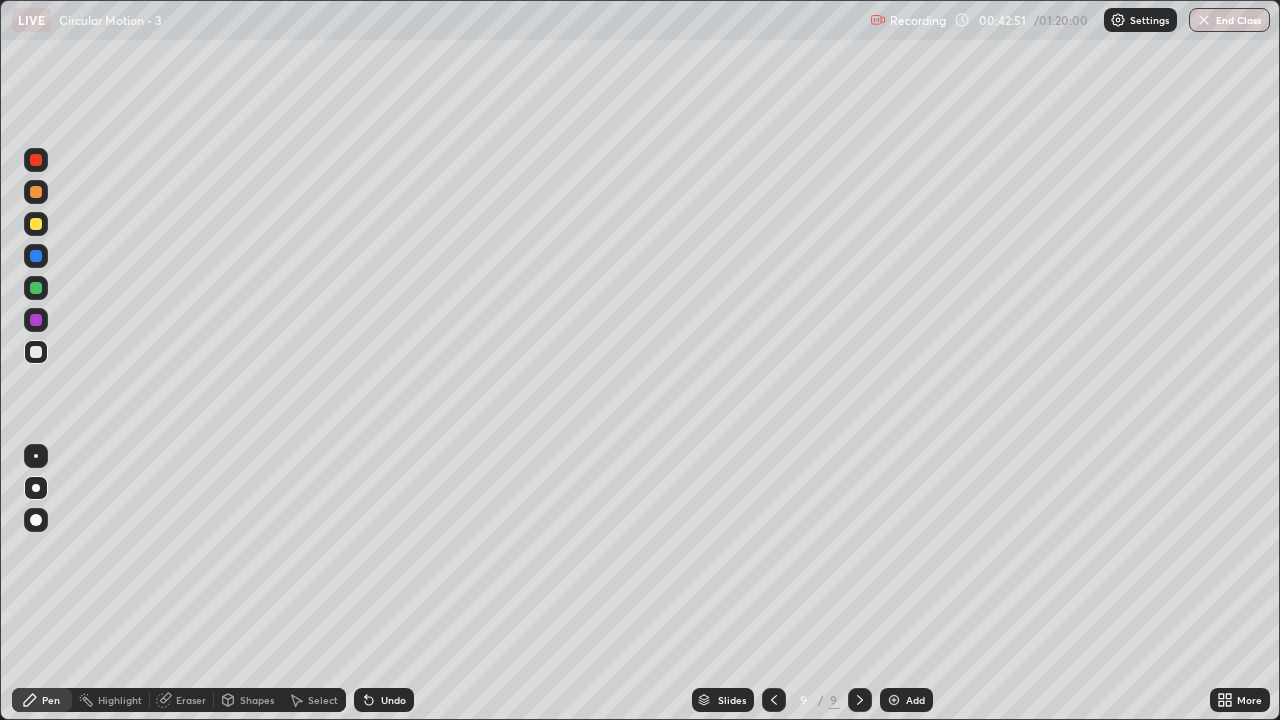 click on "Shapes" at bounding box center [257, 700] 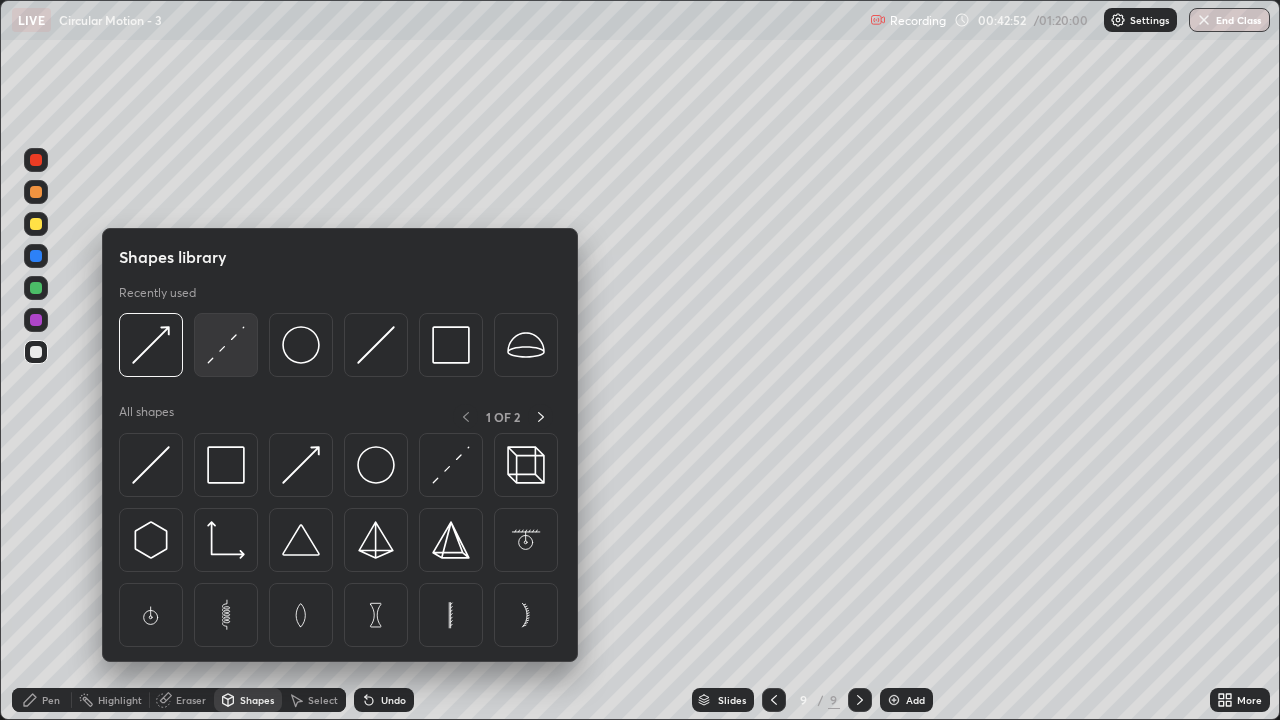 click at bounding box center (226, 345) 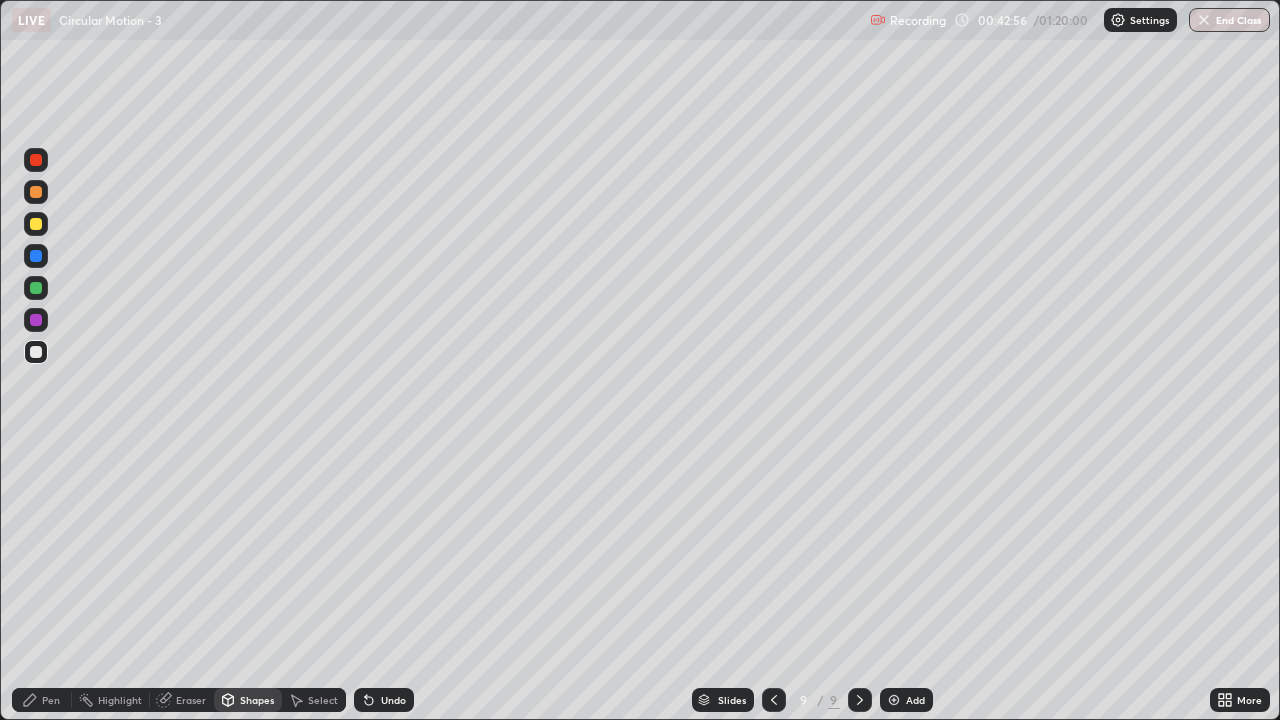 click 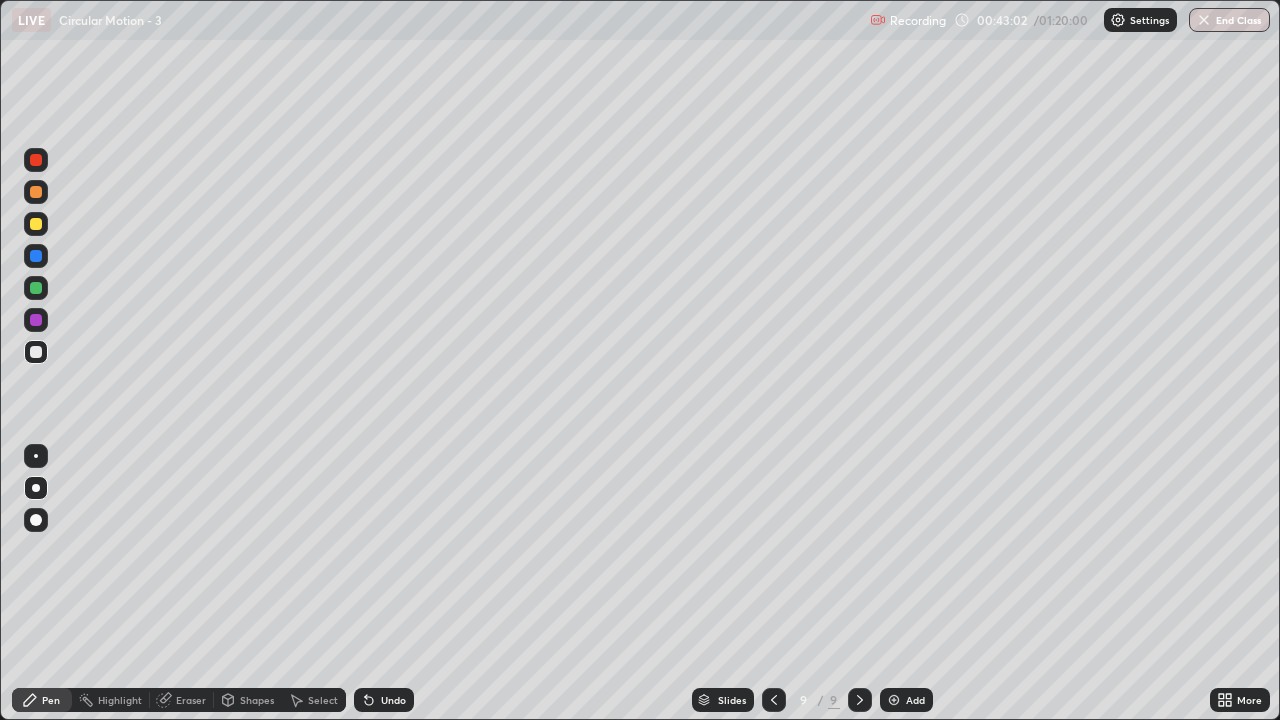 click at bounding box center (36, 224) 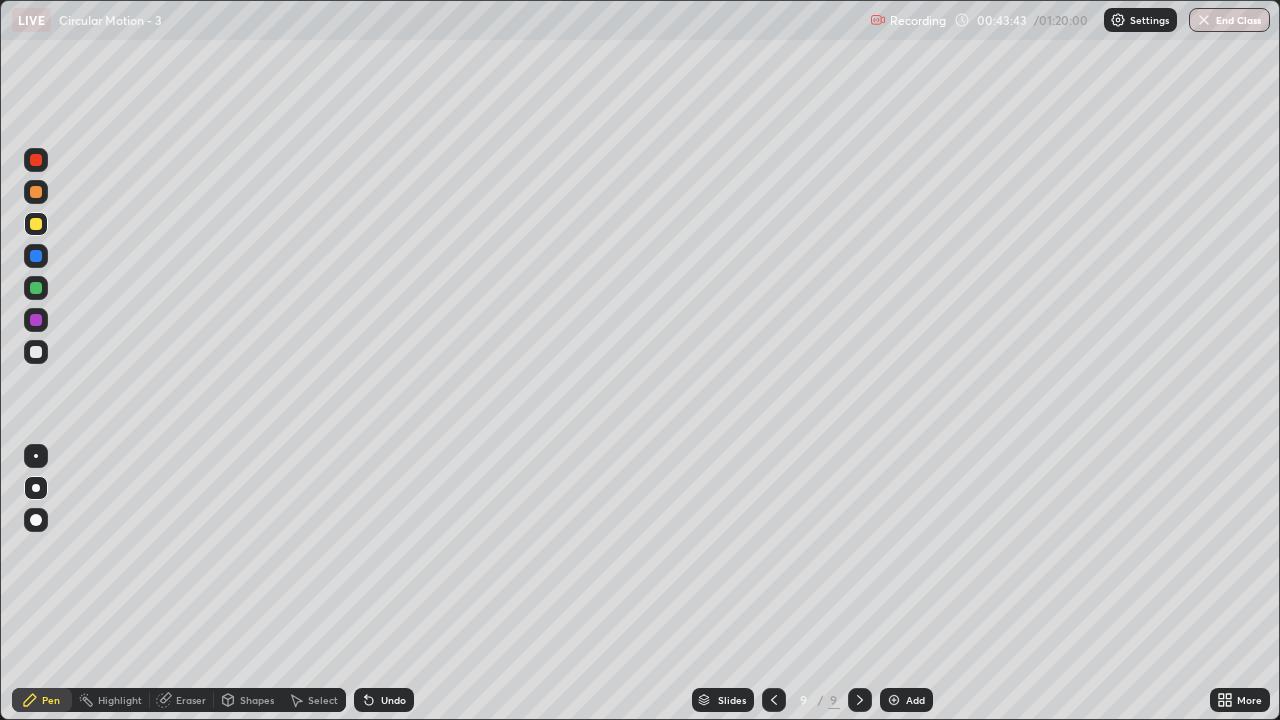 click at bounding box center [36, 352] 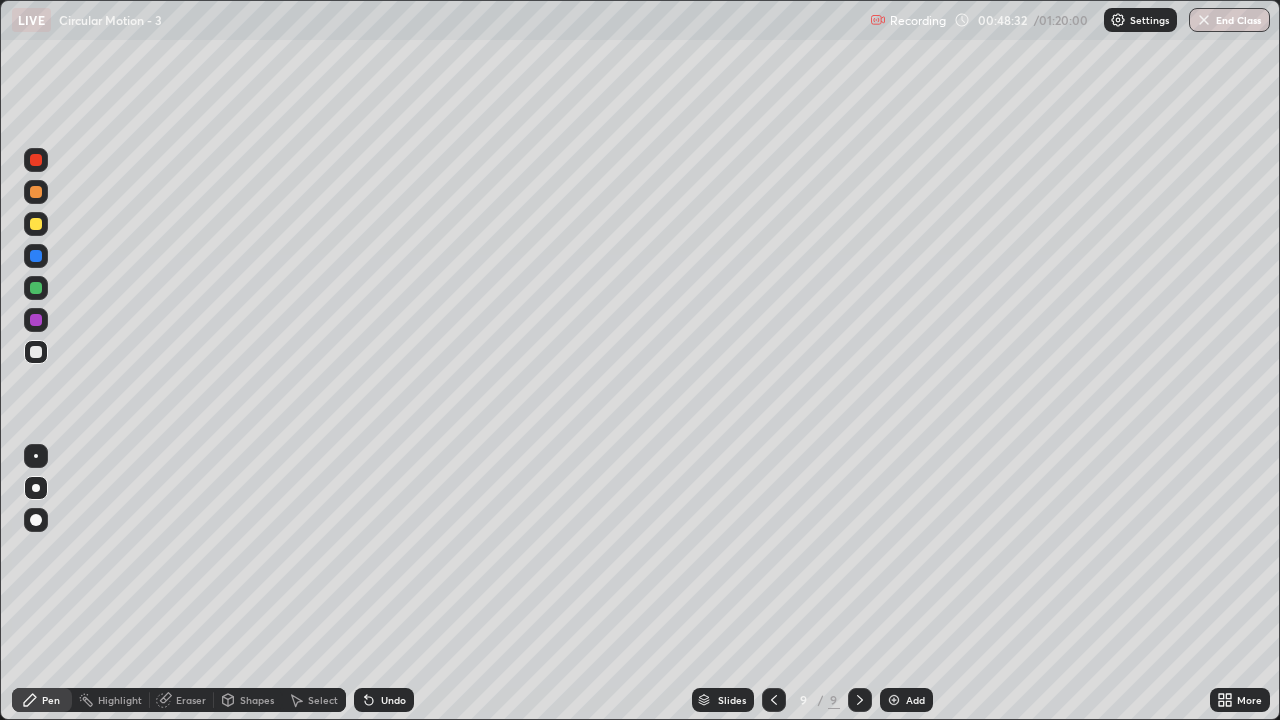 click on "Add" at bounding box center [906, 700] 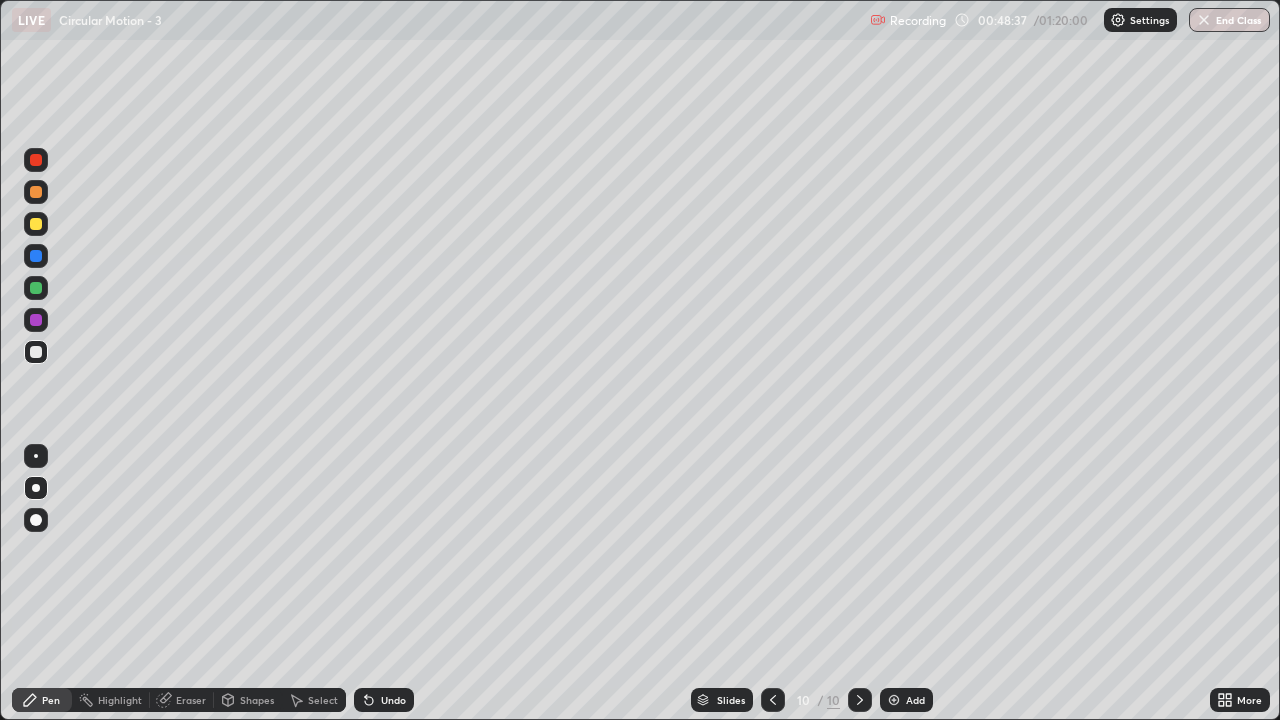 click at bounding box center (36, 192) 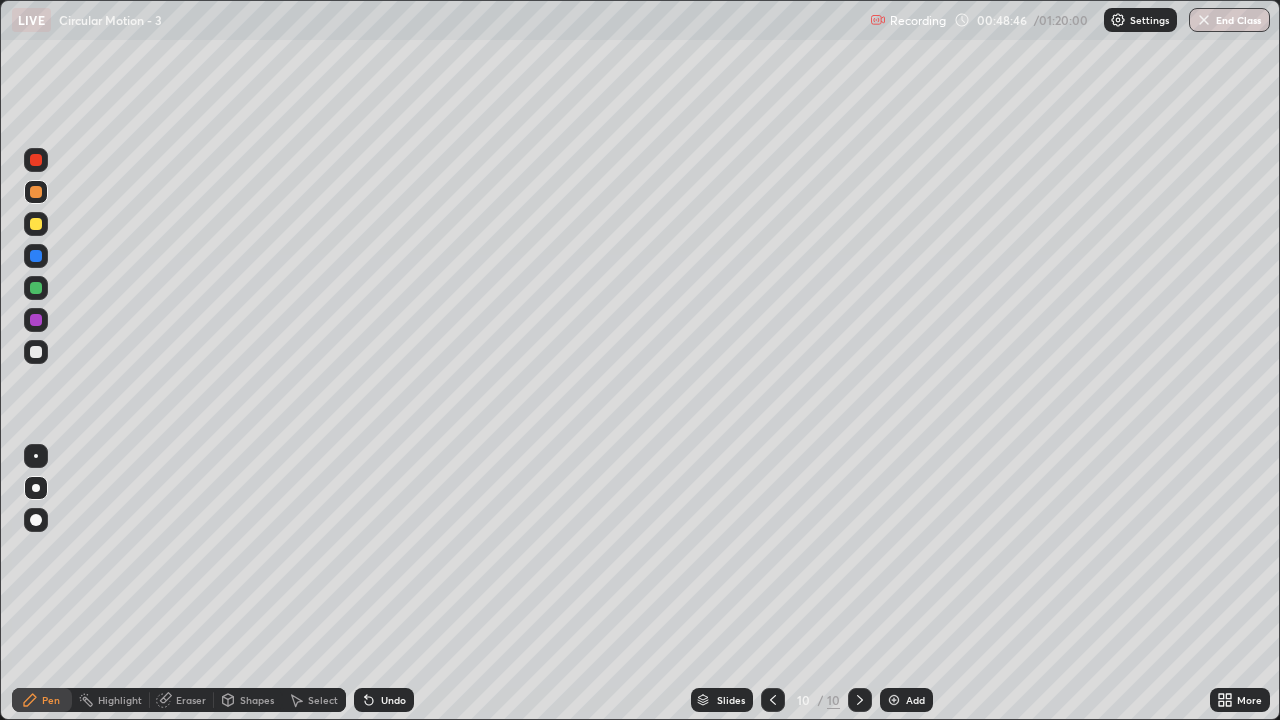 click on "Undo" at bounding box center [393, 700] 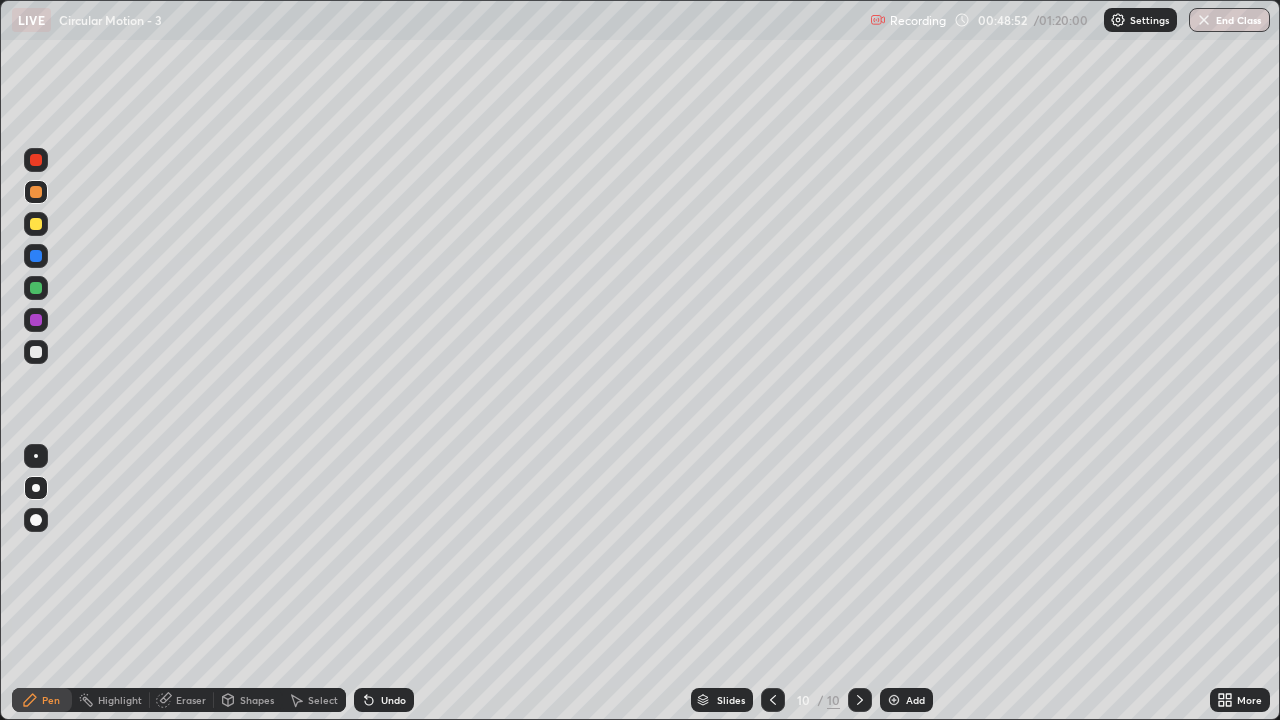 click at bounding box center [36, 352] 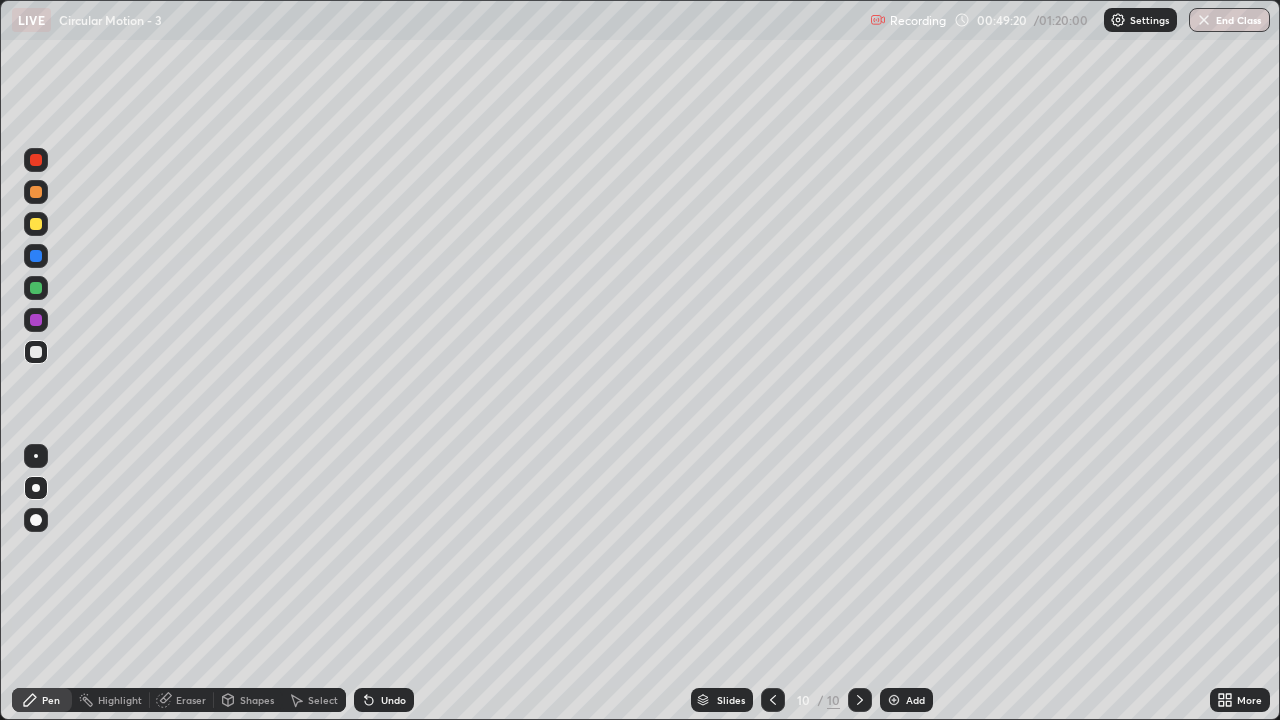 click on "Shapes" at bounding box center (257, 700) 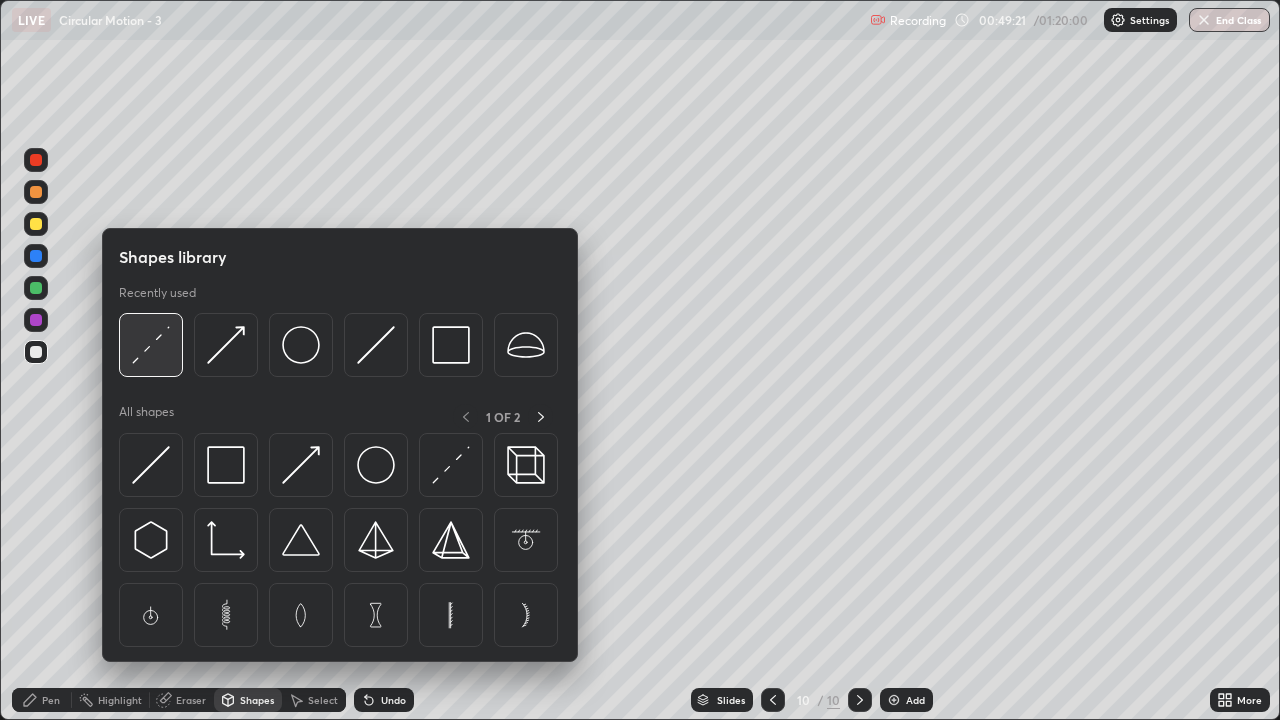 click at bounding box center [151, 345] 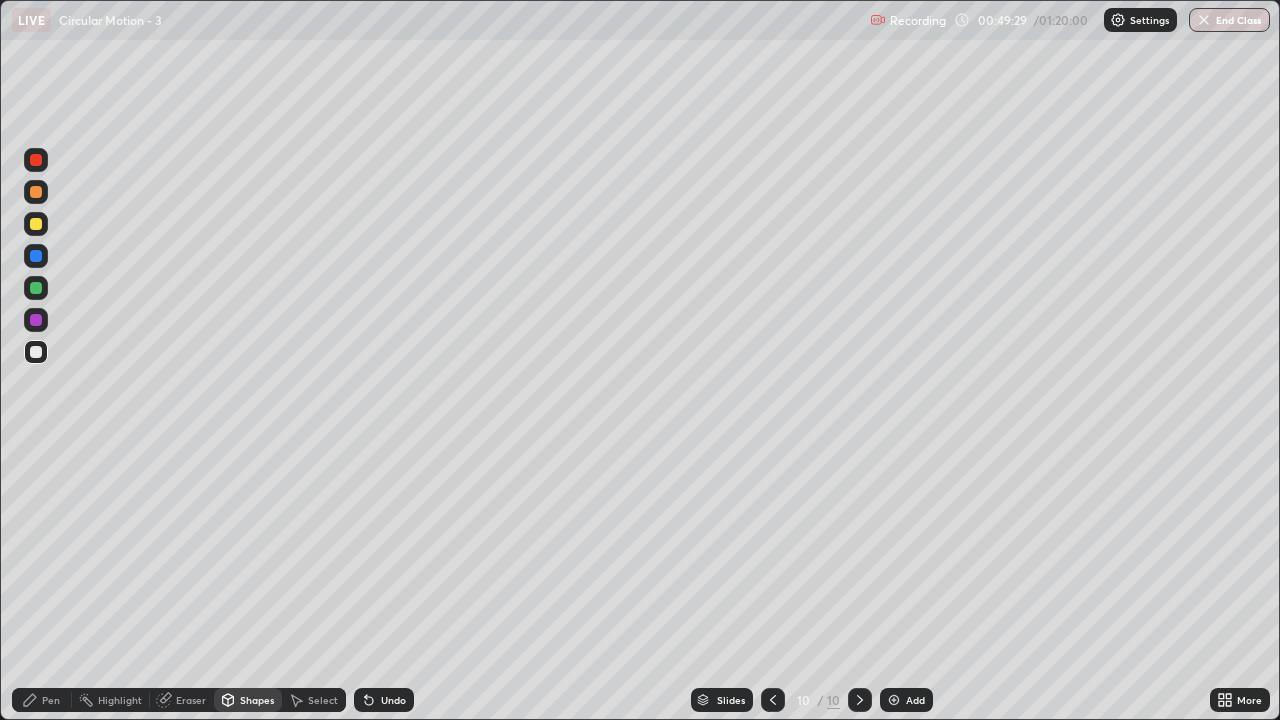 click on "Pen" at bounding box center (42, 700) 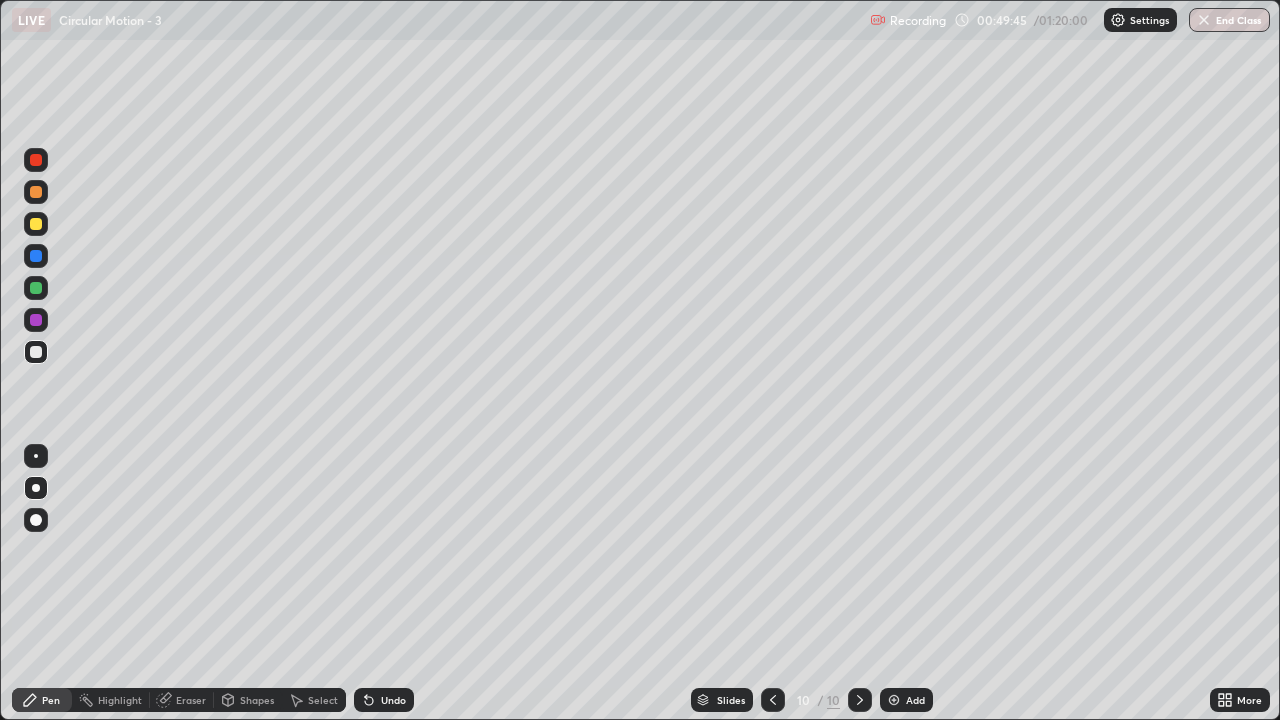 click at bounding box center [36, 224] 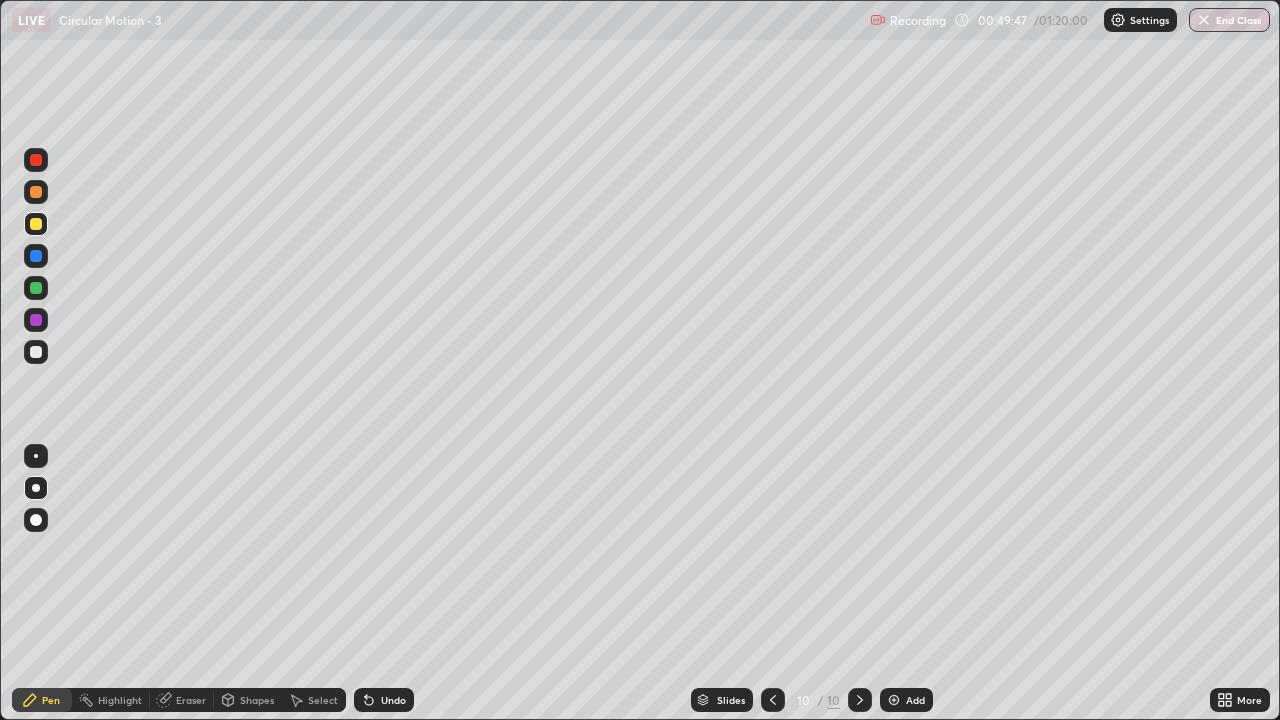 click on "Shapes" at bounding box center [257, 700] 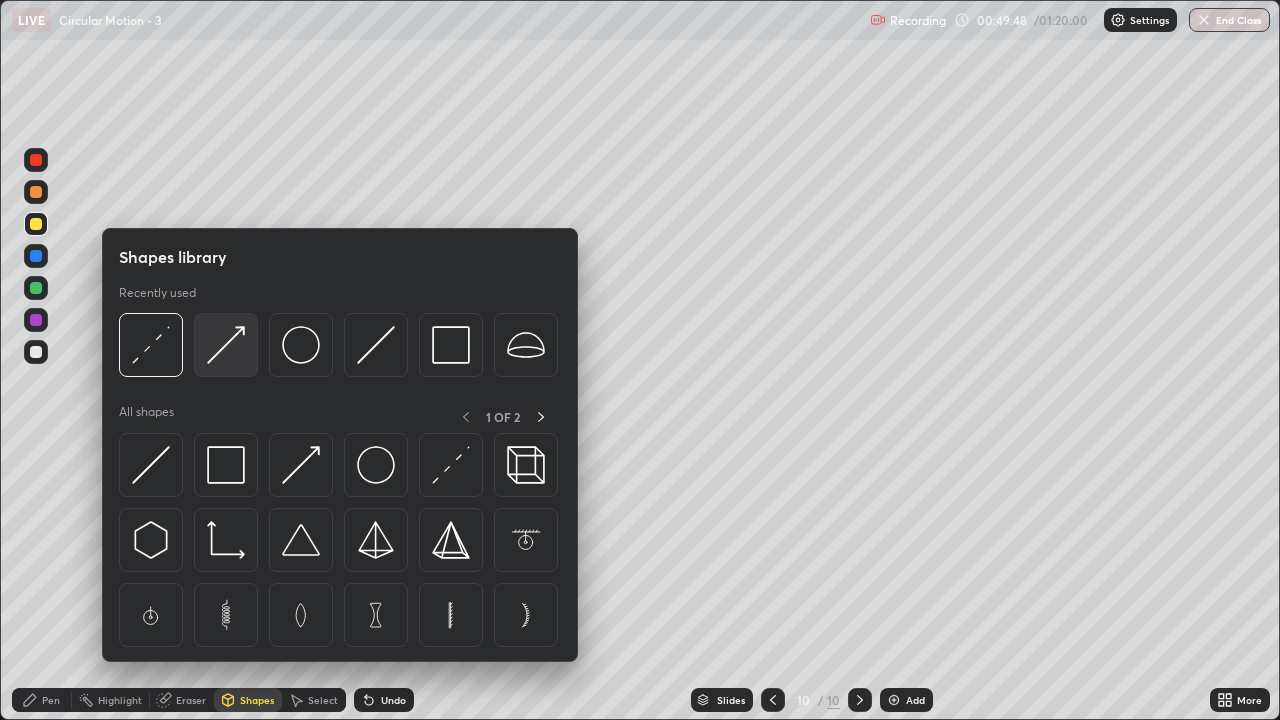 click at bounding box center (226, 345) 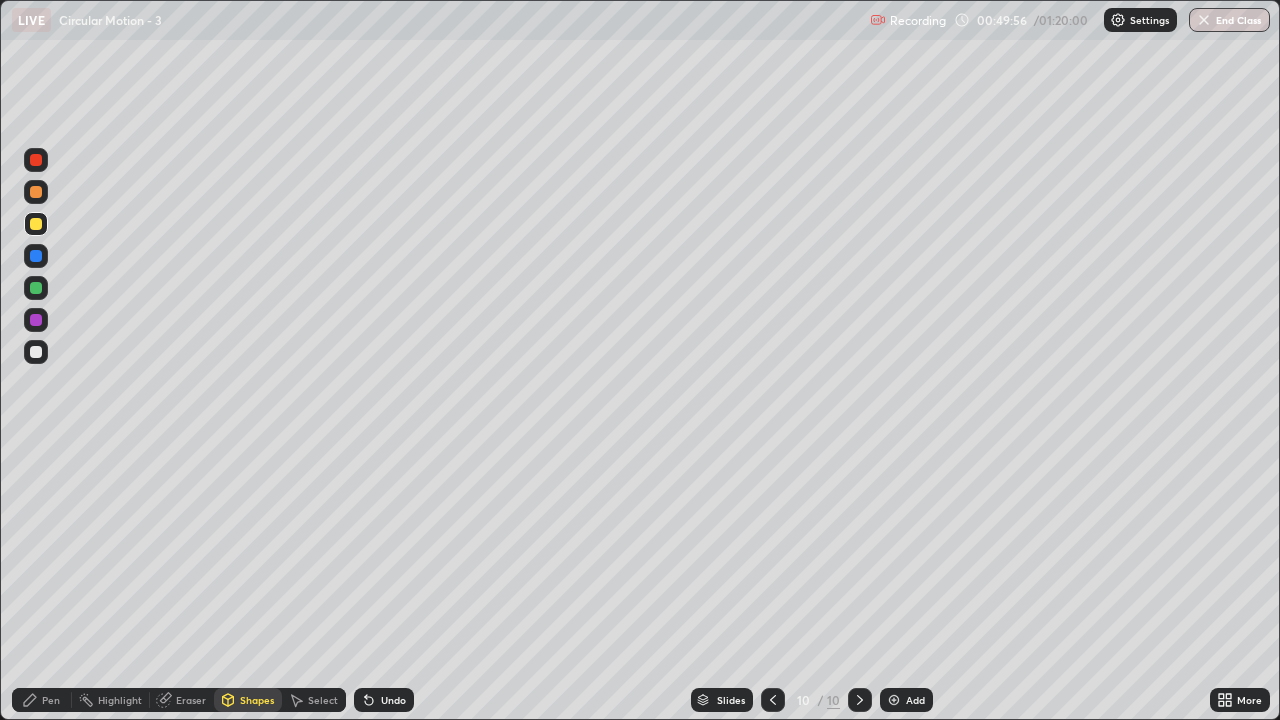 click on "Pen" at bounding box center (51, 700) 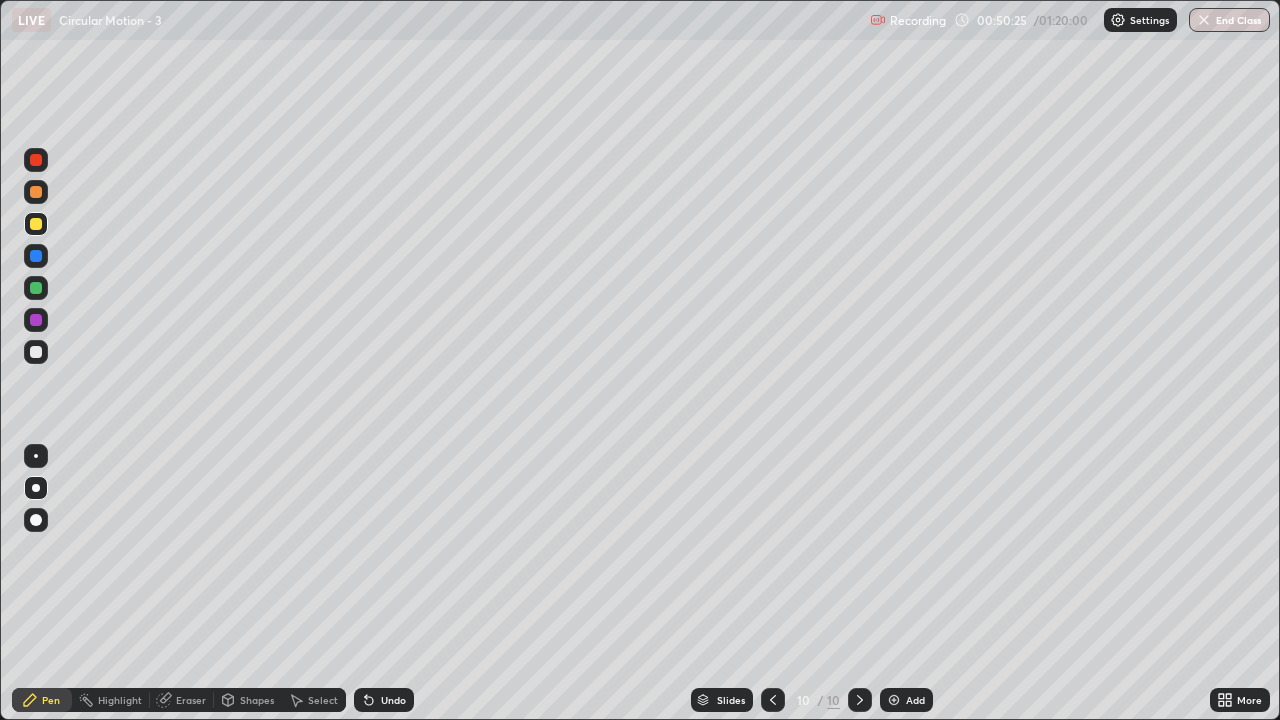 click at bounding box center [36, 352] 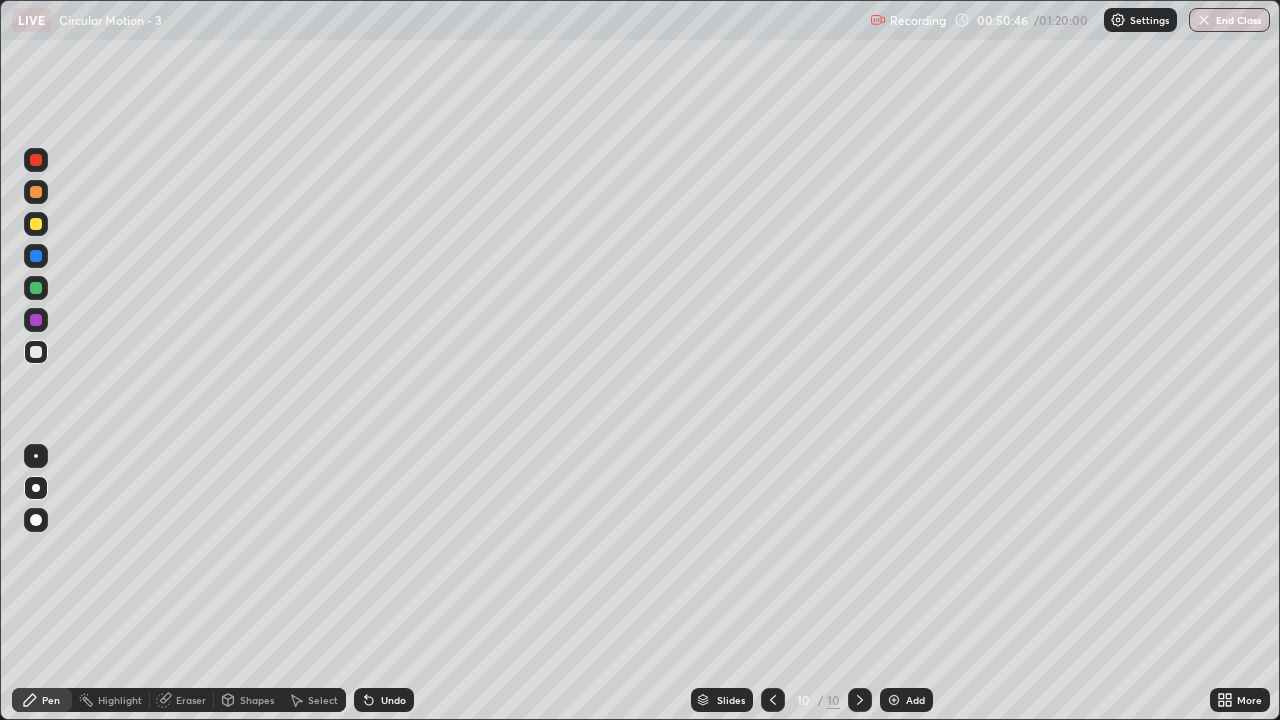 click on "Undo" at bounding box center (393, 700) 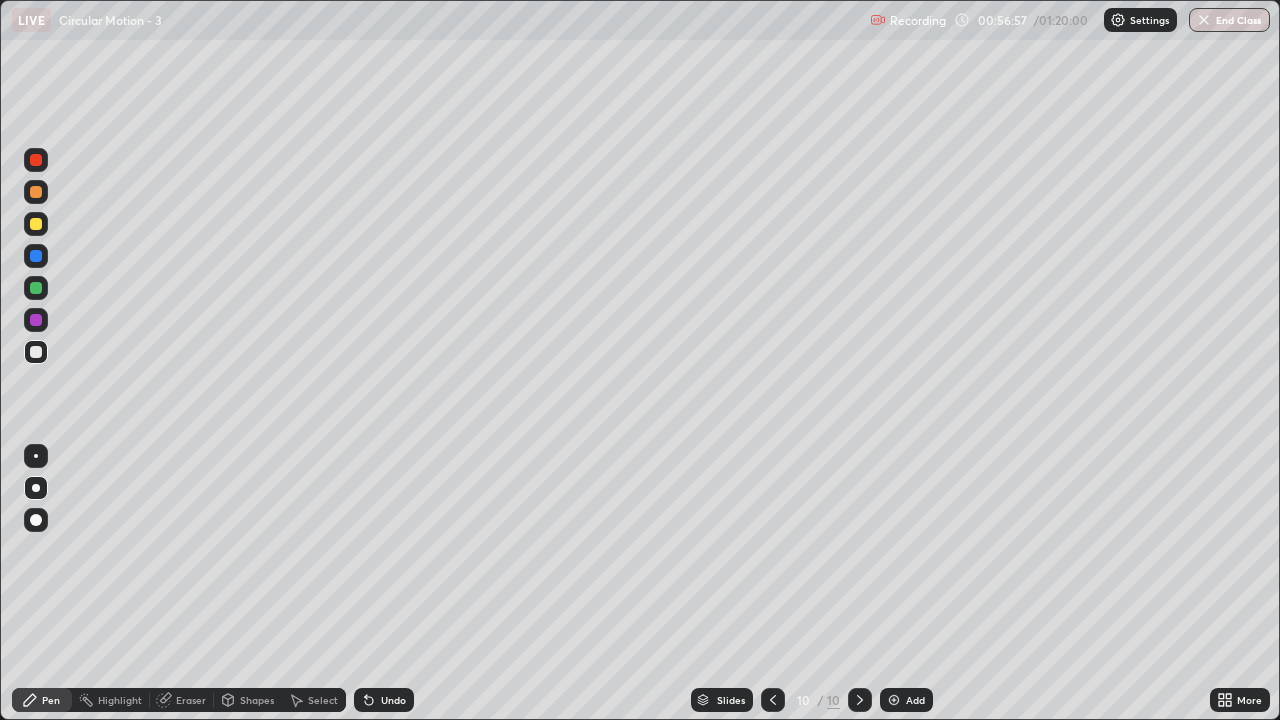 click on "Undo" at bounding box center [393, 700] 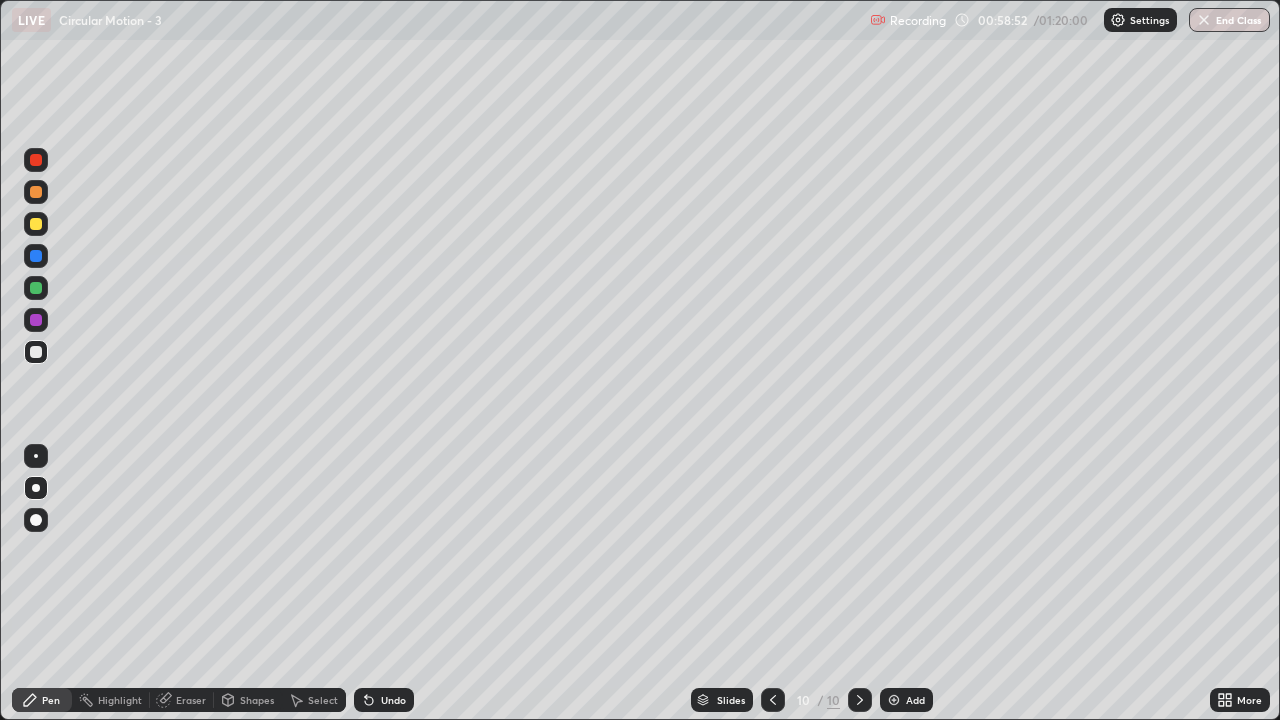 click on "Add" at bounding box center [906, 700] 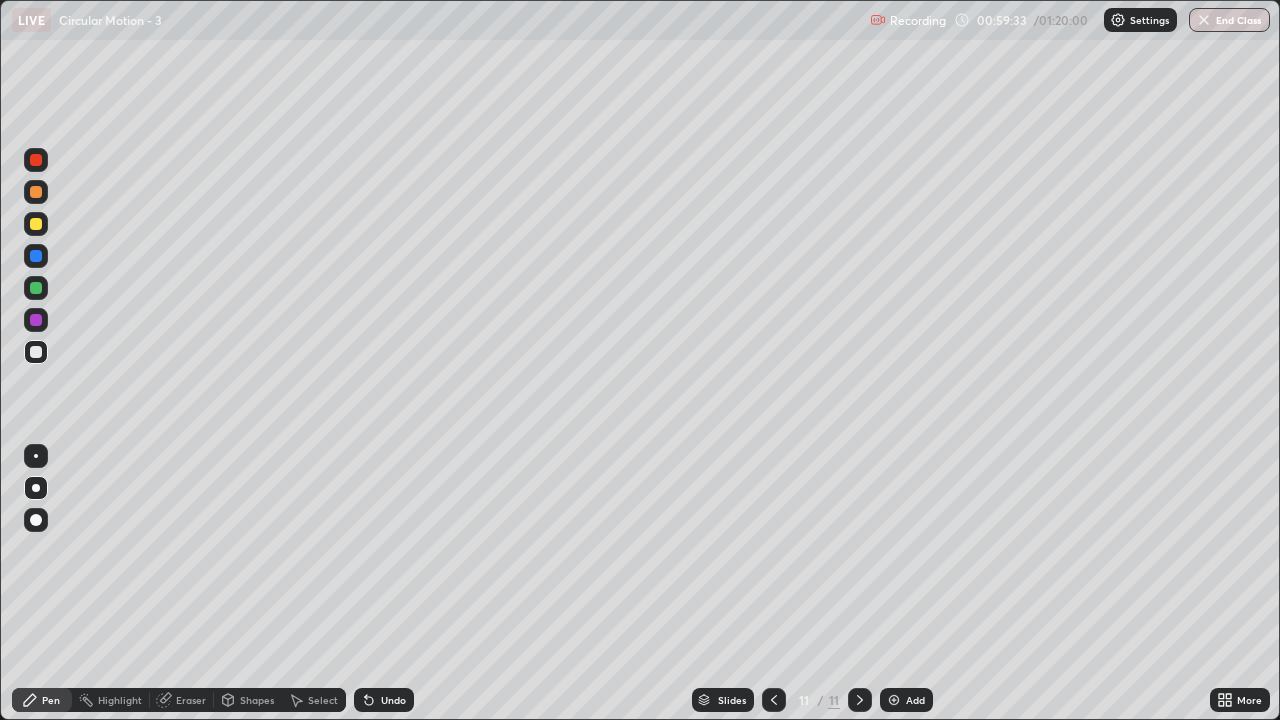 click on "Undo" at bounding box center (384, 700) 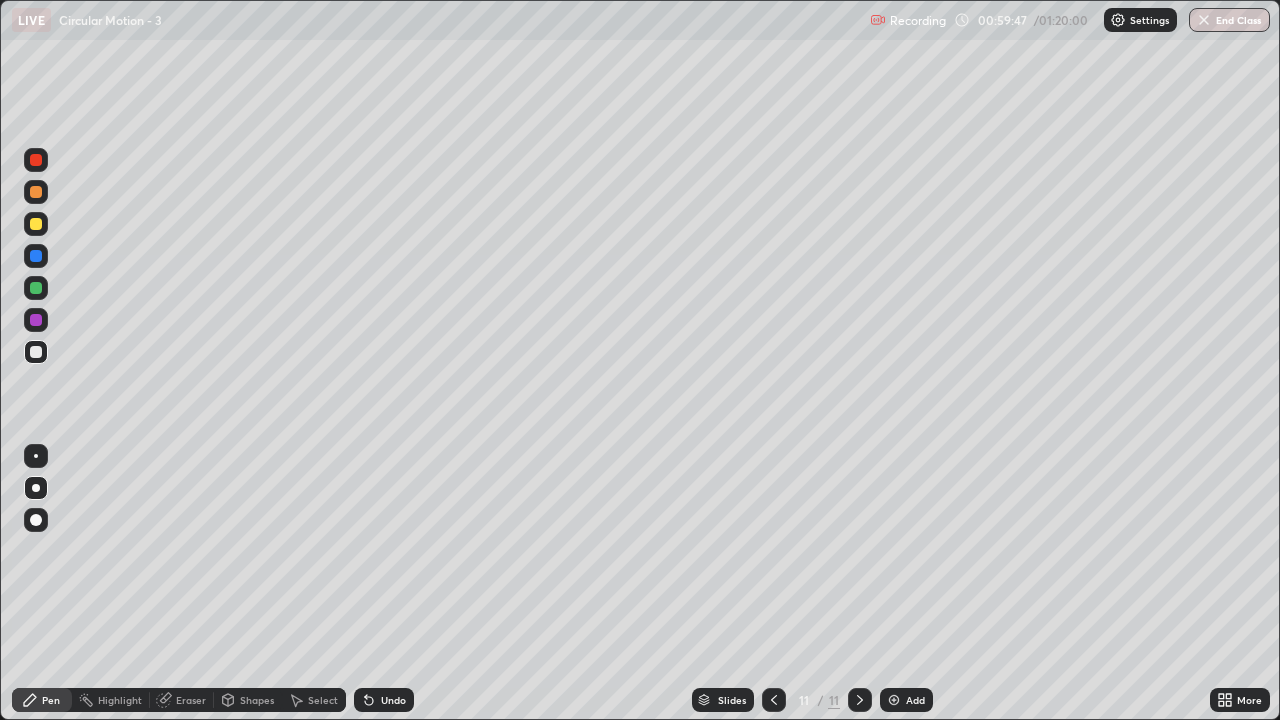 click at bounding box center (774, 700) 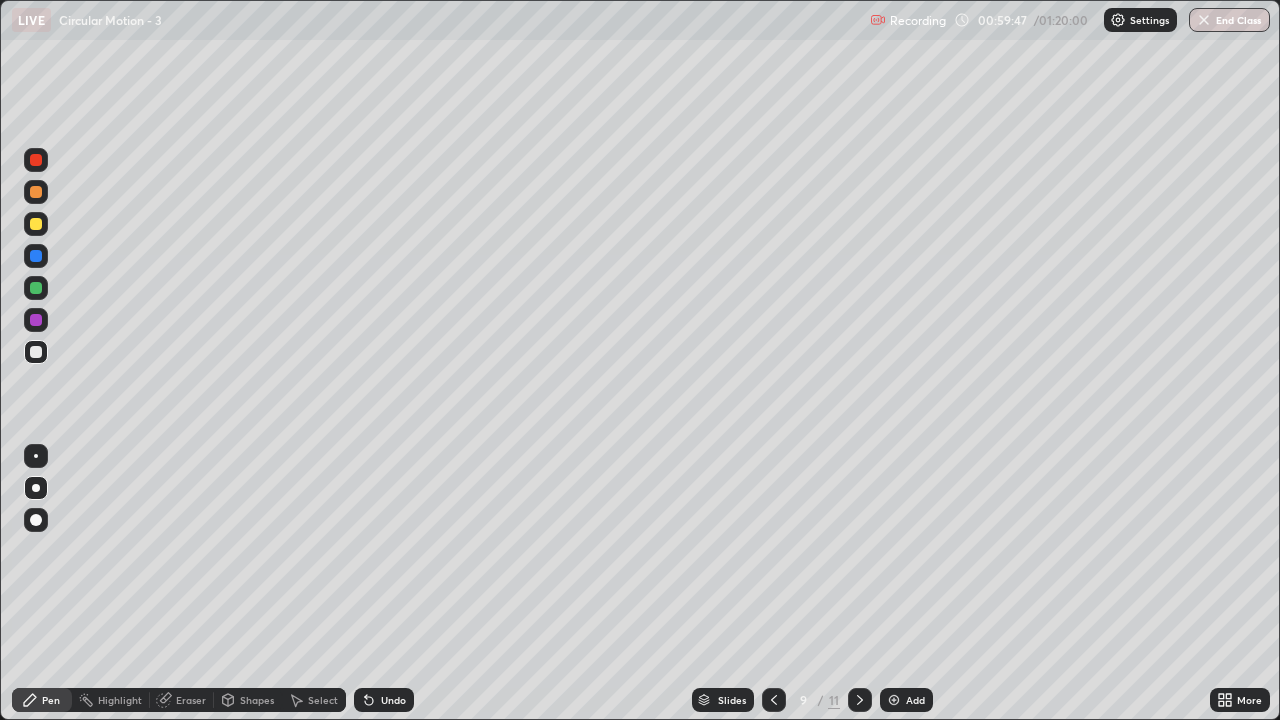 click 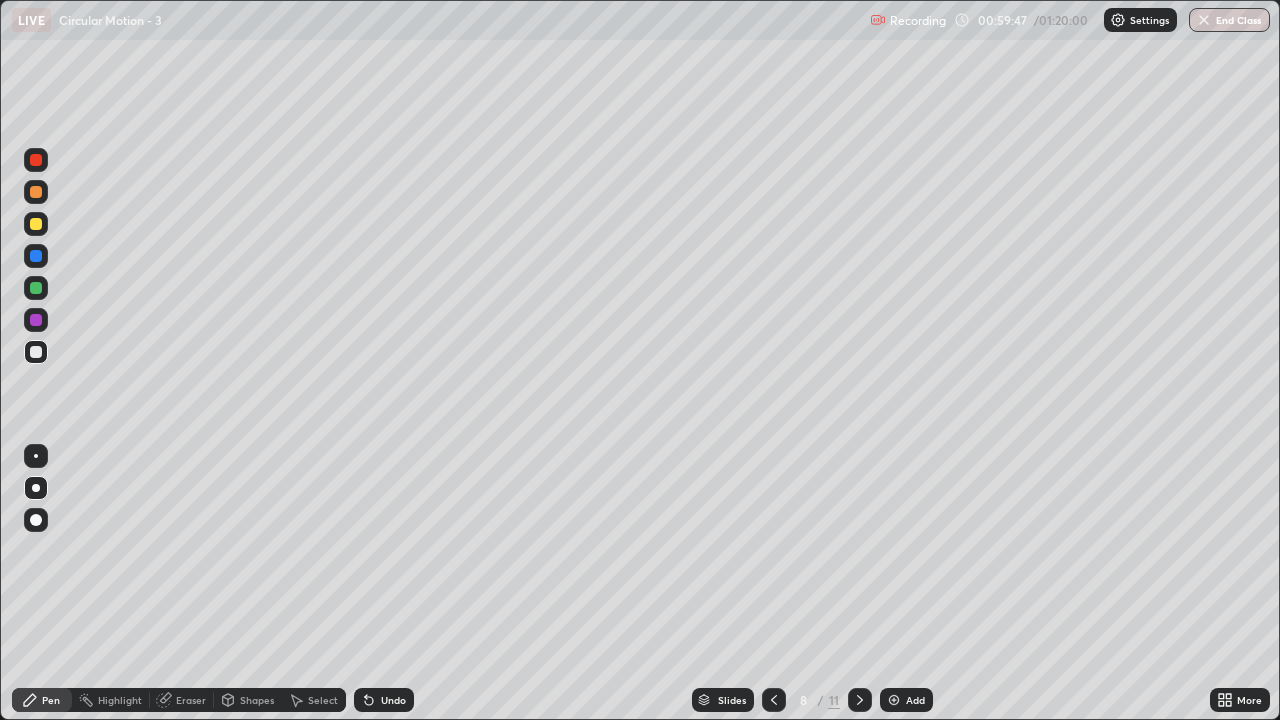 click 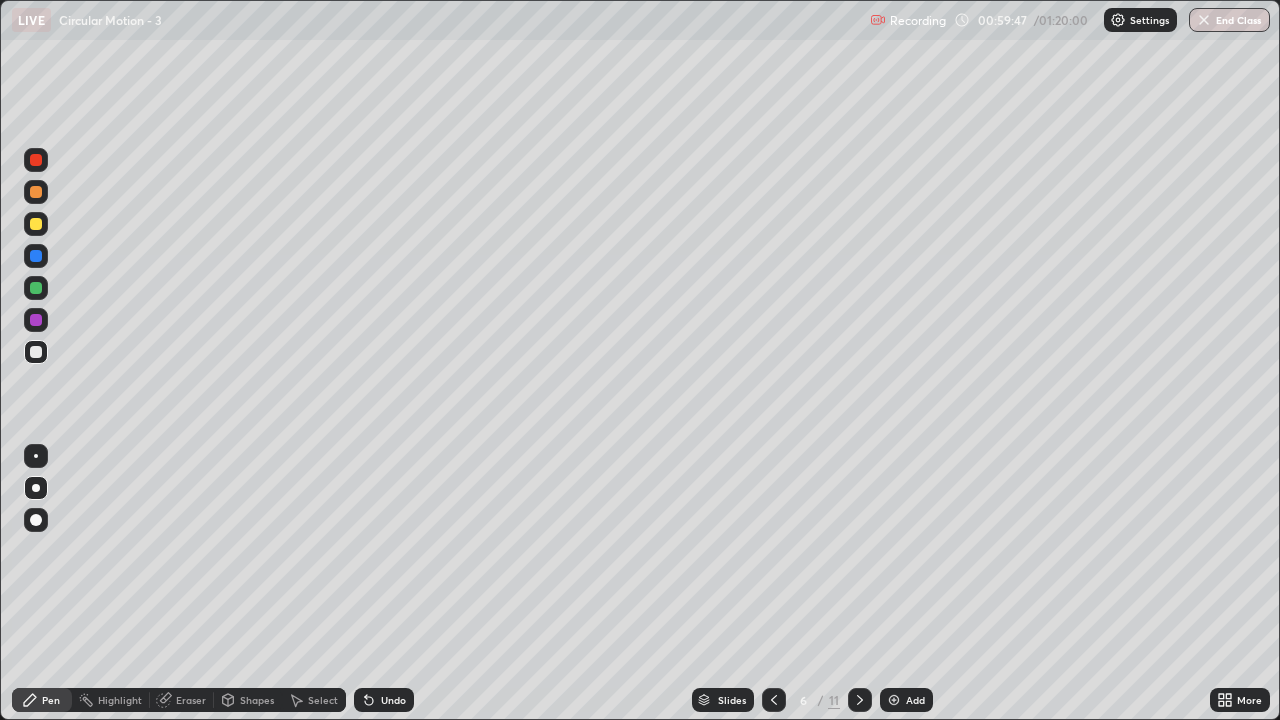 click 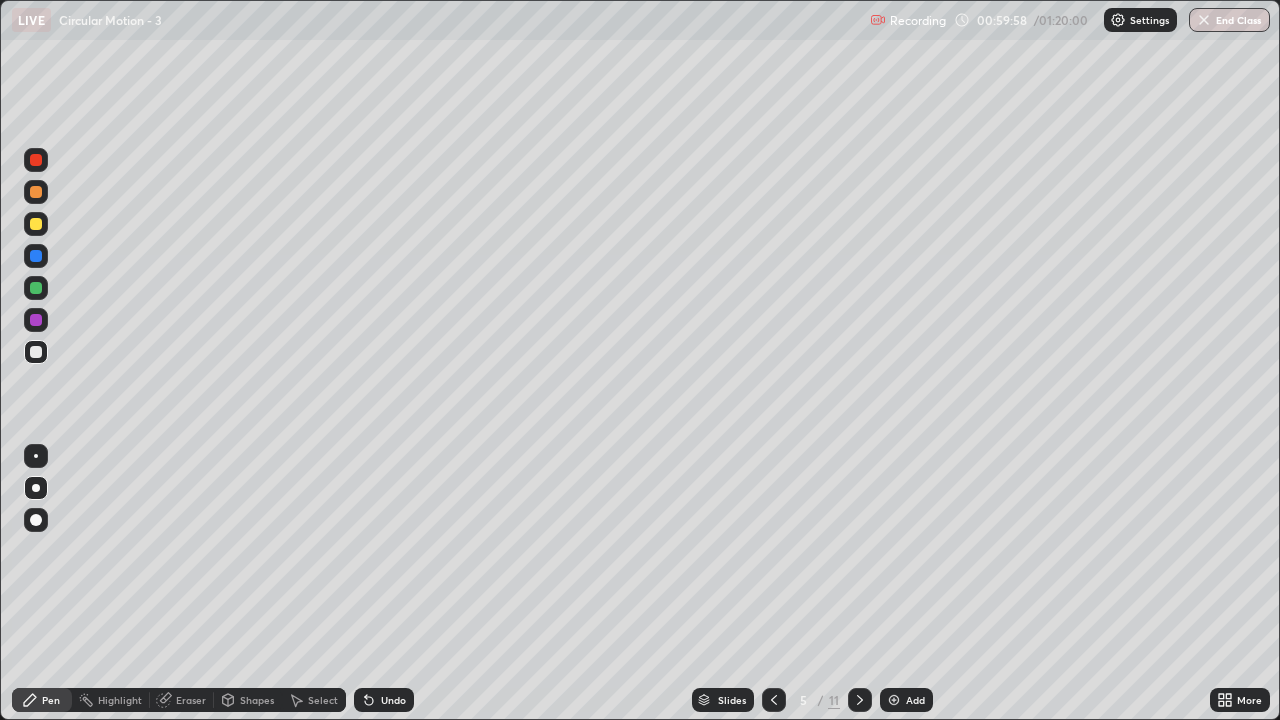 click 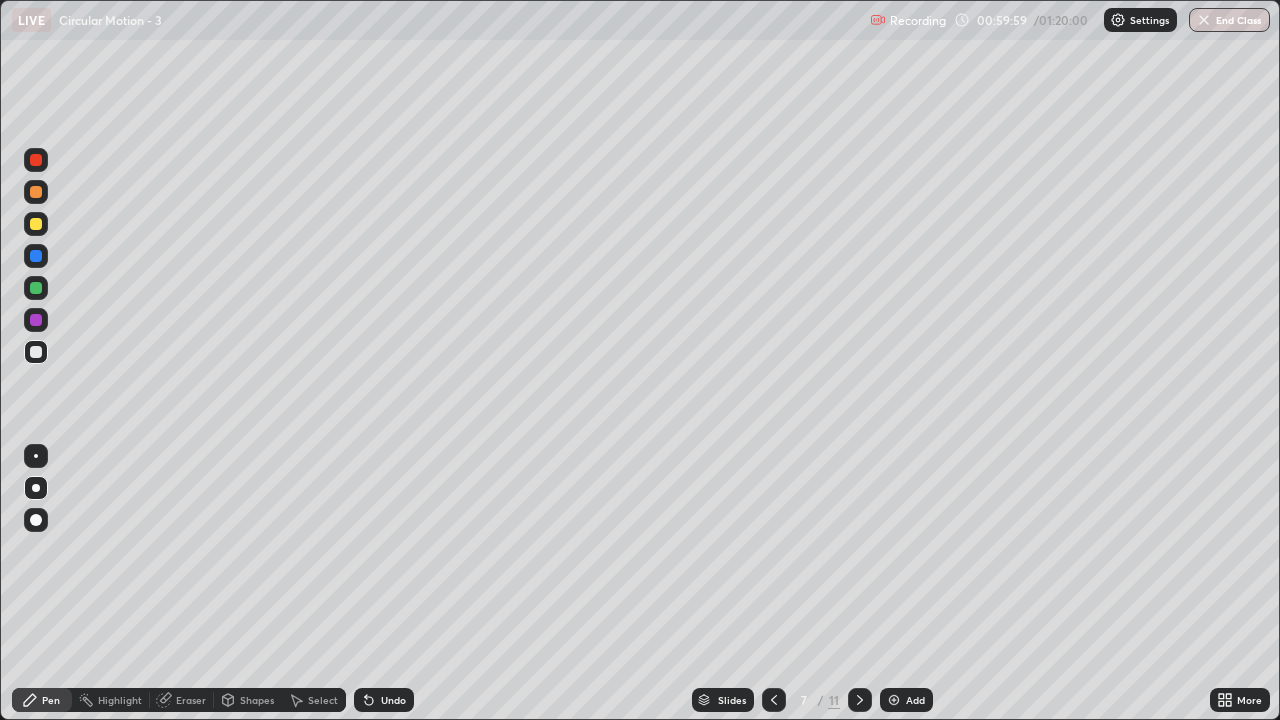 click 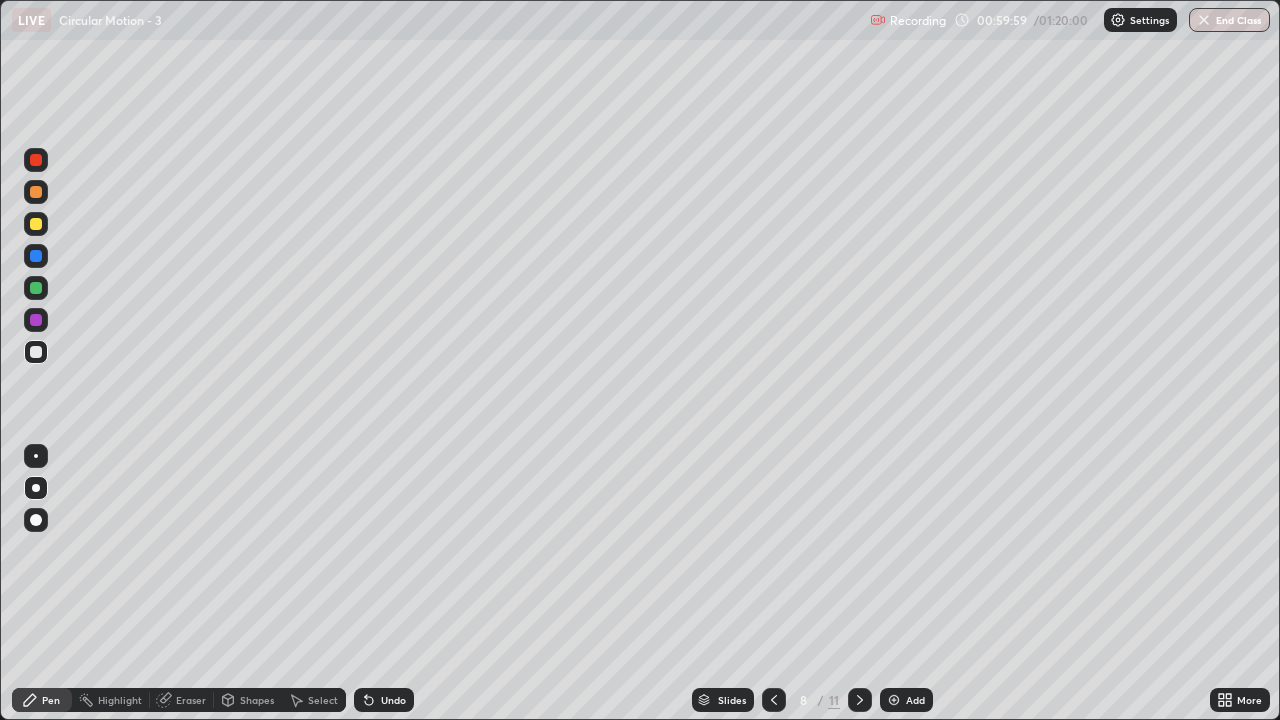 click 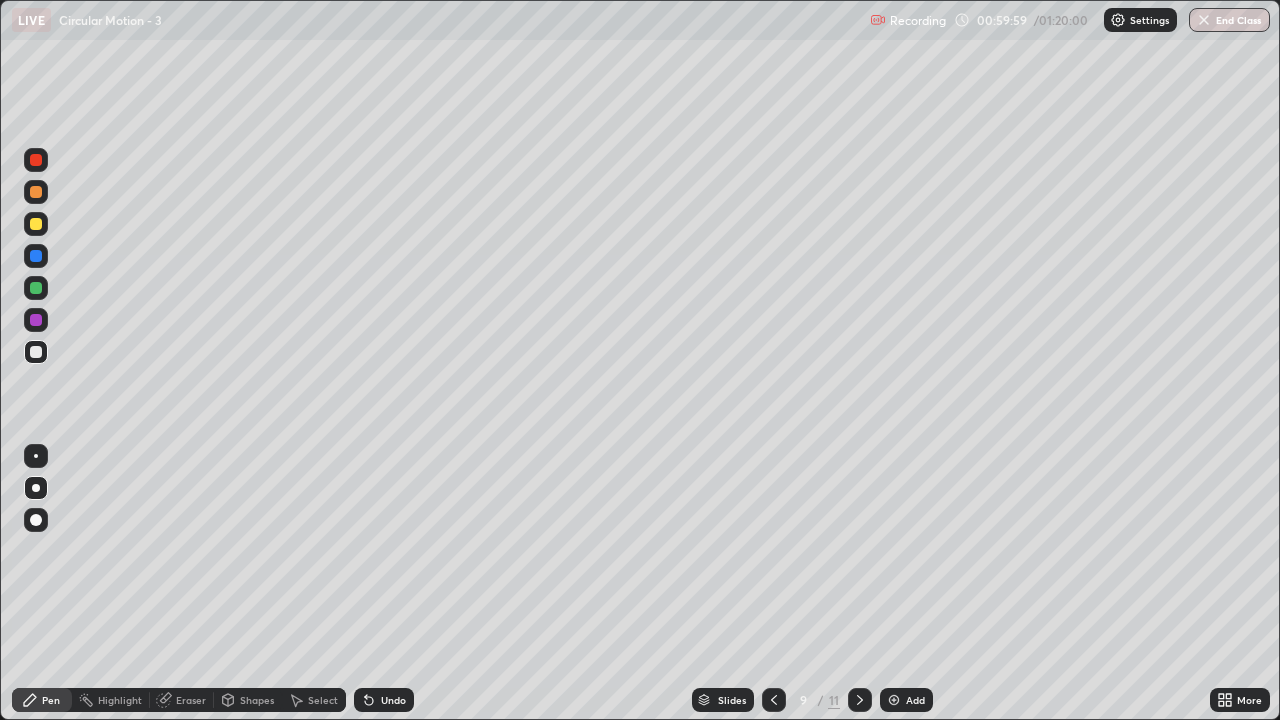 click 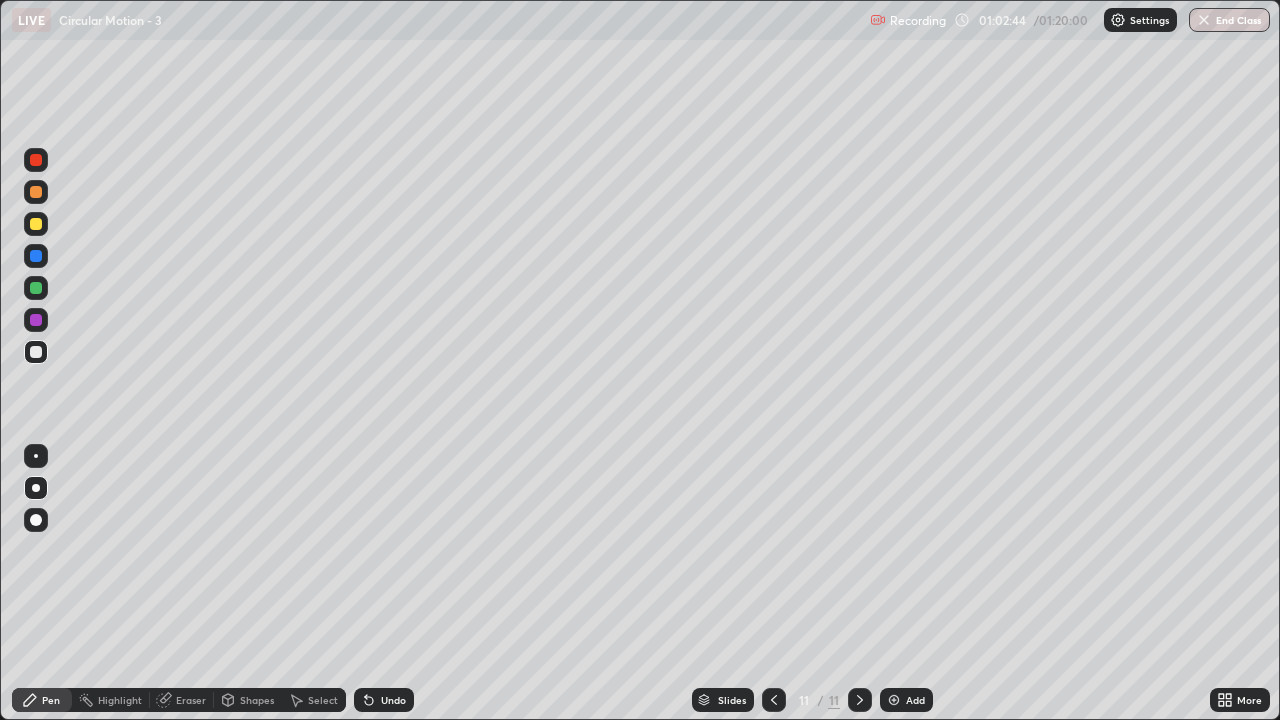 click at bounding box center [36, 256] 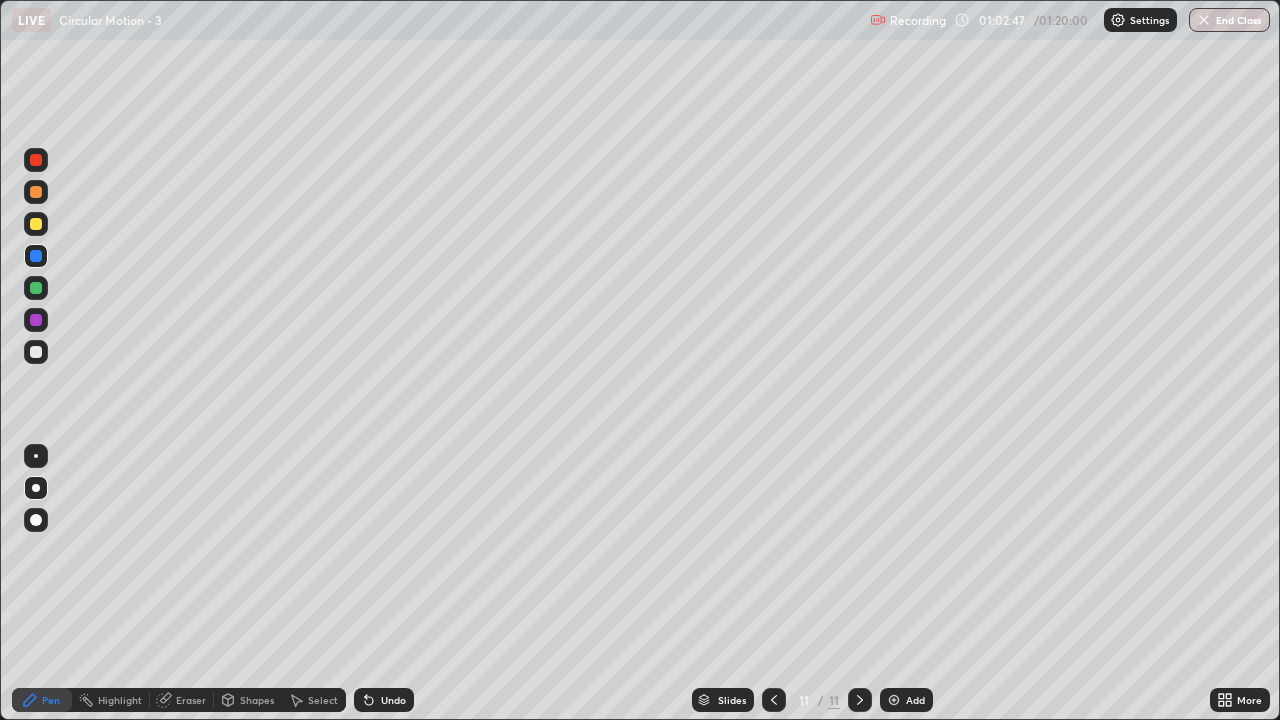 click on "Undo" at bounding box center [393, 700] 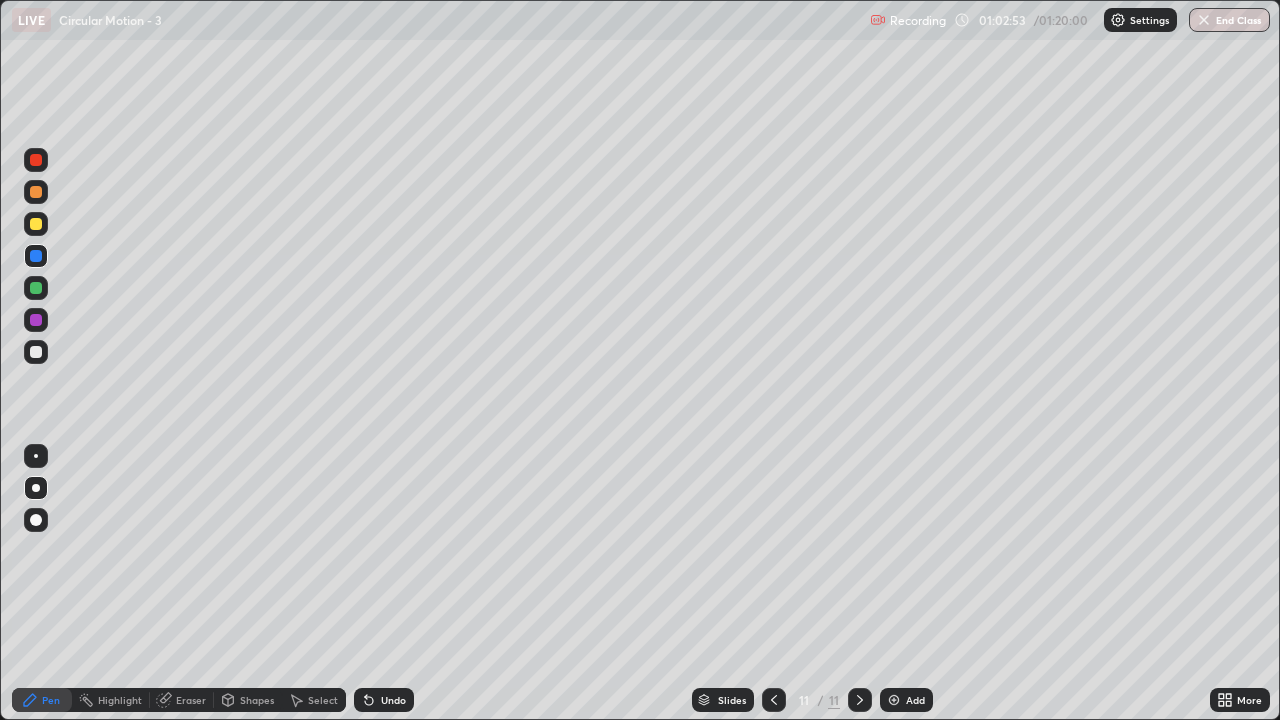 click at bounding box center [36, 352] 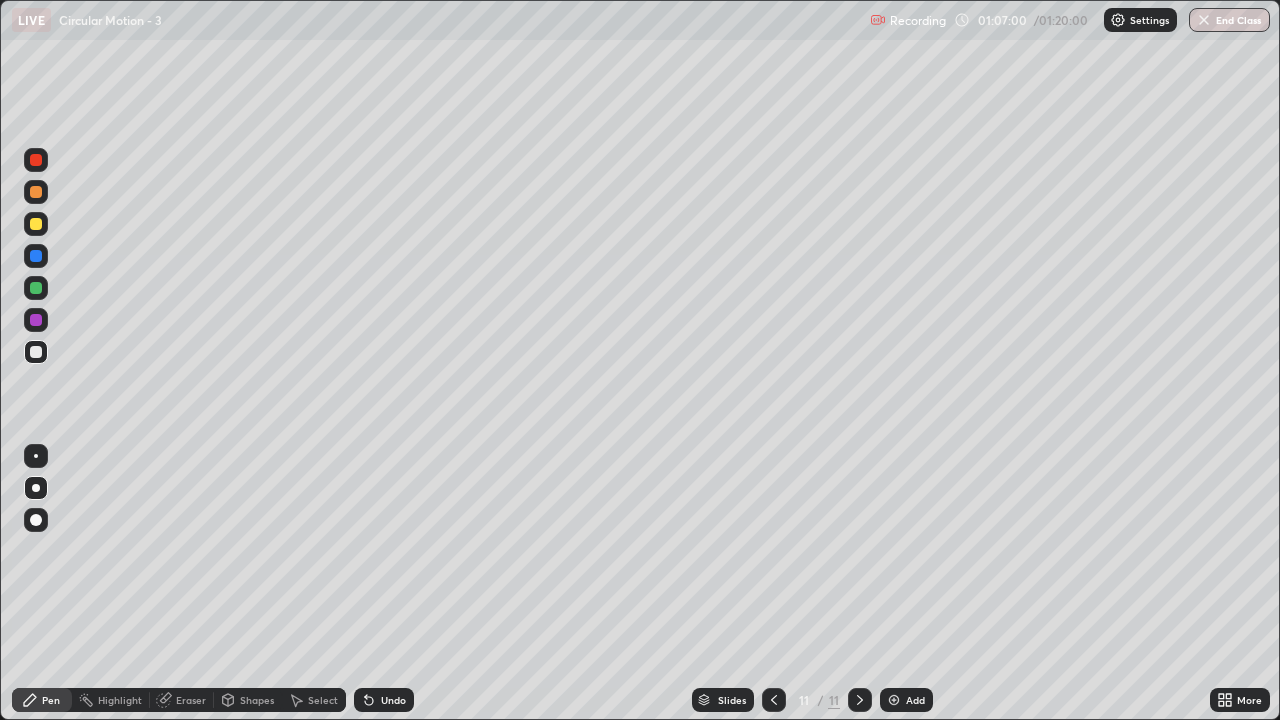 click 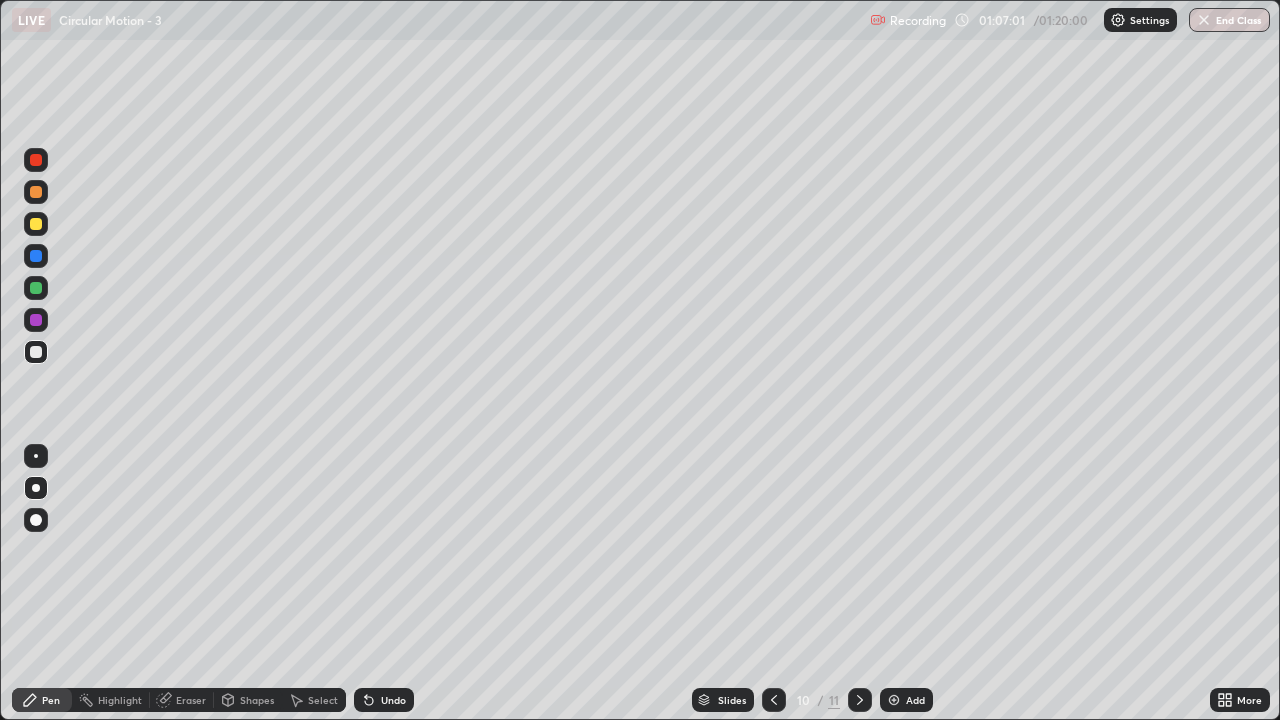 click 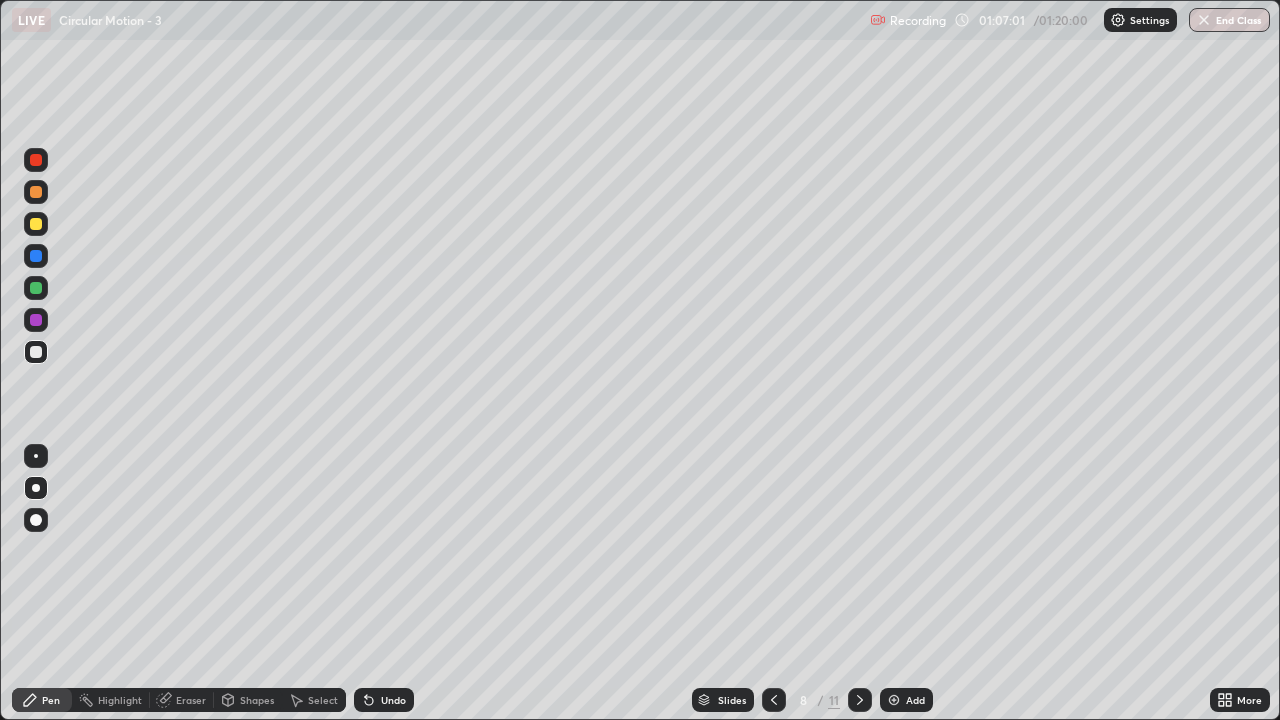 click 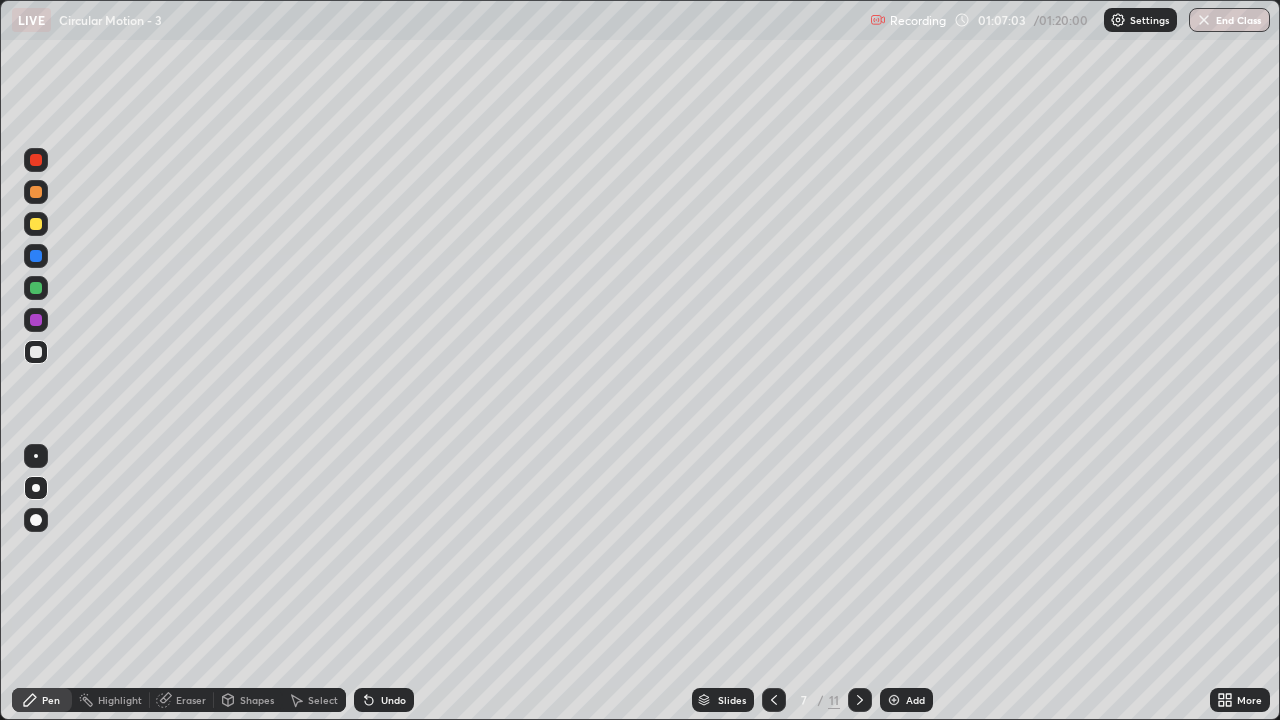 click at bounding box center [860, 700] 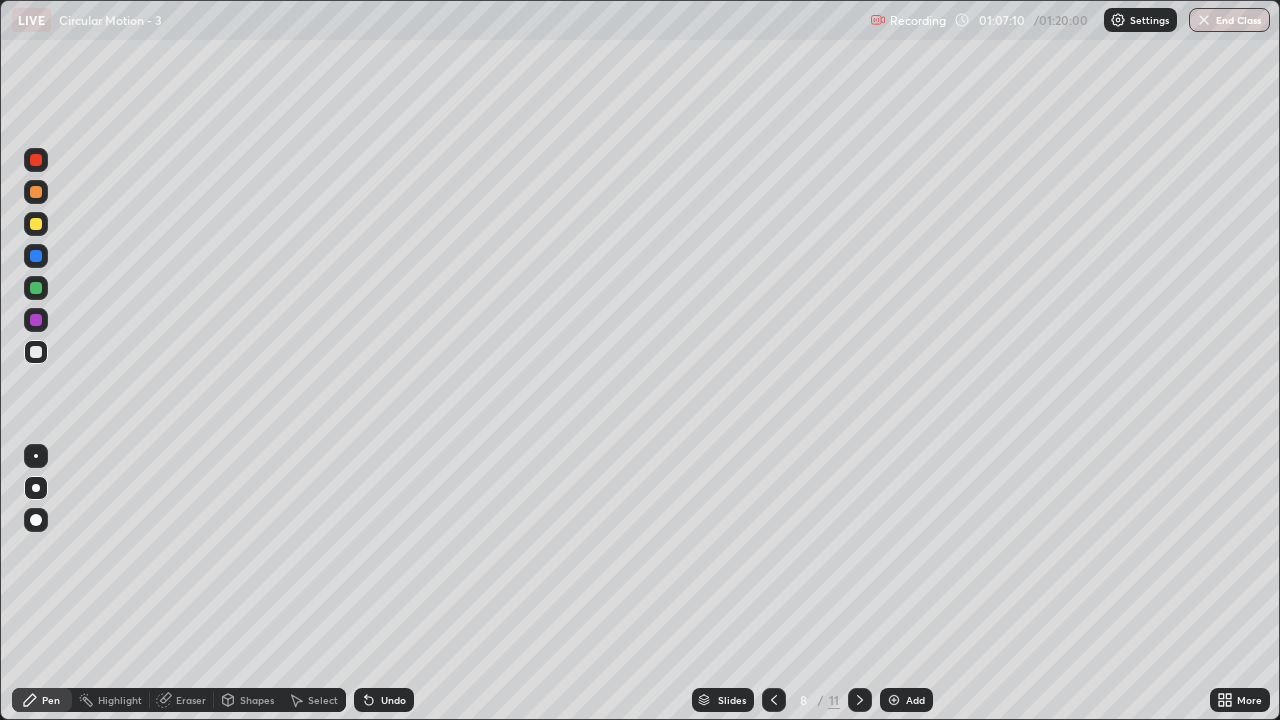 click 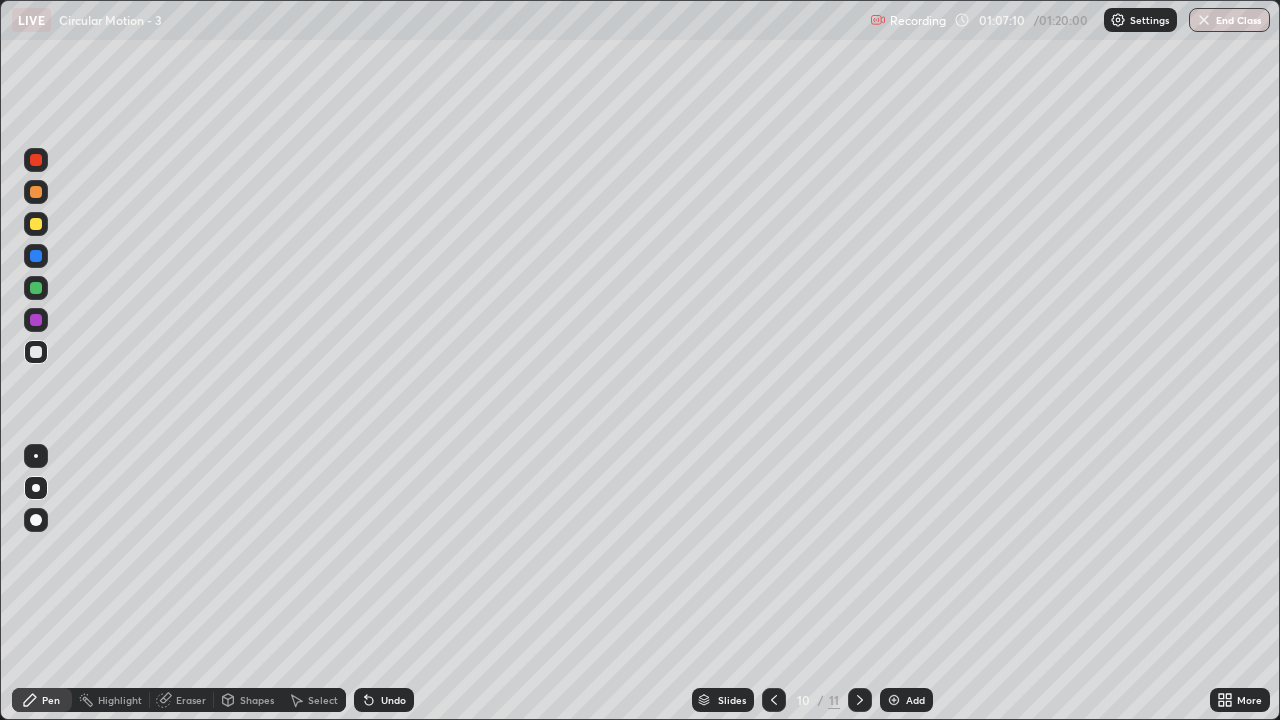 click 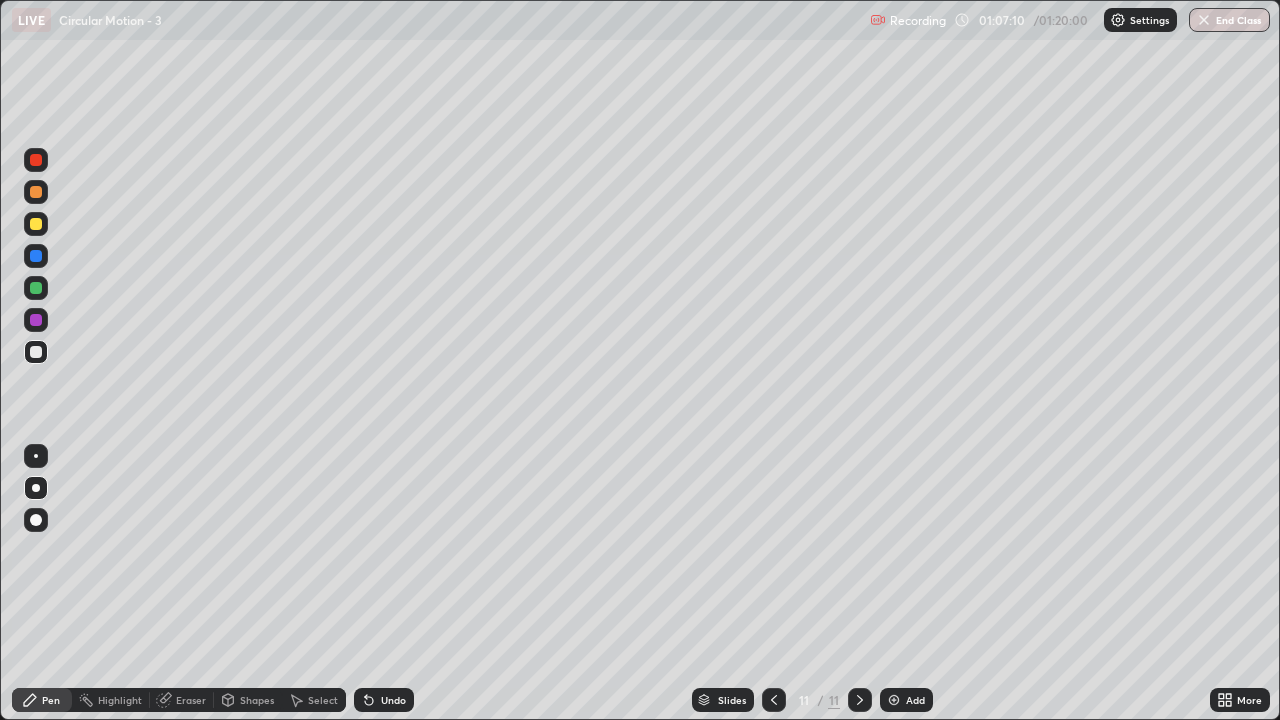 click 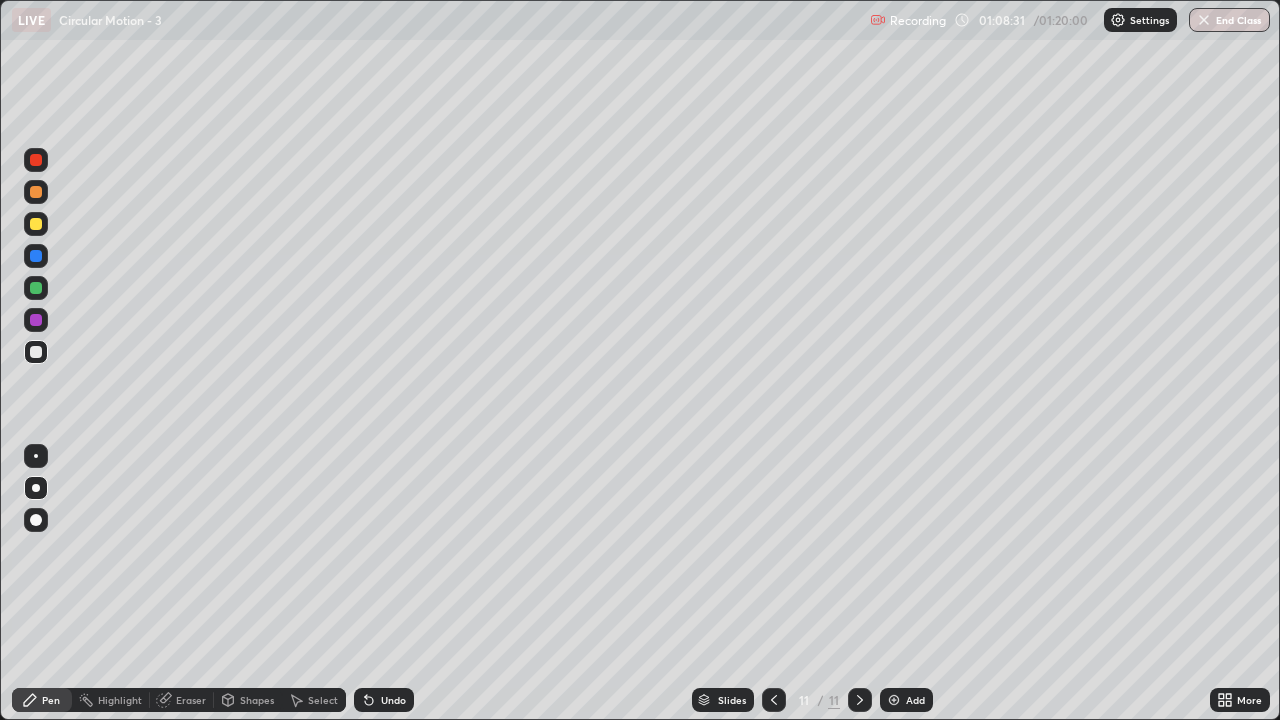 click on "End Class" at bounding box center [1229, 20] 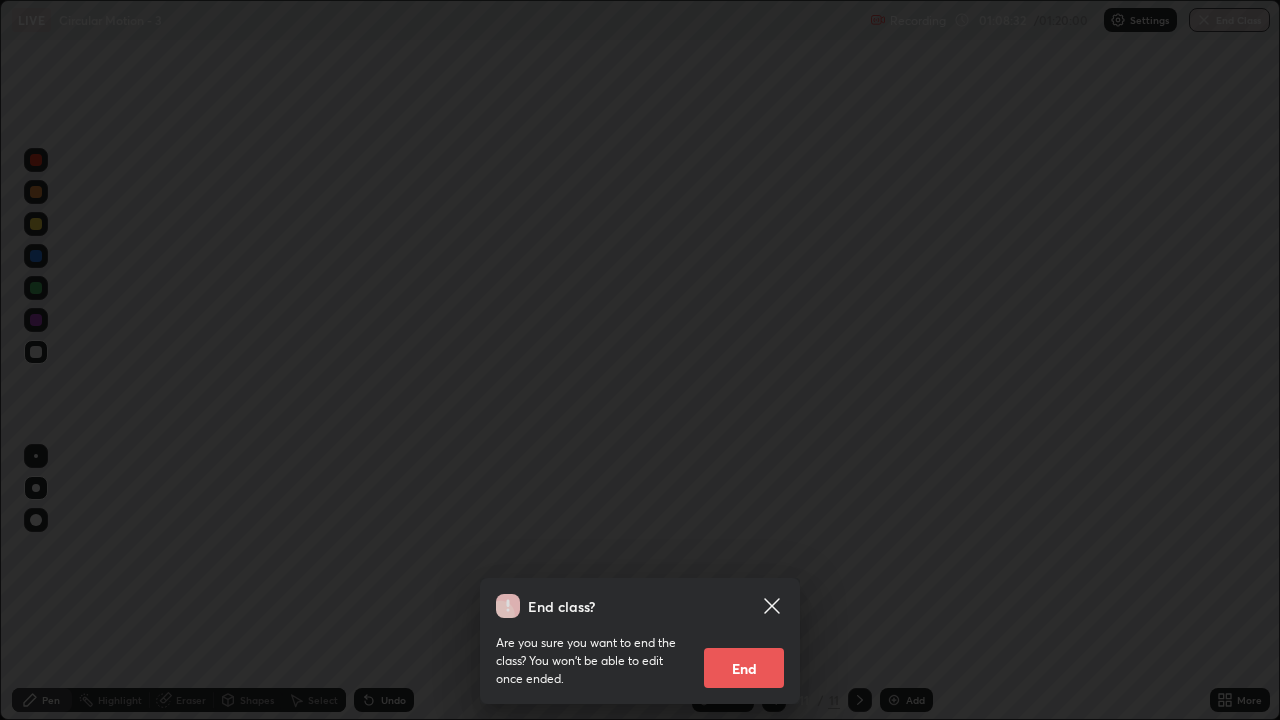 click on "End" at bounding box center [744, 668] 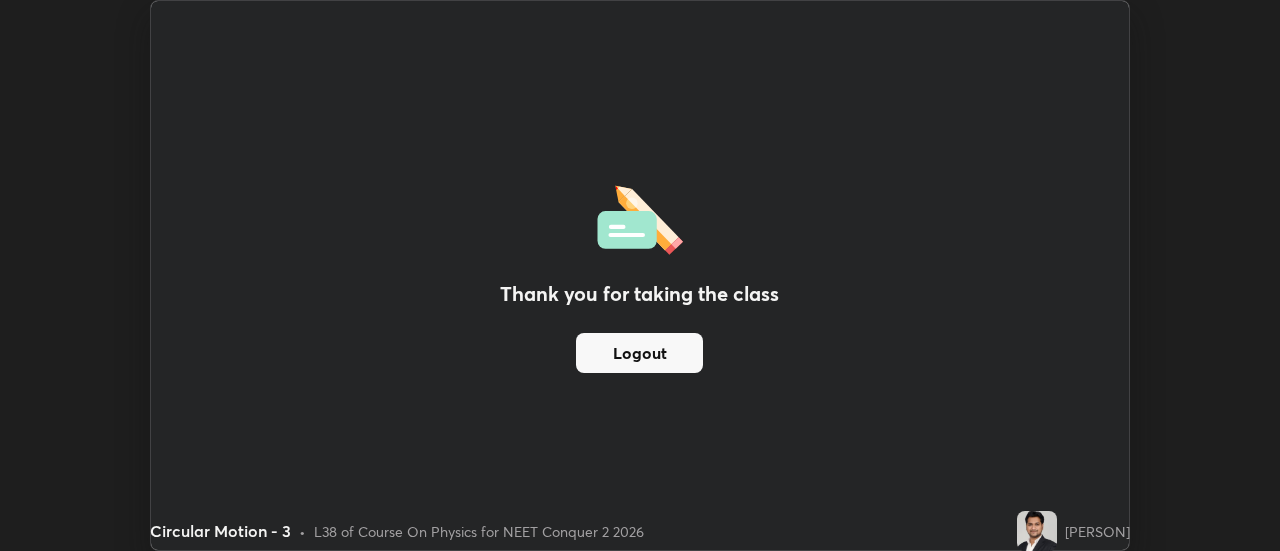 scroll, scrollTop: 551, scrollLeft: 1280, axis: both 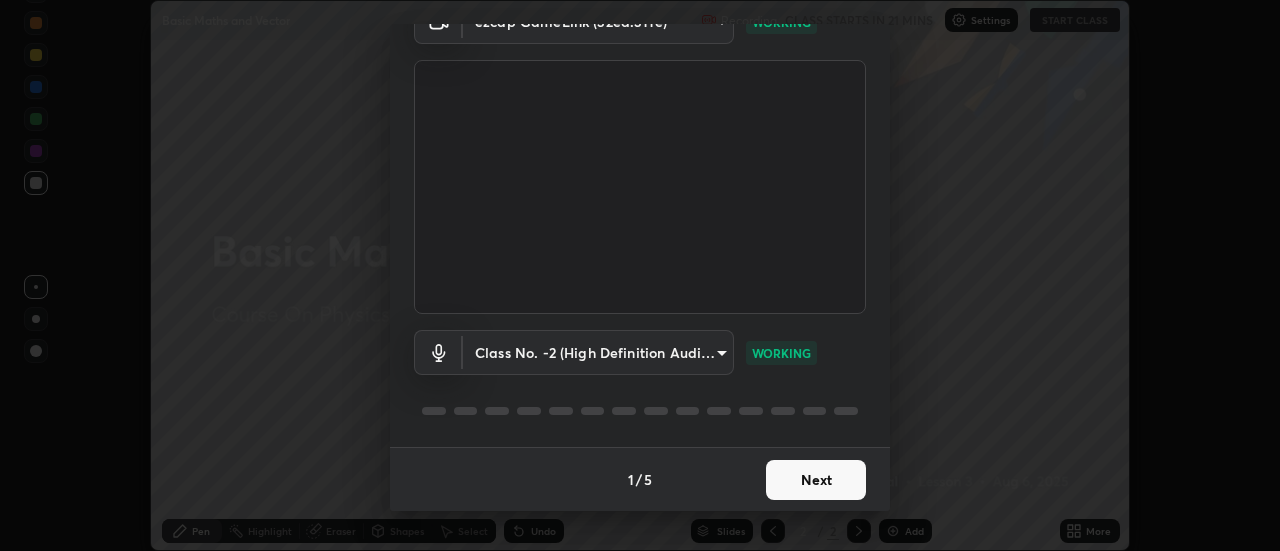 click on "Next" at bounding box center (816, 480) 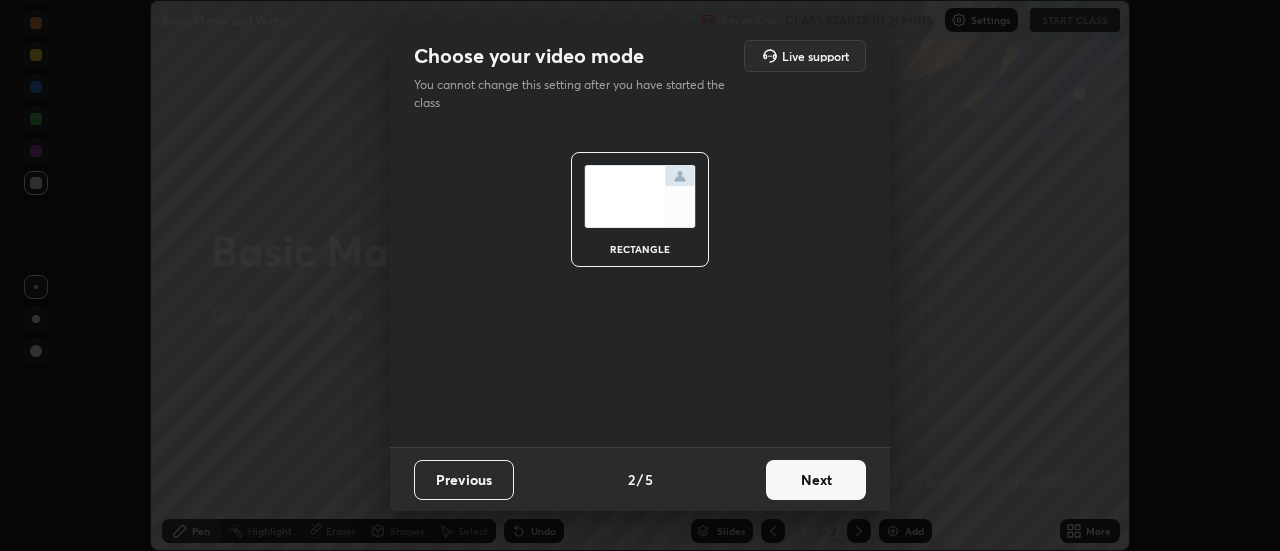 scroll, scrollTop: 0, scrollLeft: 0, axis: both 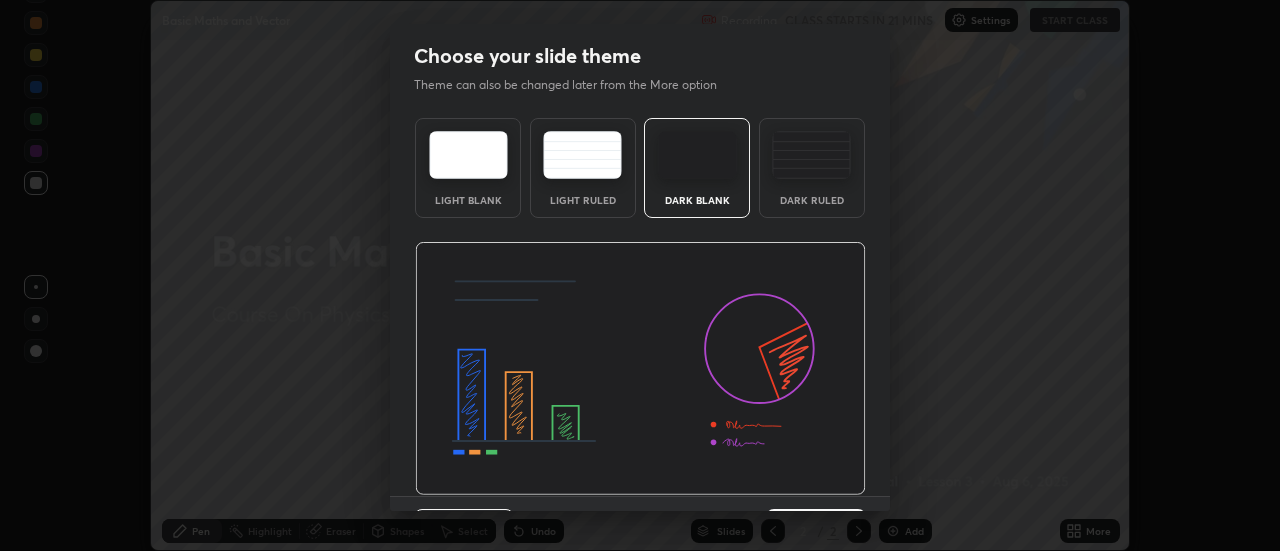 click at bounding box center [640, 369] 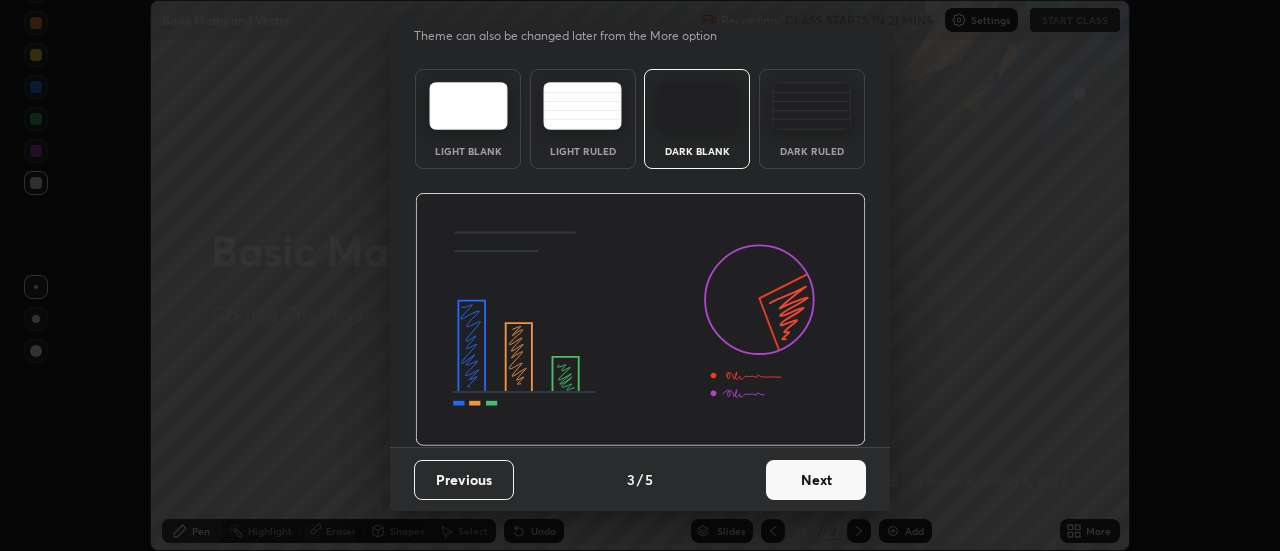click on "Next" at bounding box center [816, 480] 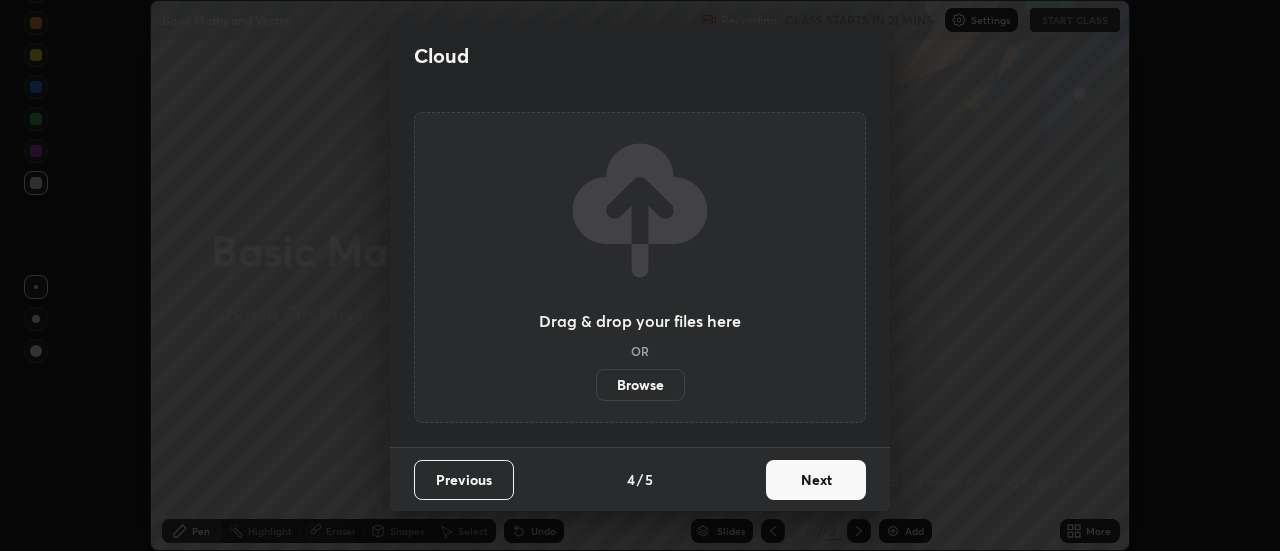 scroll, scrollTop: 0, scrollLeft: 0, axis: both 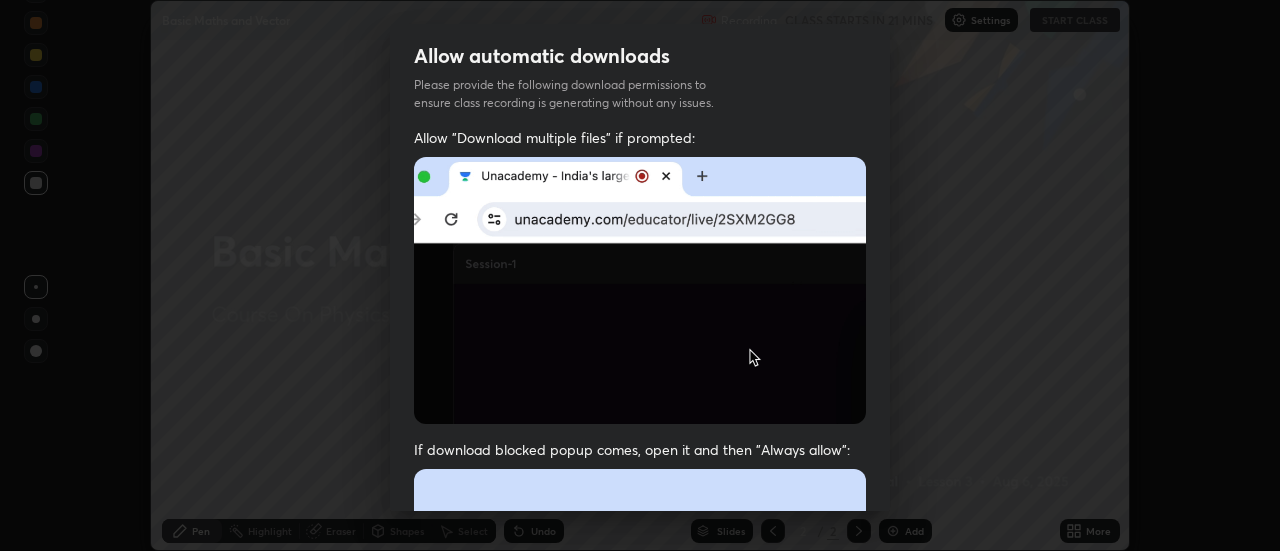 click at bounding box center (640, 687) 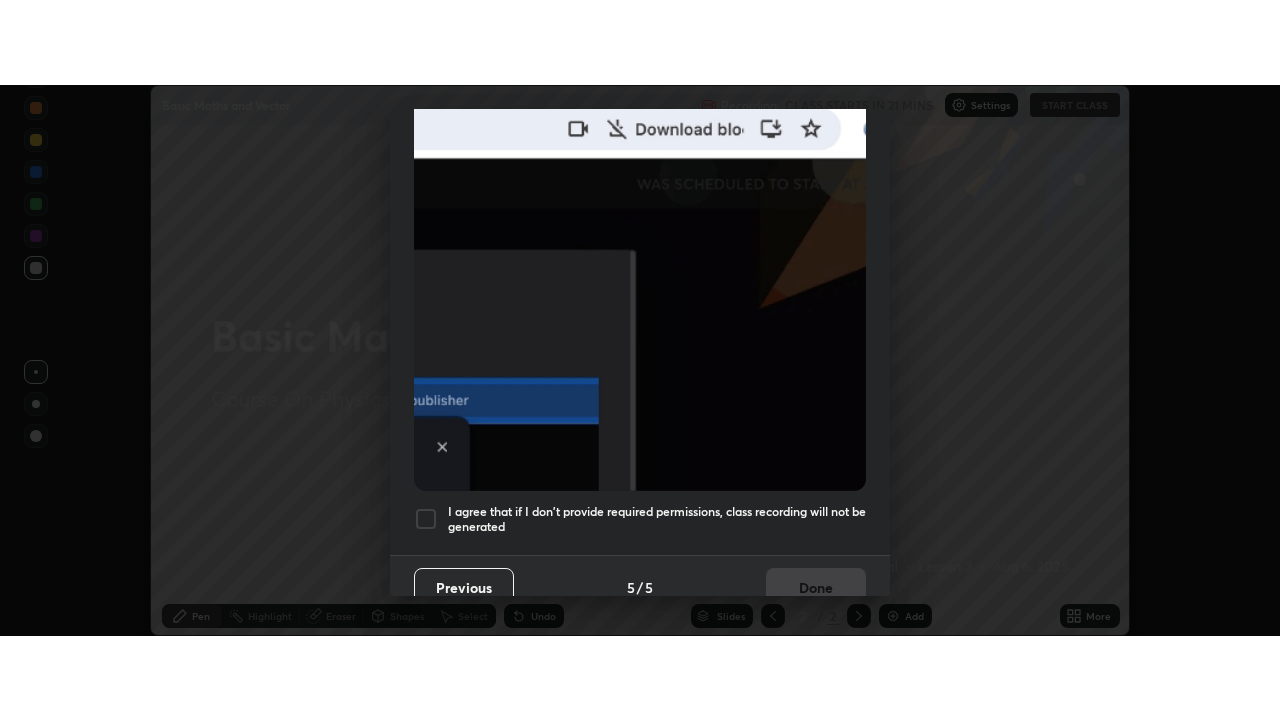 scroll, scrollTop: 513, scrollLeft: 0, axis: vertical 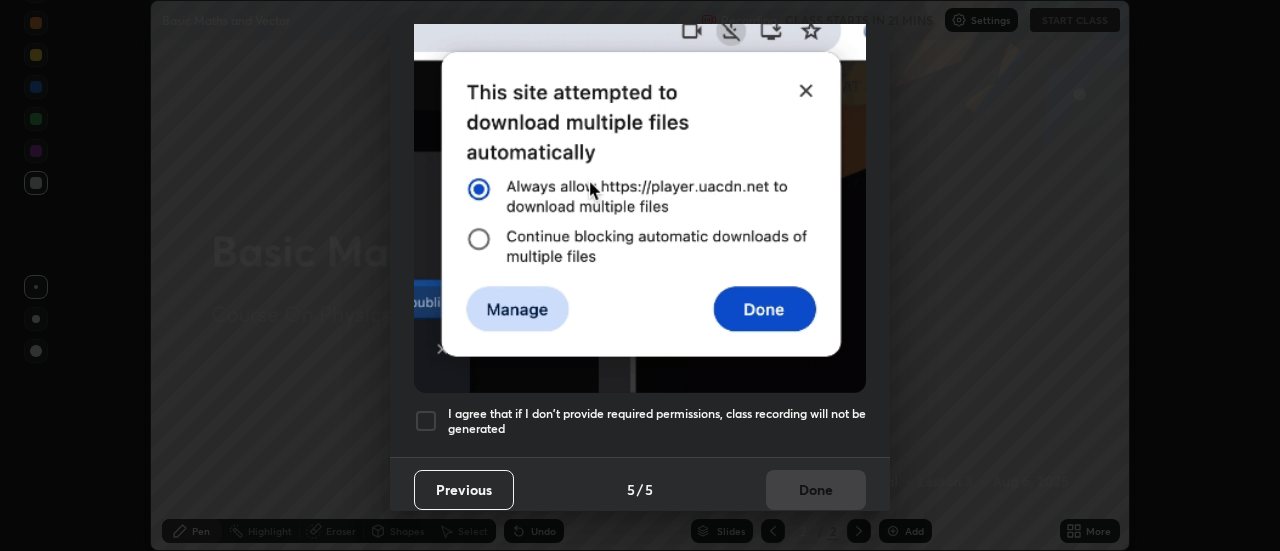 click at bounding box center [426, 421] 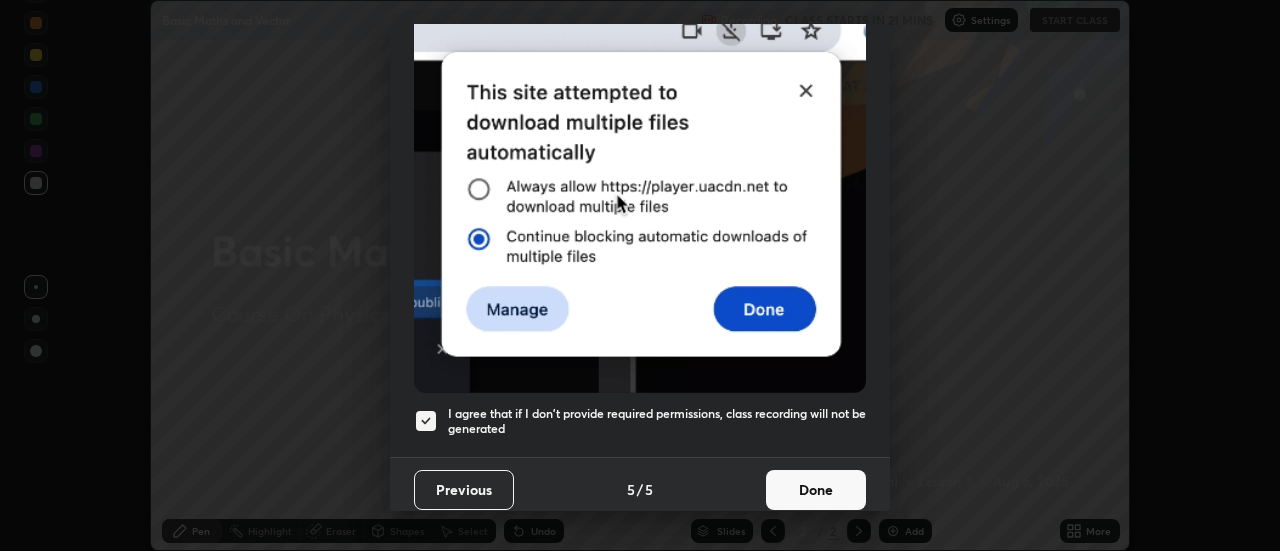 click on "Done" at bounding box center (816, 490) 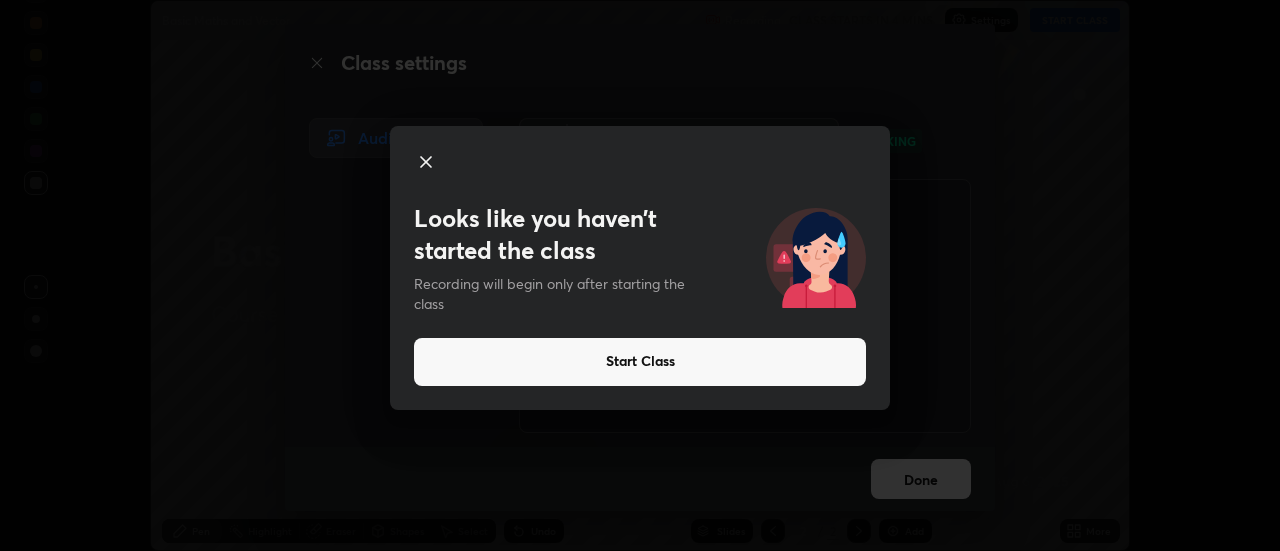 click on "Start Class" at bounding box center [640, 362] 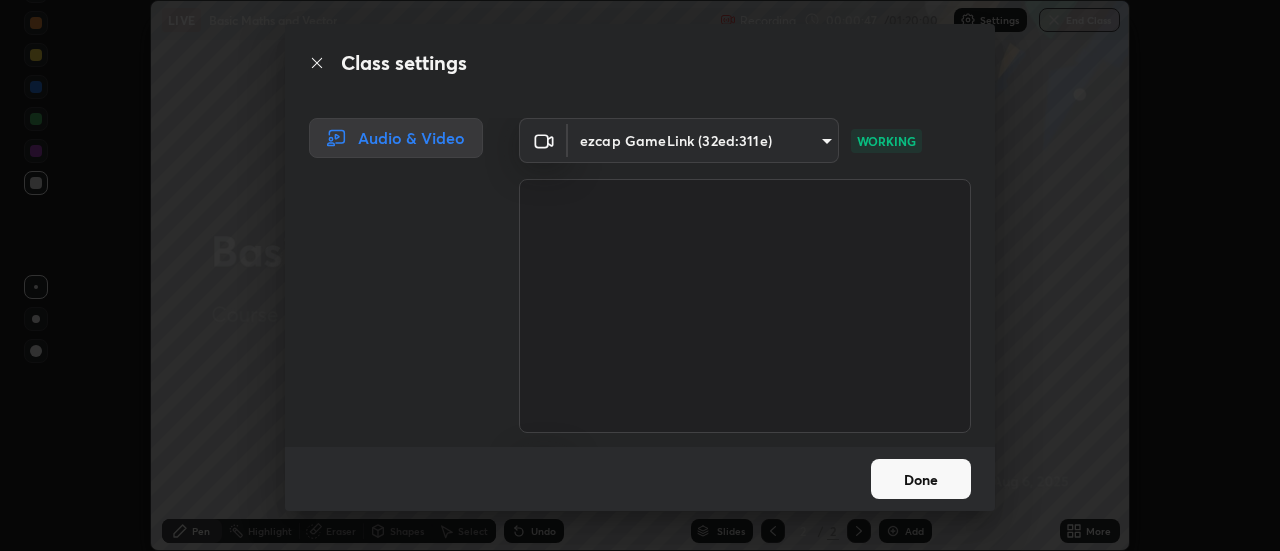 click on "Done" at bounding box center (921, 479) 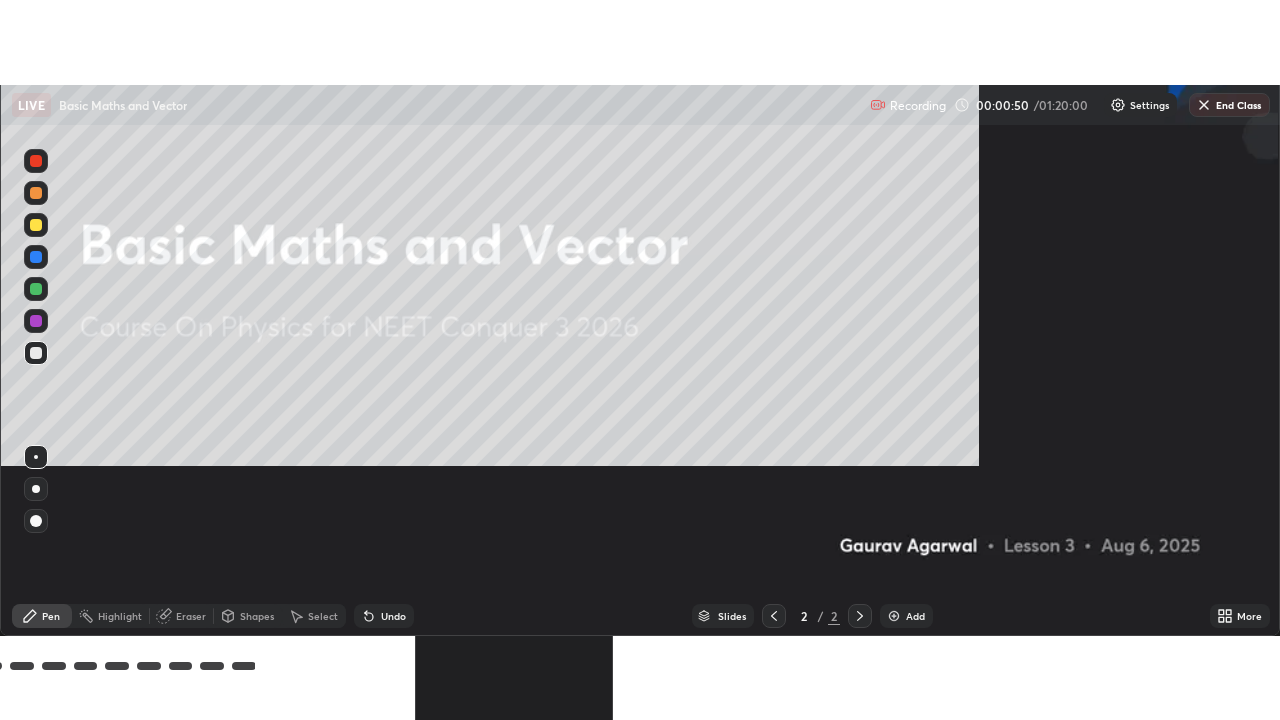 scroll, scrollTop: 99280, scrollLeft: 98720, axis: both 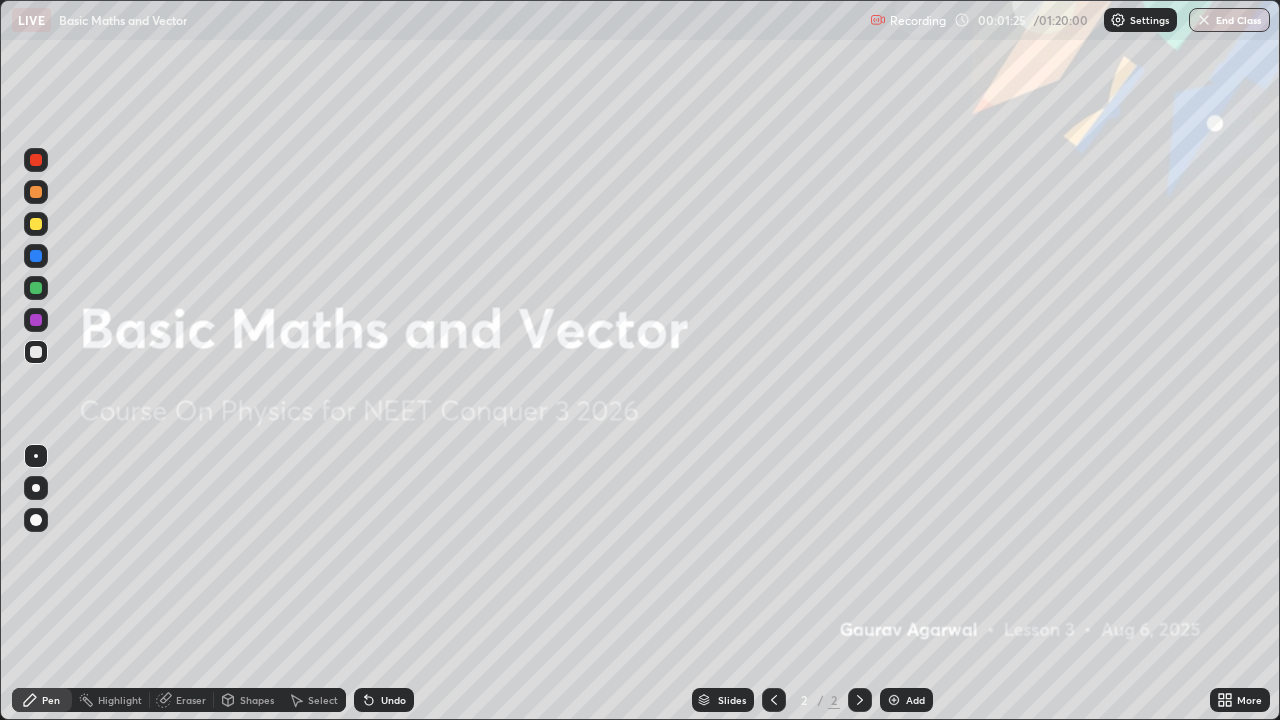 click on "Add" at bounding box center [906, 700] 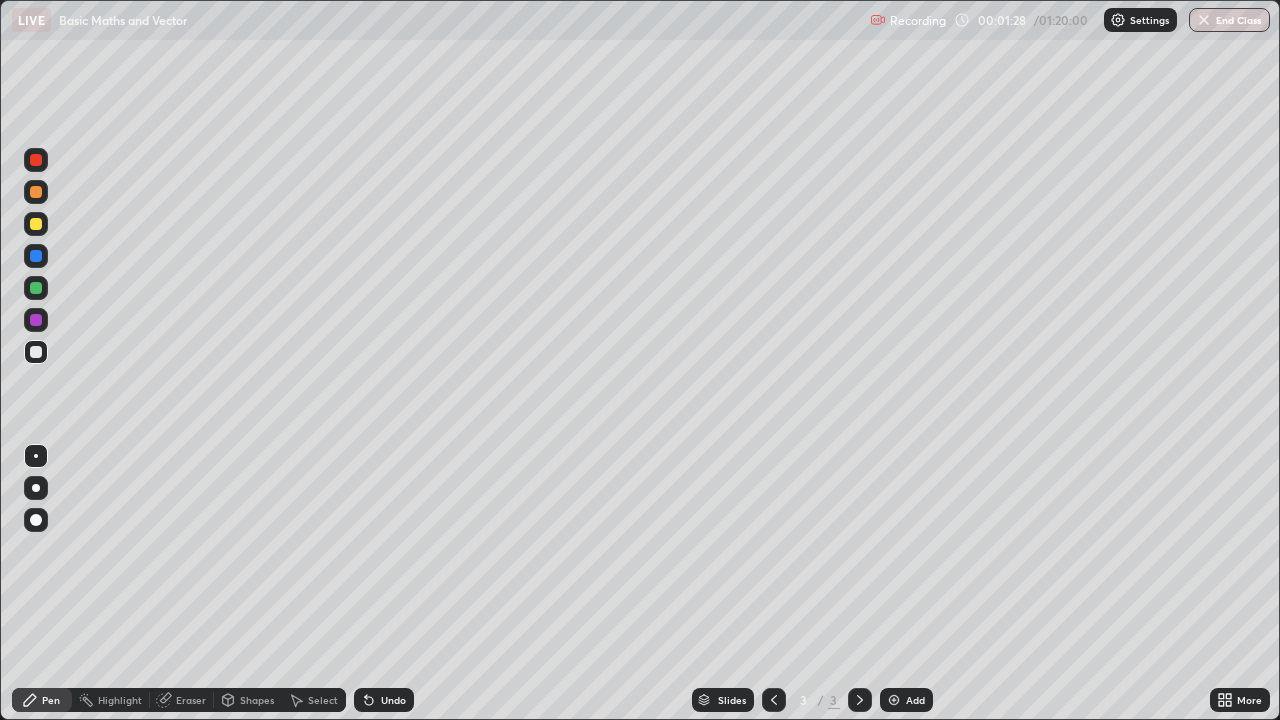click at bounding box center [36, 488] 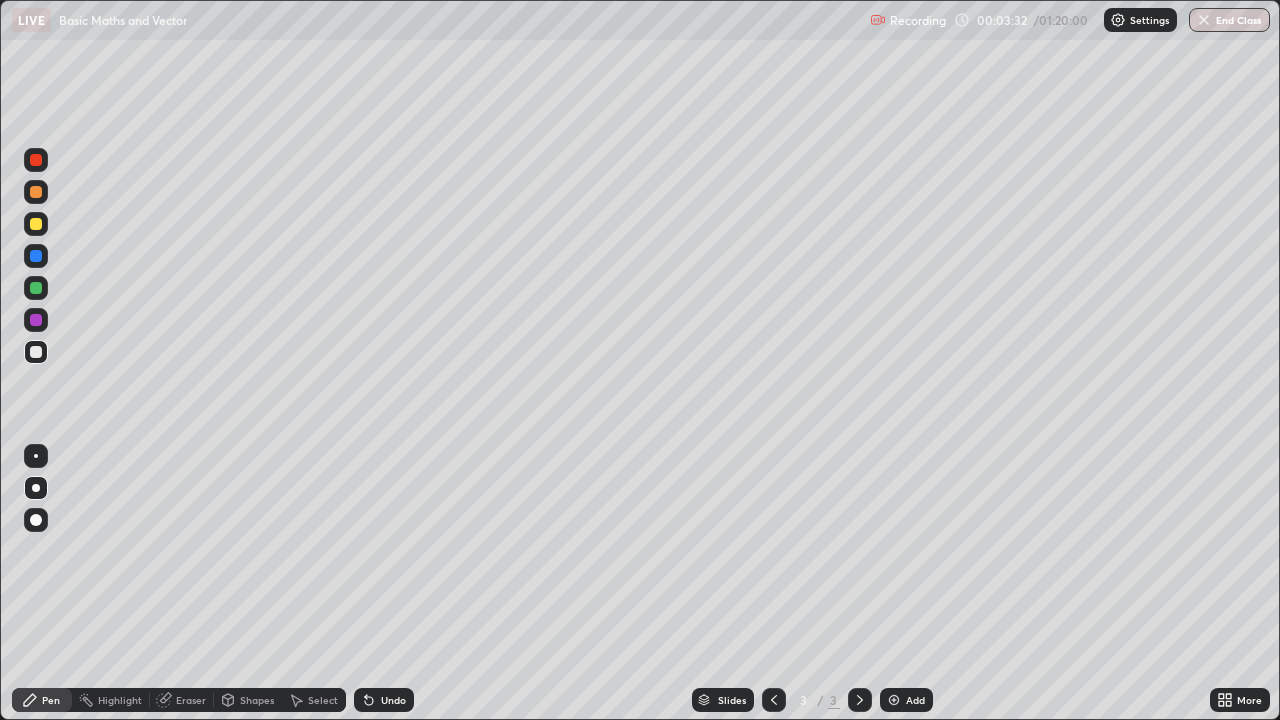click at bounding box center [36, 224] 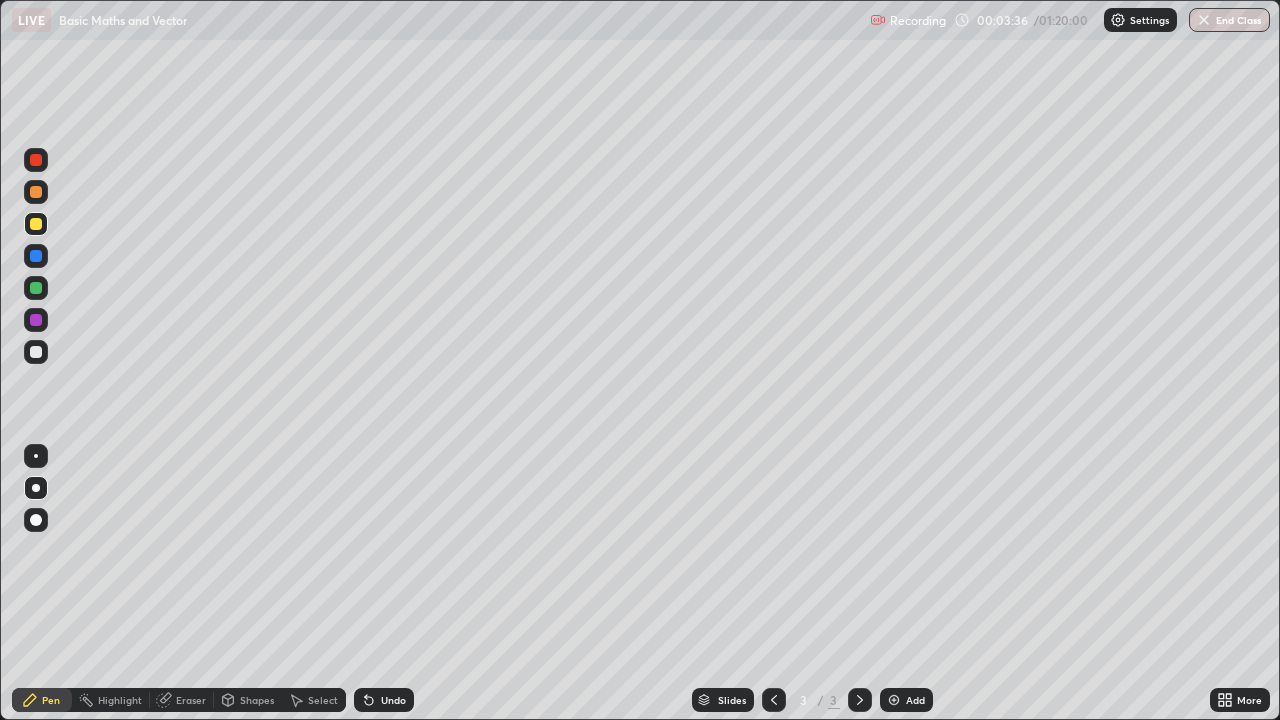 click on "Undo" at bounding box center [393, 700] 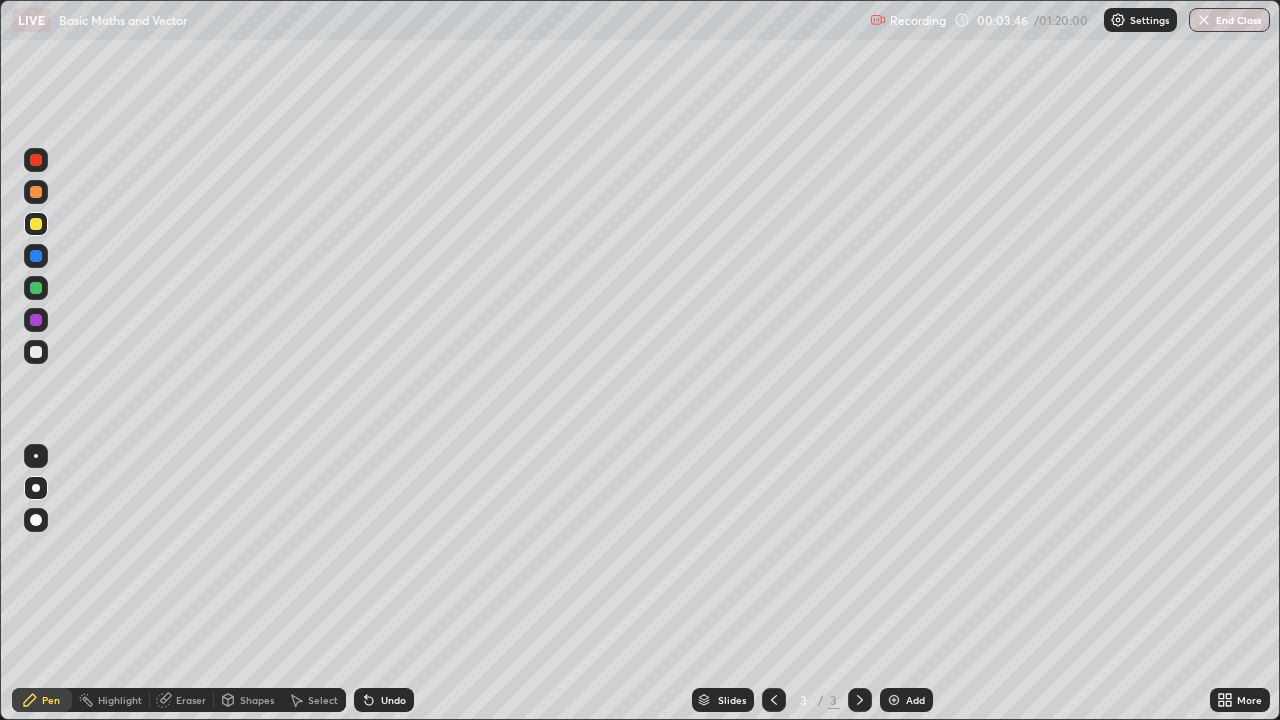 click at bounding box center (36, 352) 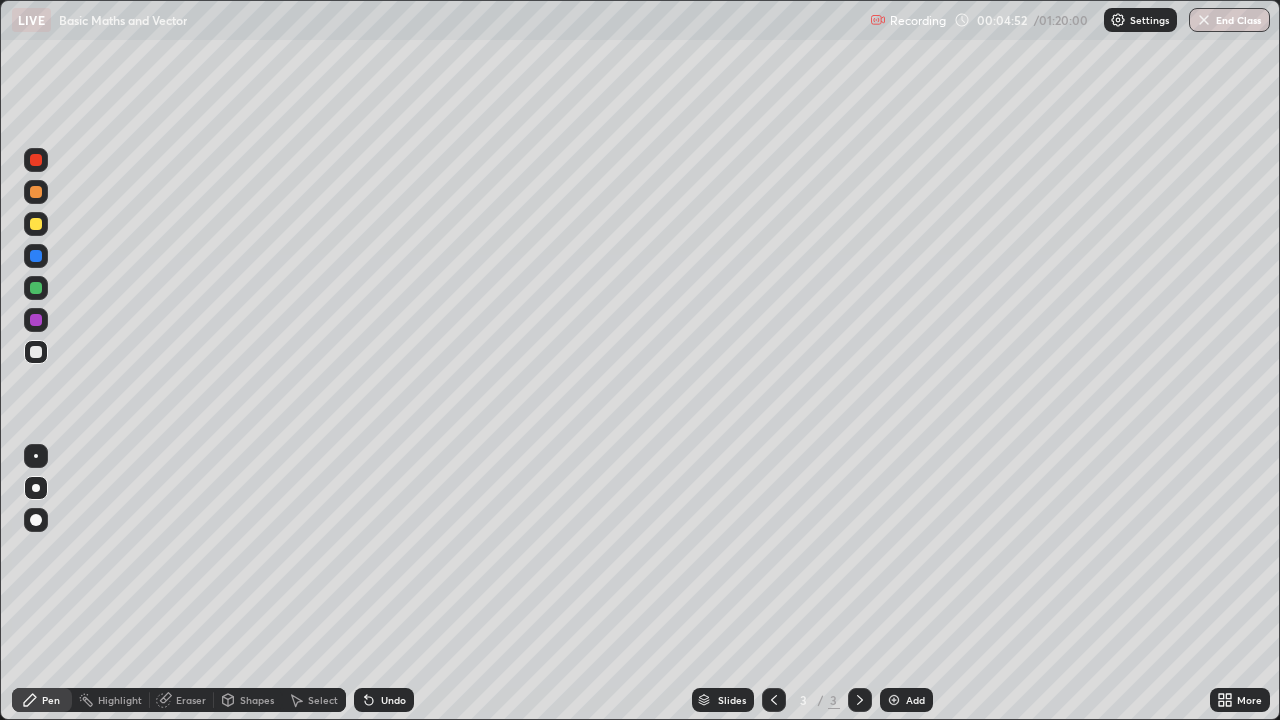 click on "Undo" at bounding box center [384, 700] 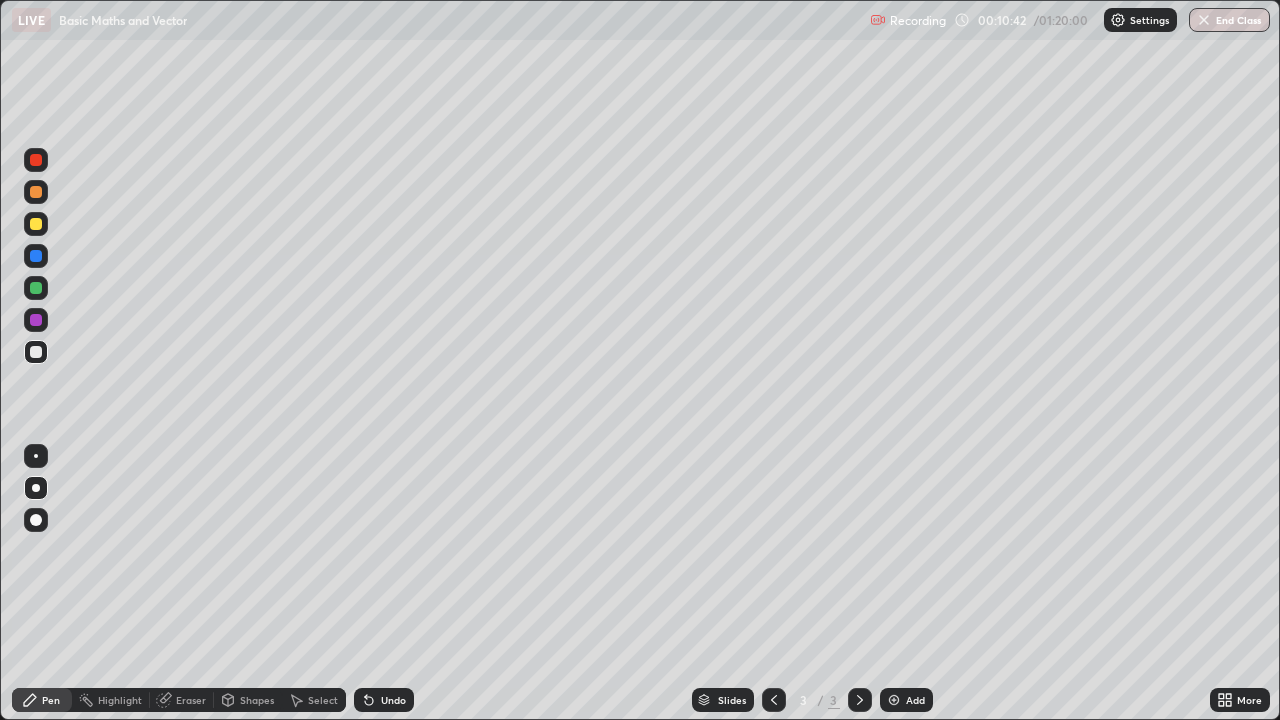 click on "Undo" at bounding box center (393, 700) 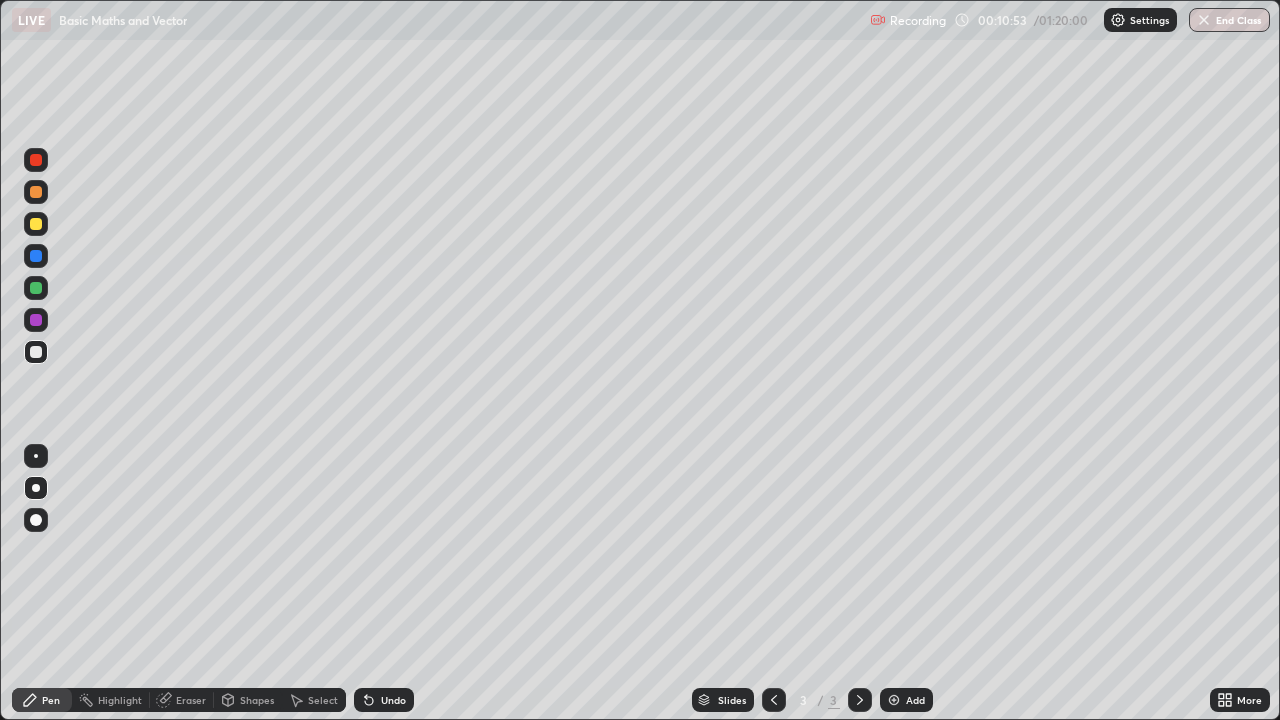 click on "Undo" at bounding box center (393, 700) 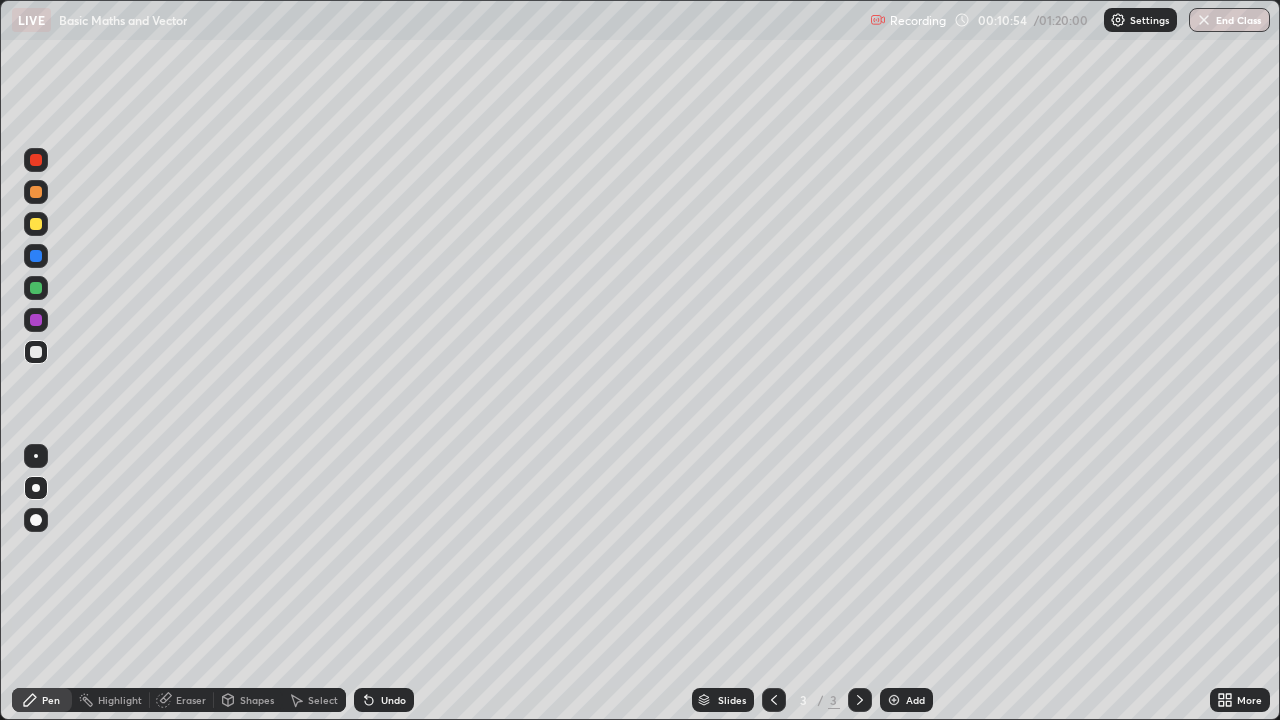 click on "Undo" at bounding box center [384, 700] 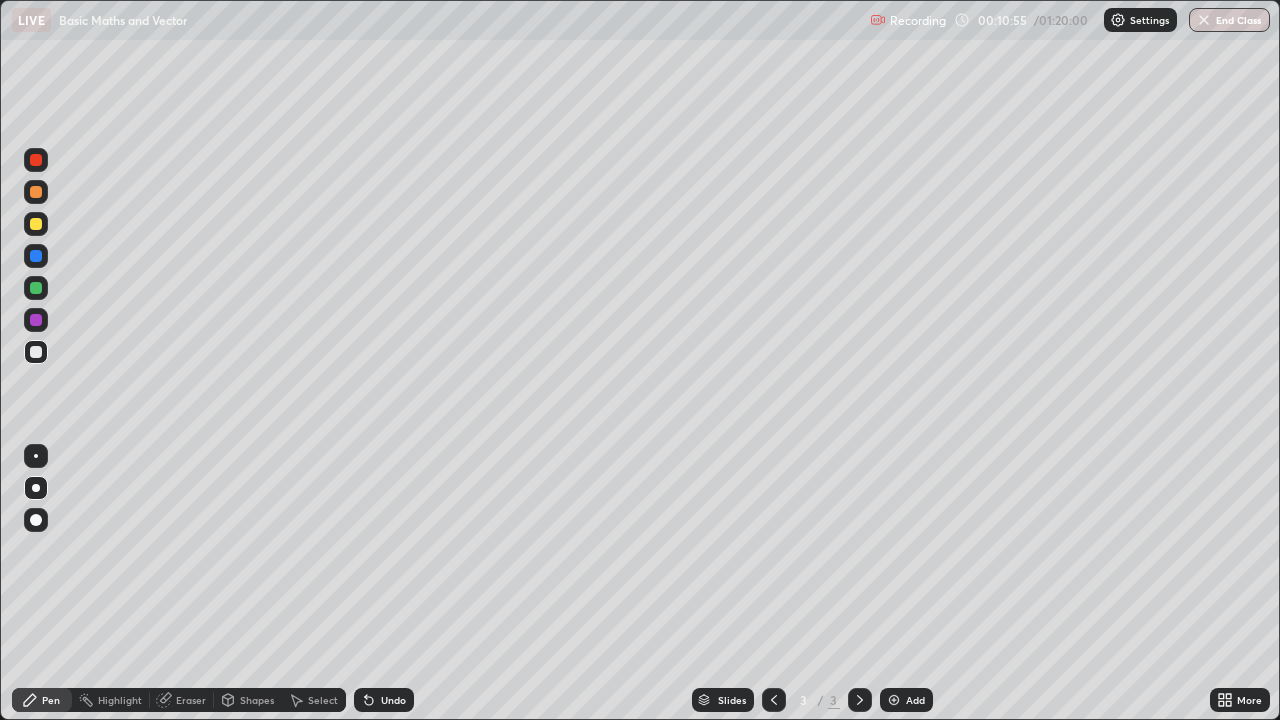 click on "Undo" at bounding box center (384, 700) 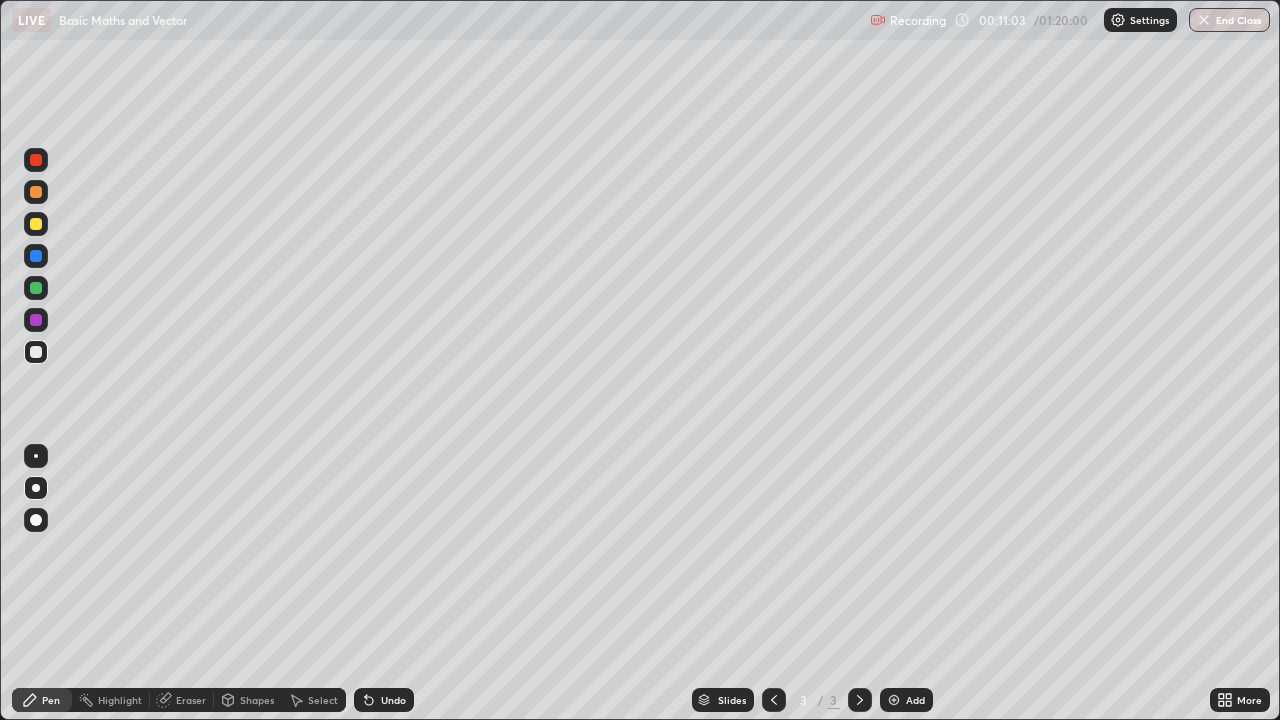 click on "Add" at bounding box center [915, 700] 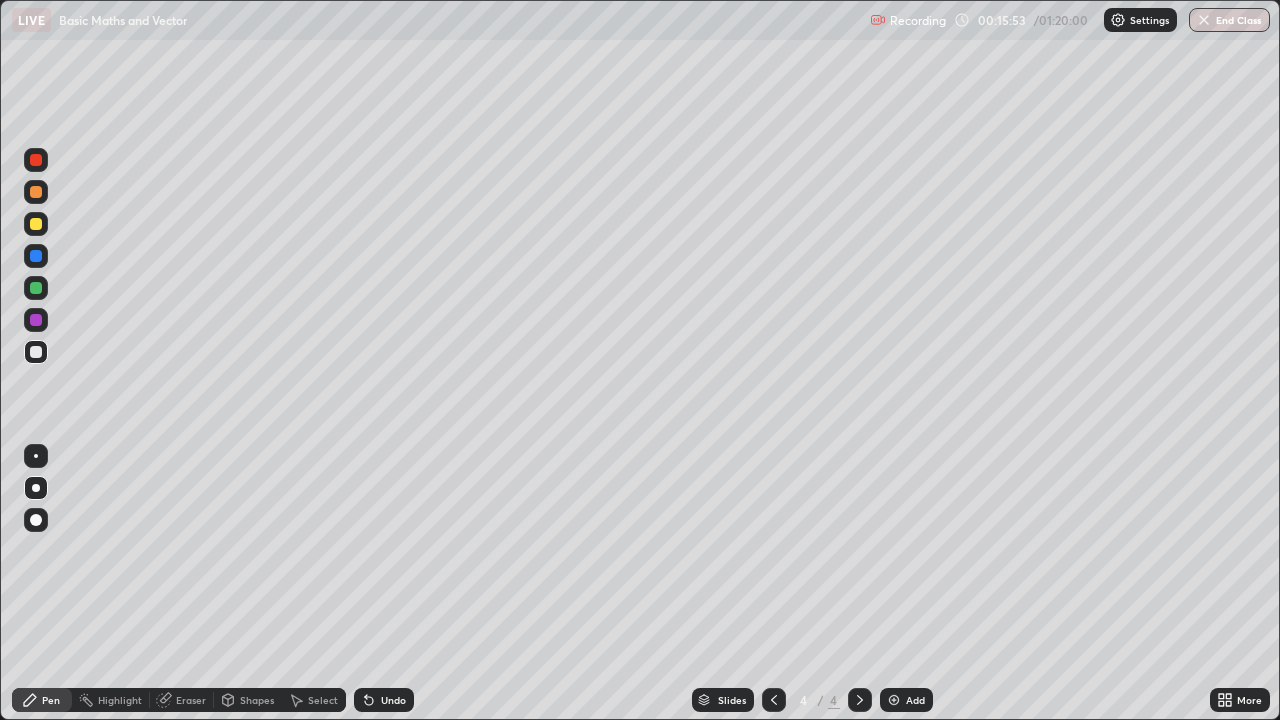 click at bounding box center (36, 288) 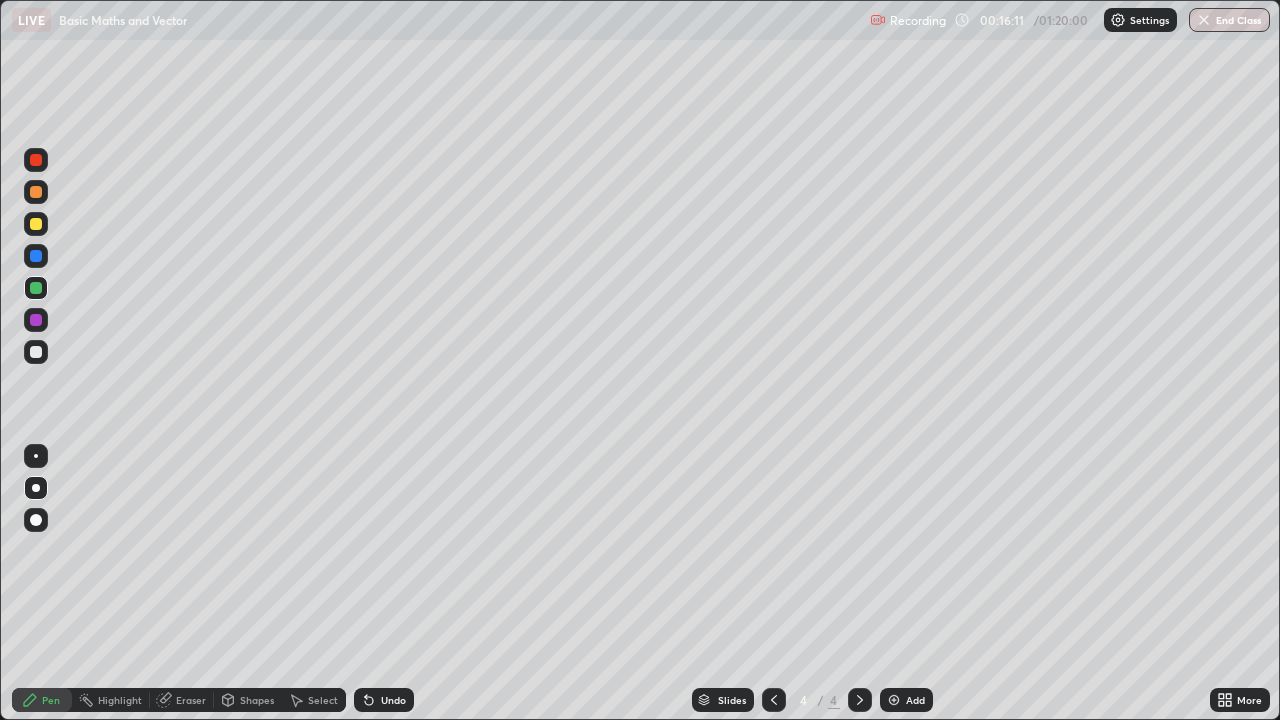 click on "Undo" at bounding box center (384, 700) 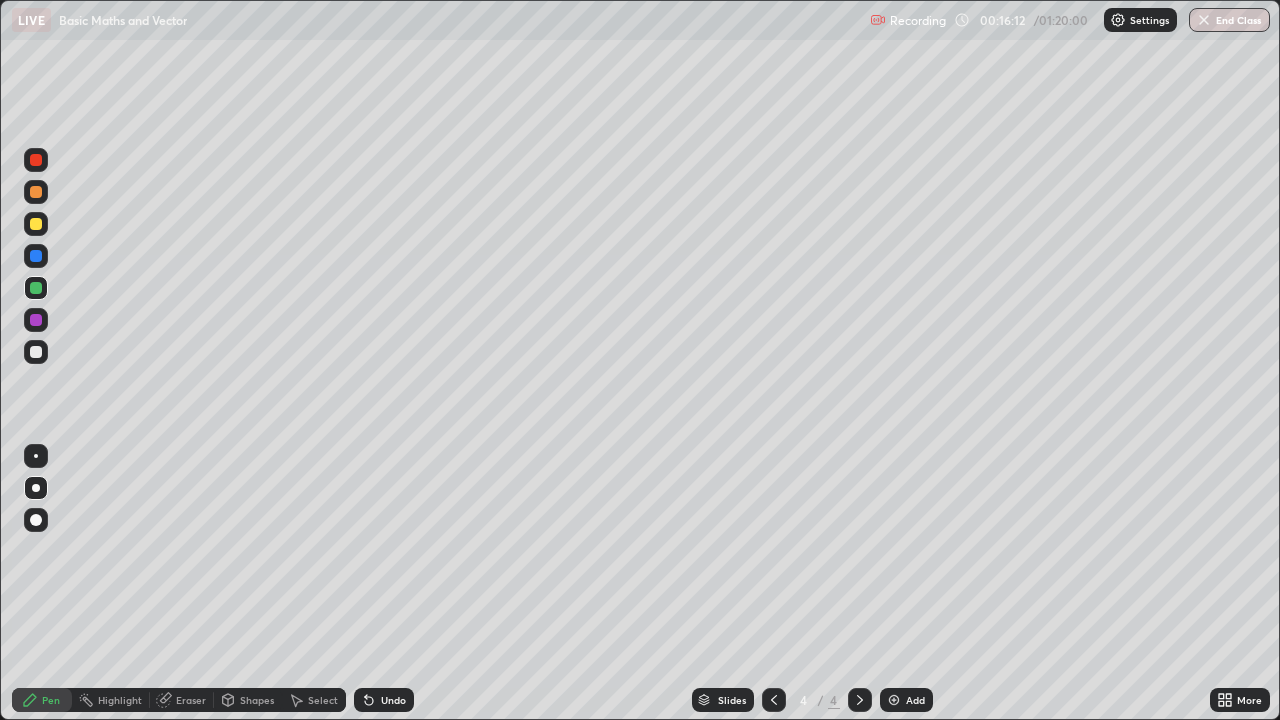 click at bounding box center [36, 352] 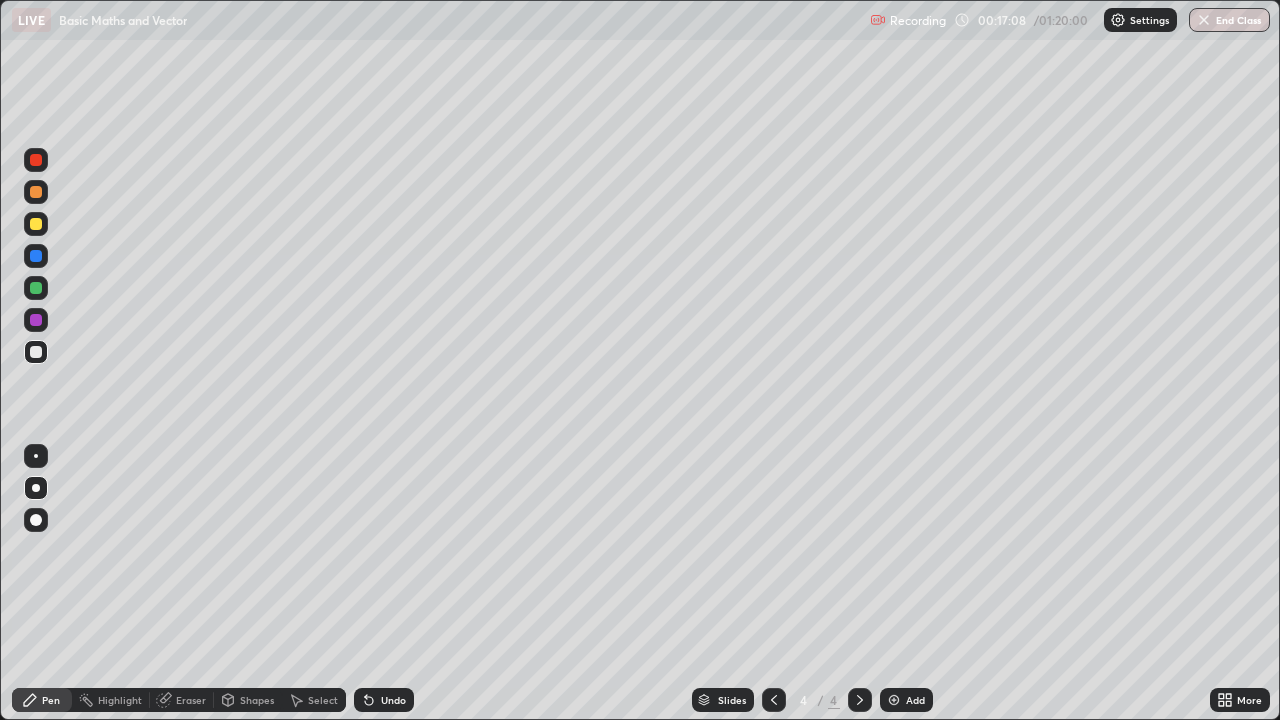 click on "Undo" at bounding box center [384, 700] 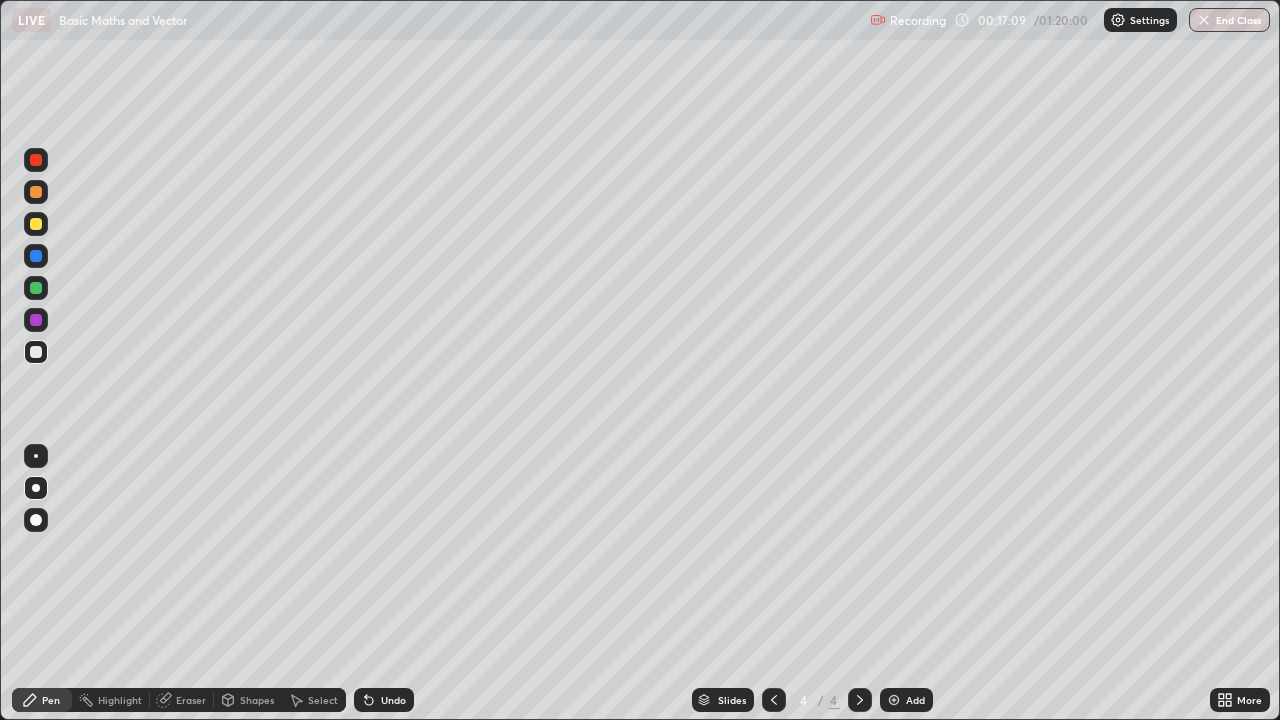 click on "Undo" at bounding box center [384, 700] 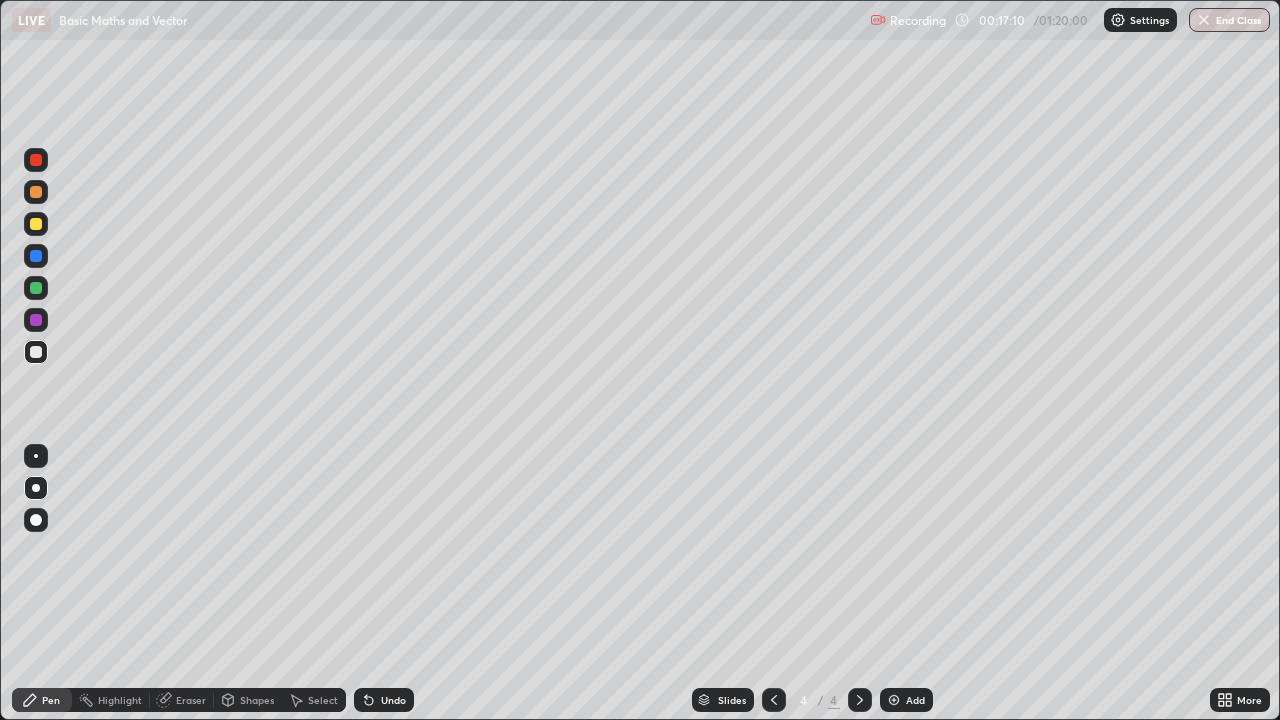 click on "Undo" at bounding box center (384, 700) 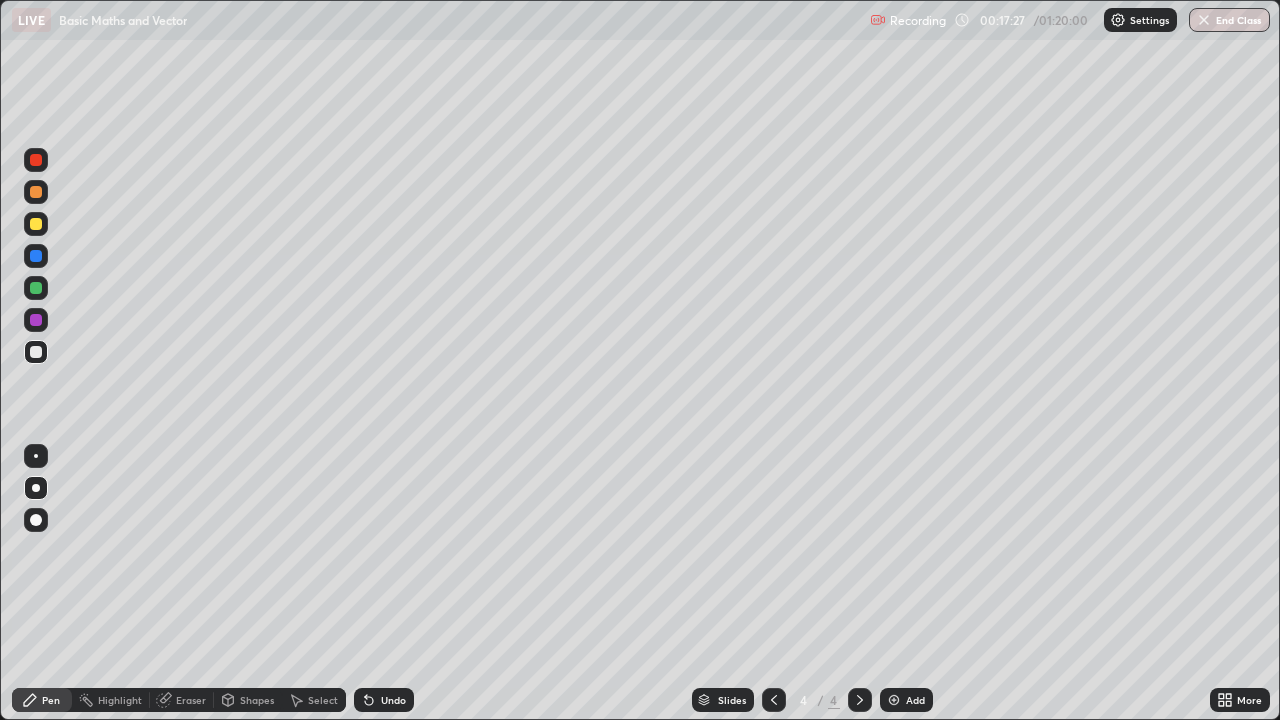click on "Undo" at bounding box center (393, 700) 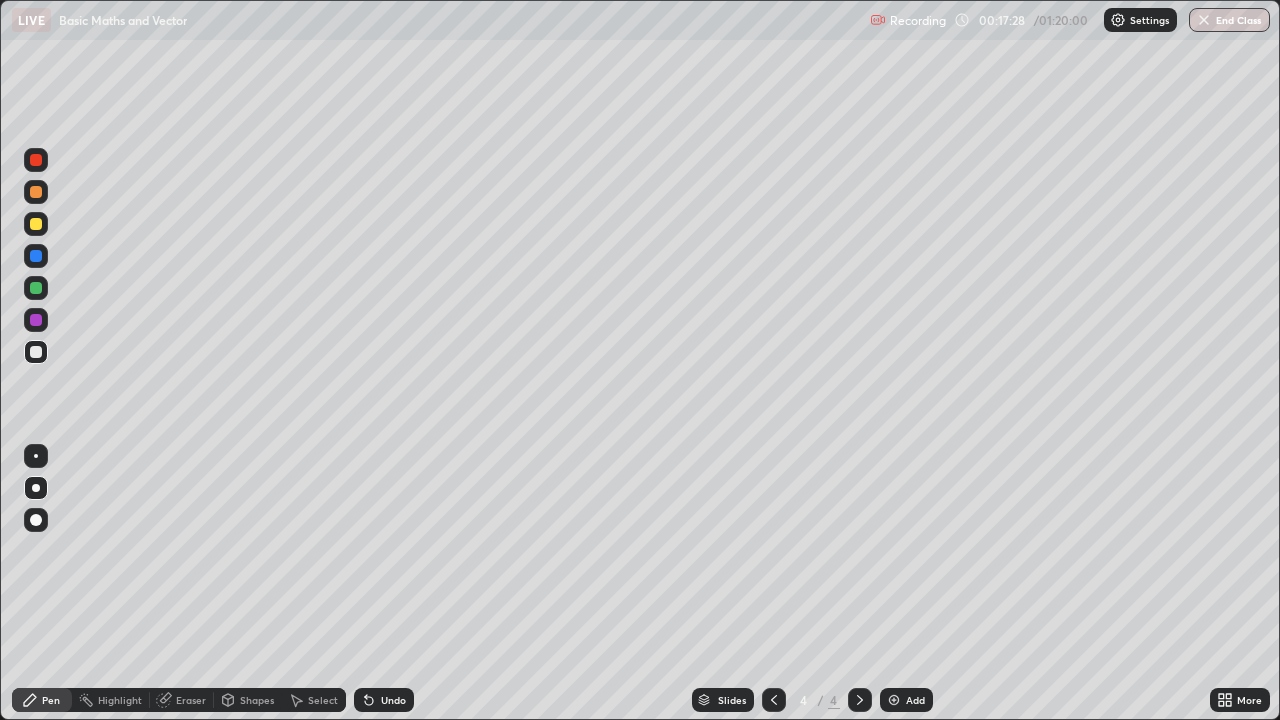 click on "Undo" at bounding box center [393, 700] 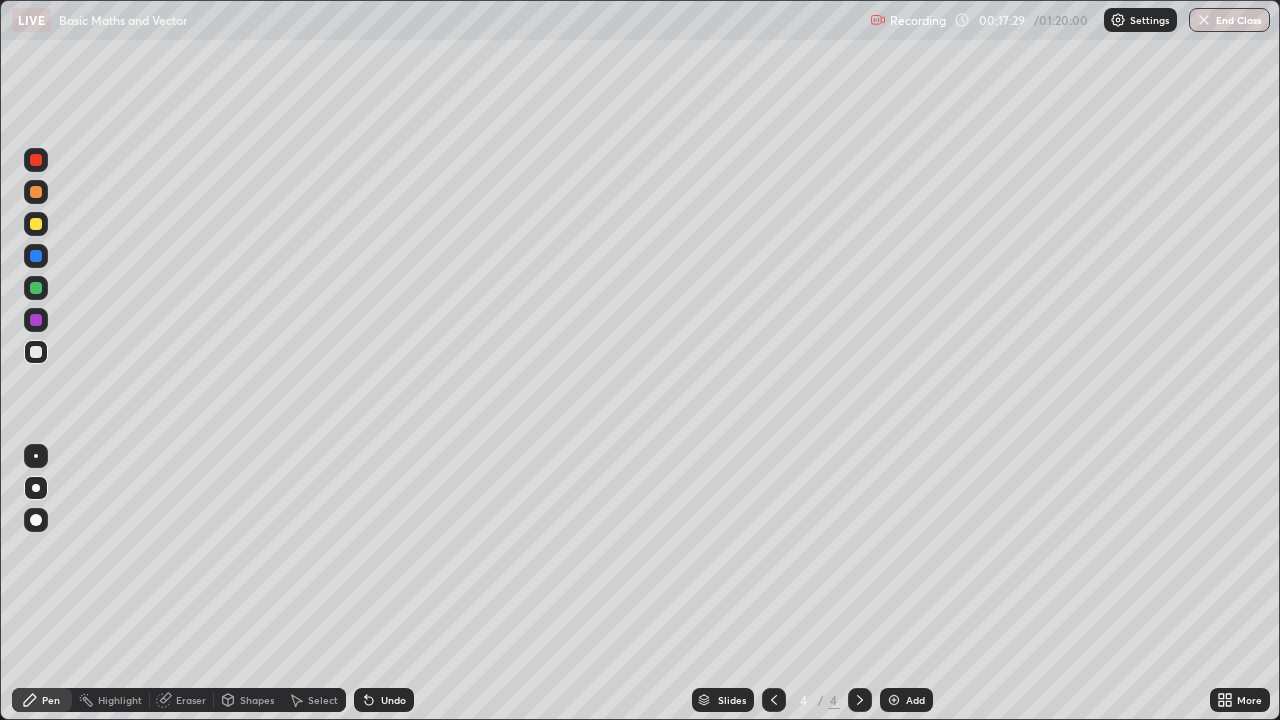 click on "Undo" at bounding box center (384, 700) 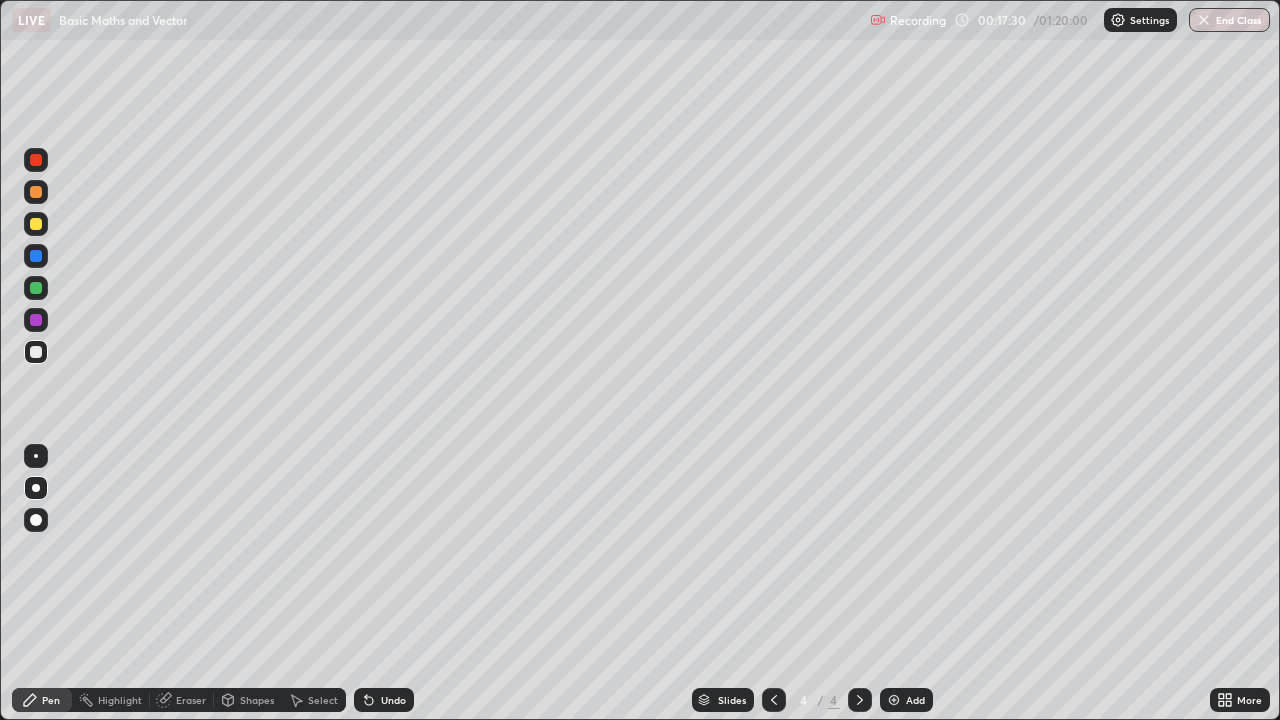 click on "Undo" at bounding box center (393, 700) 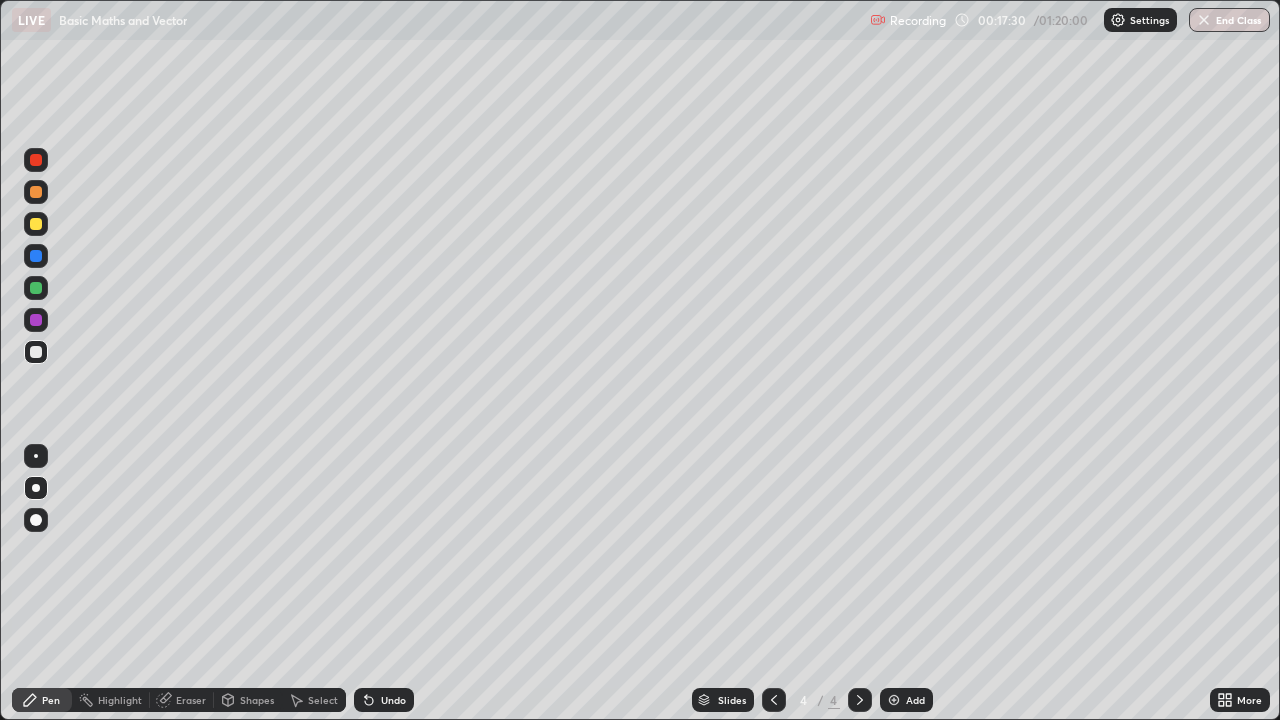 click on "Undo" at bounding box center [384, 700] 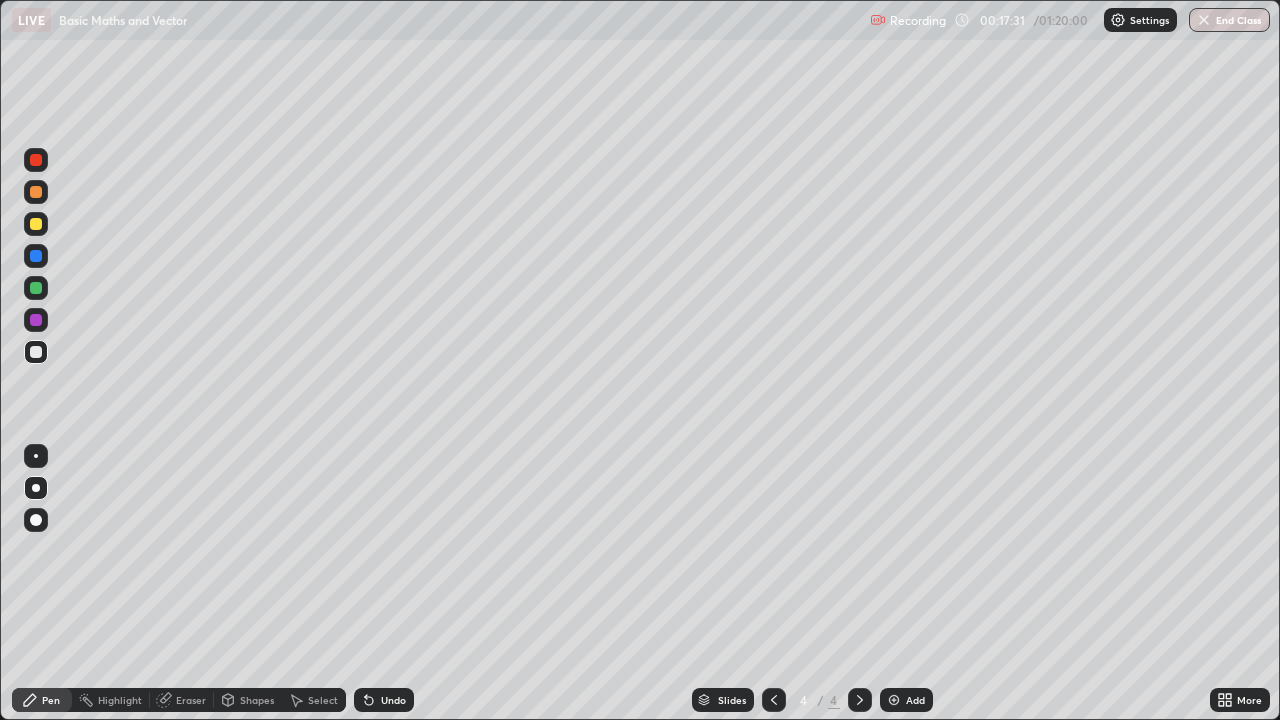 click on "Undo" at bounding box center [384, 700] 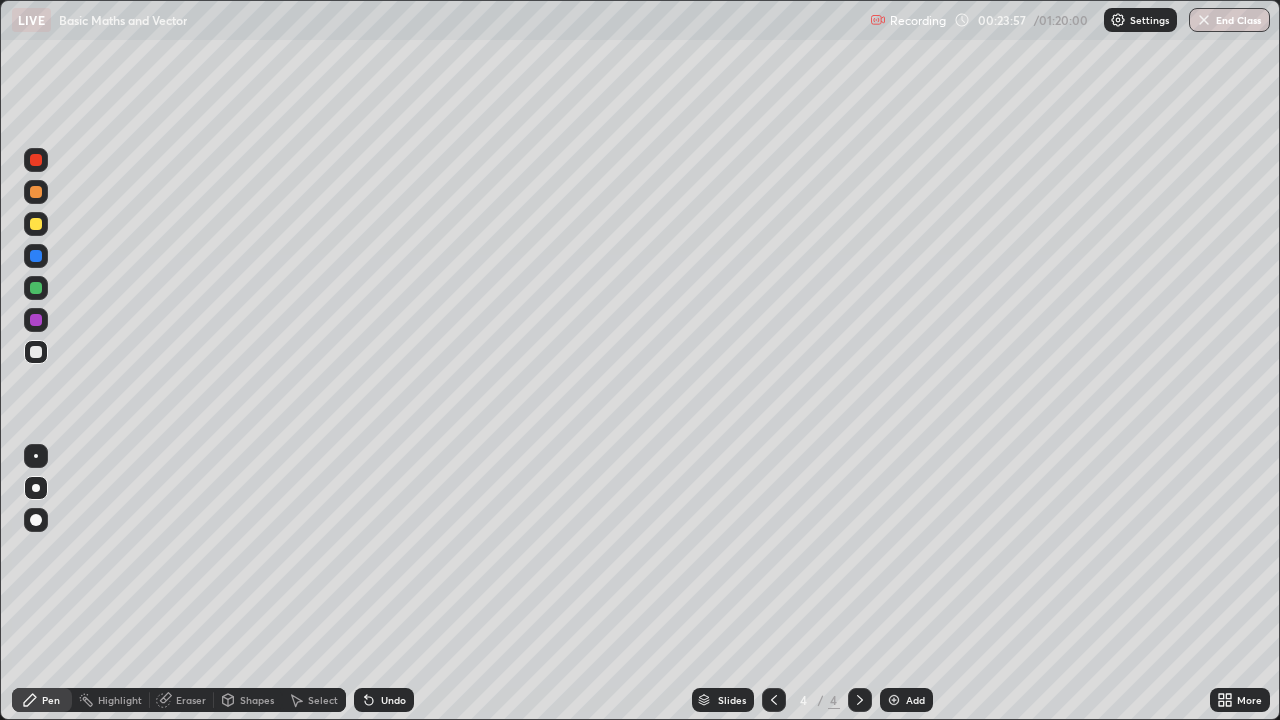 click on "Add" at bounding box center (906, 700) 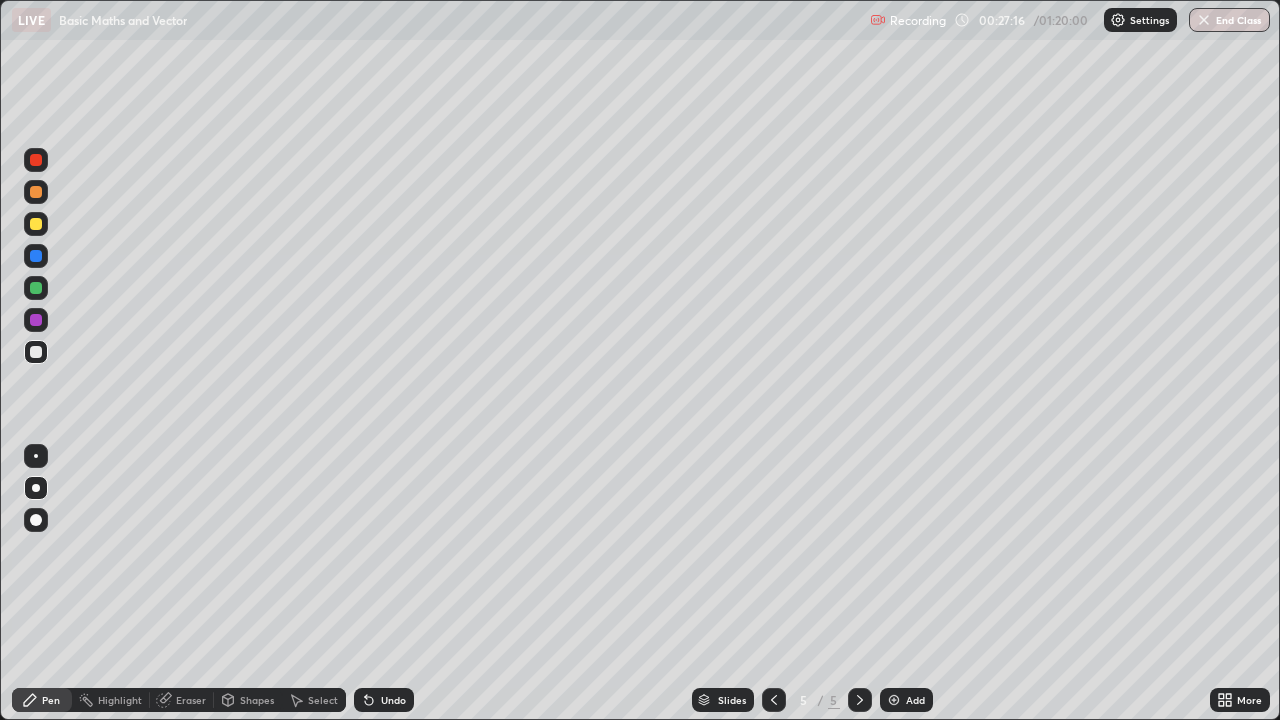 click on "Eraser" at bounding box center (191, 700) 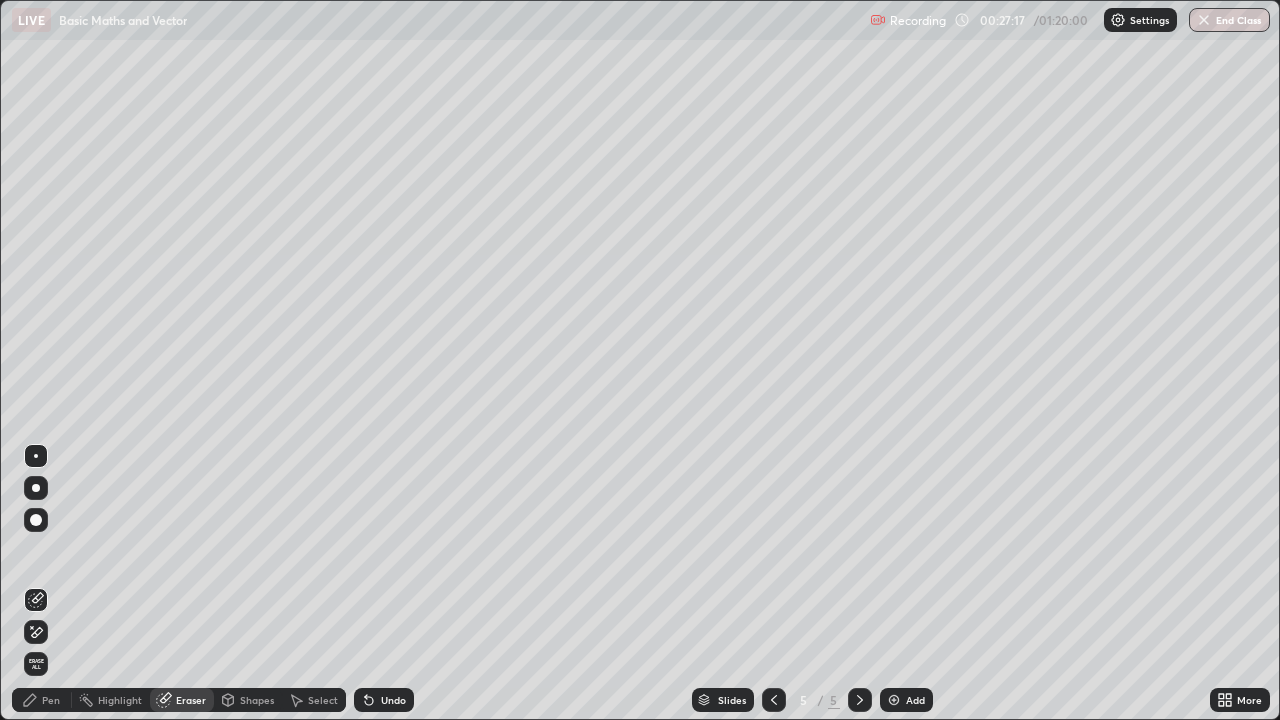 click 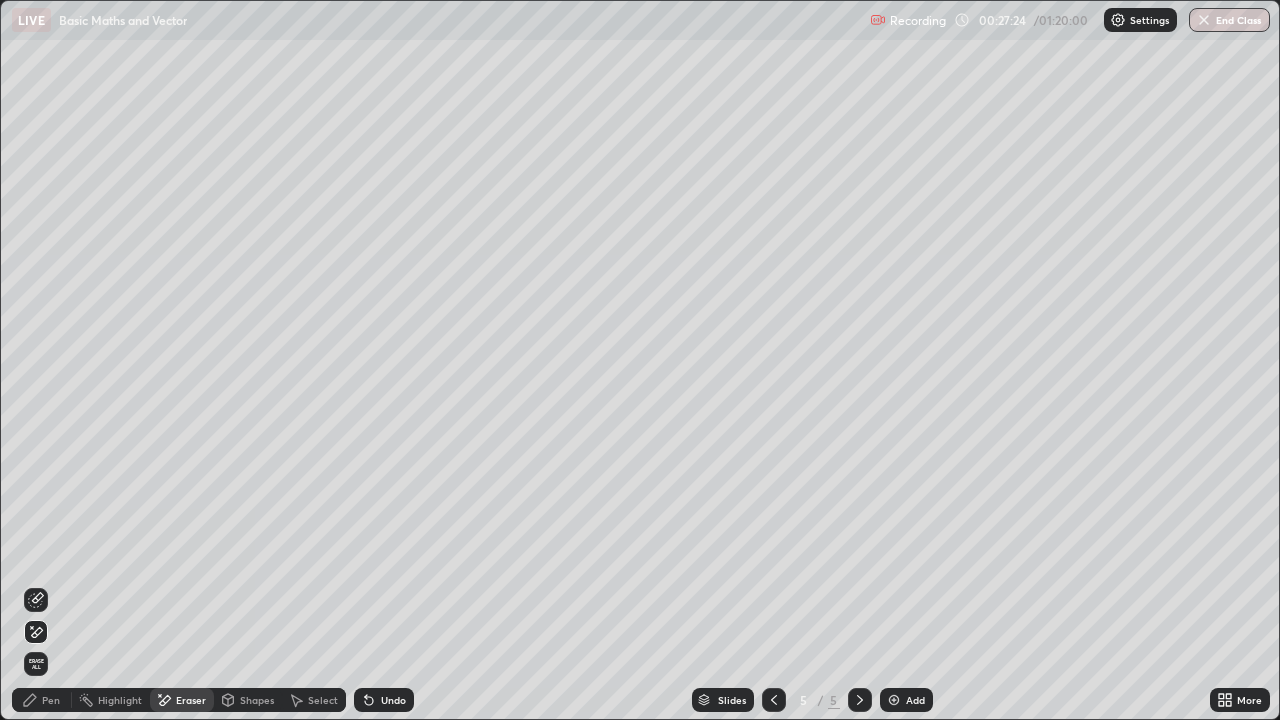 click on "Pen" at bounding box center (51, 700) 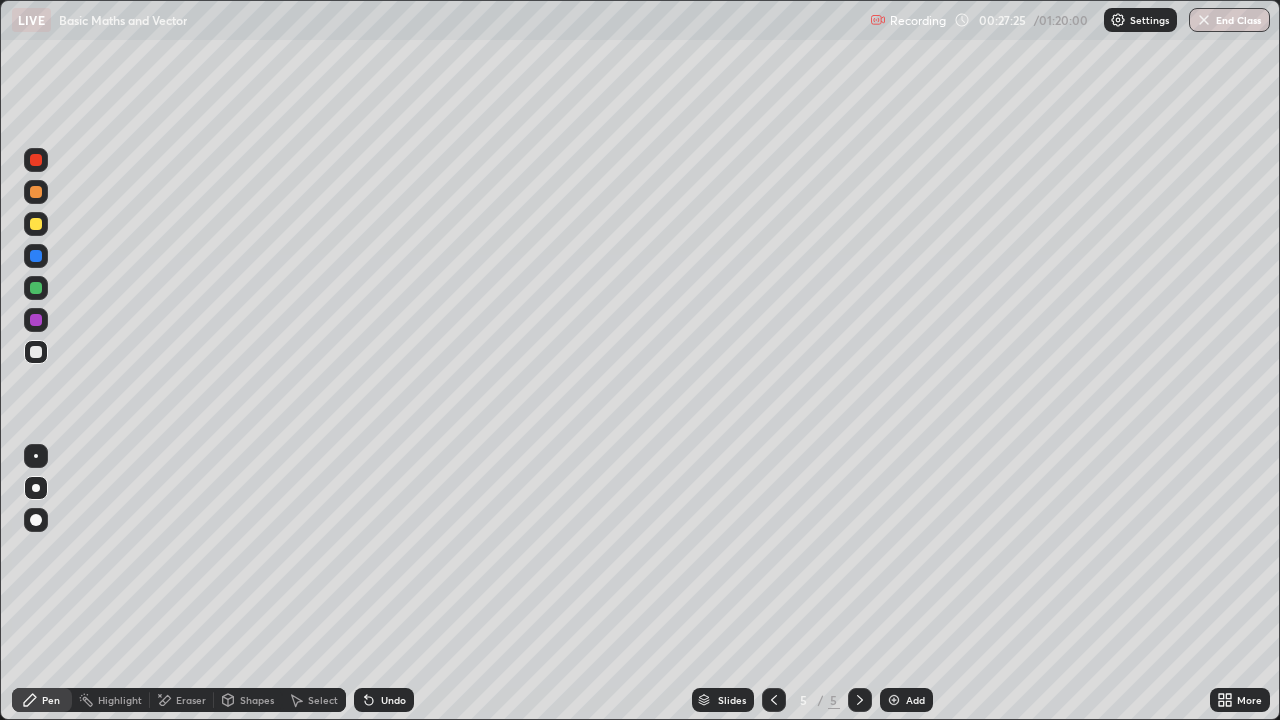 click at bounding box center [36, 288] 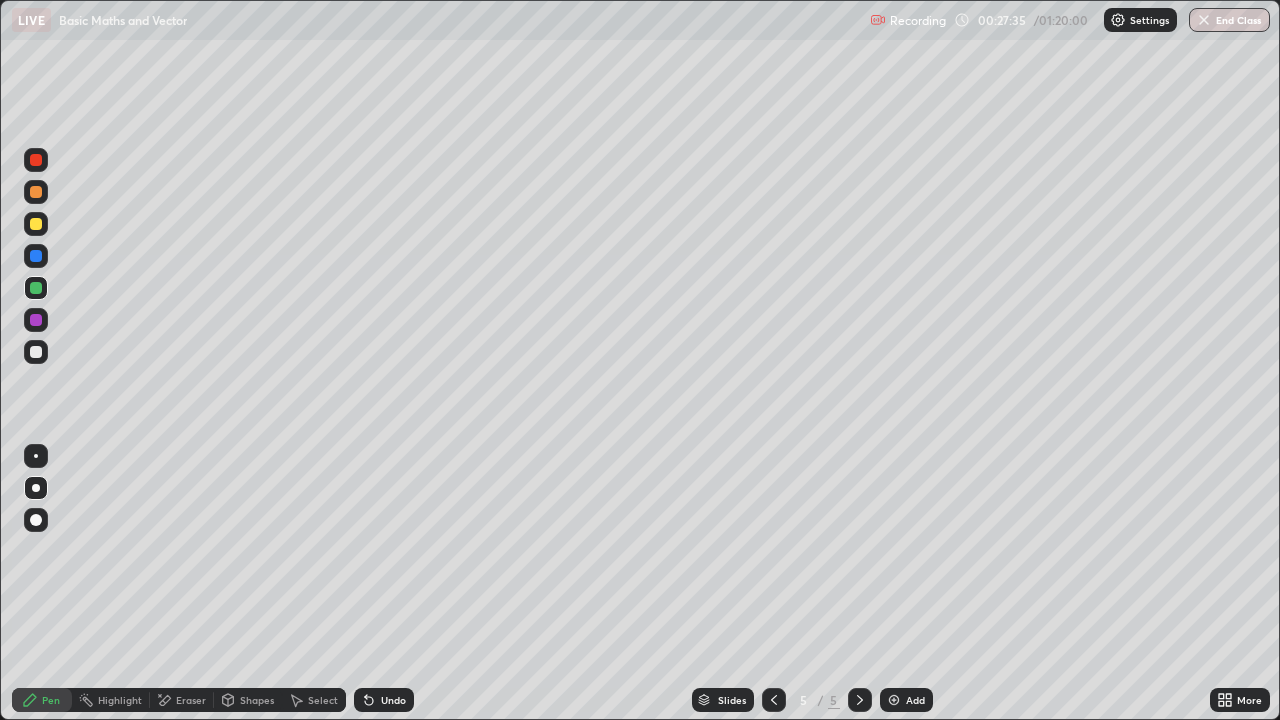 click at bounding box center [36, 352] 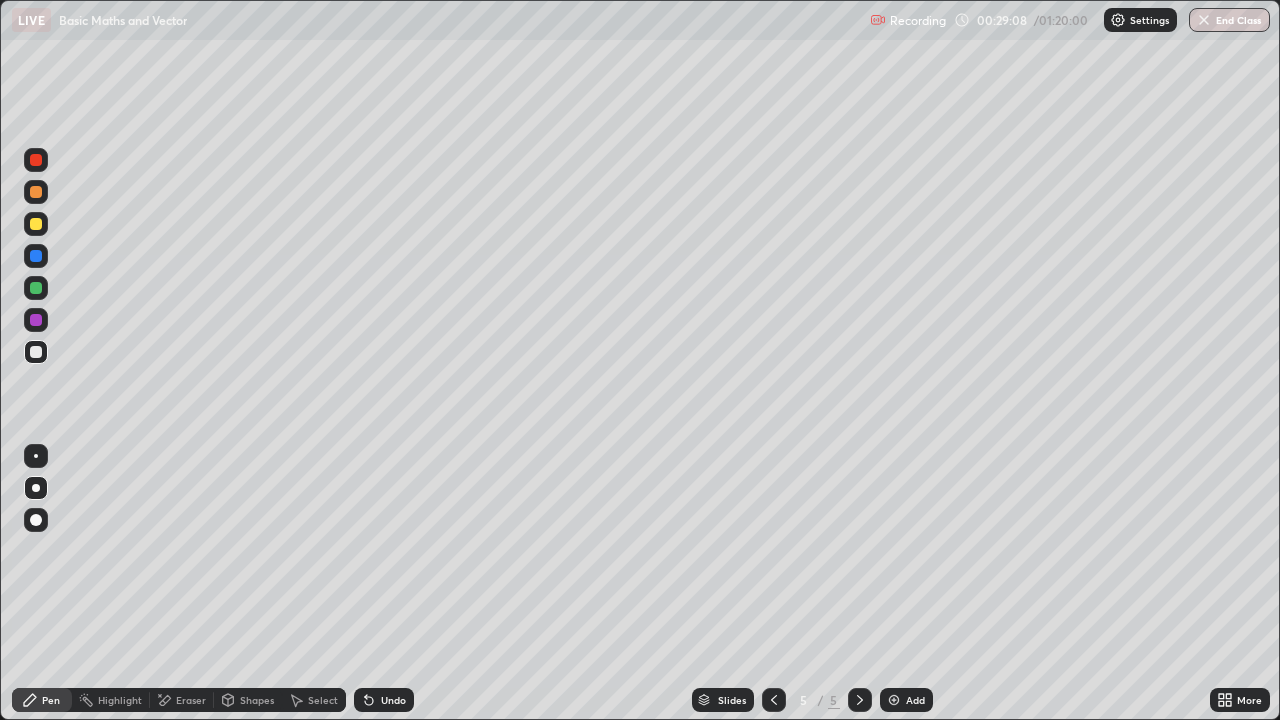 click at bounding box center (36, 256) 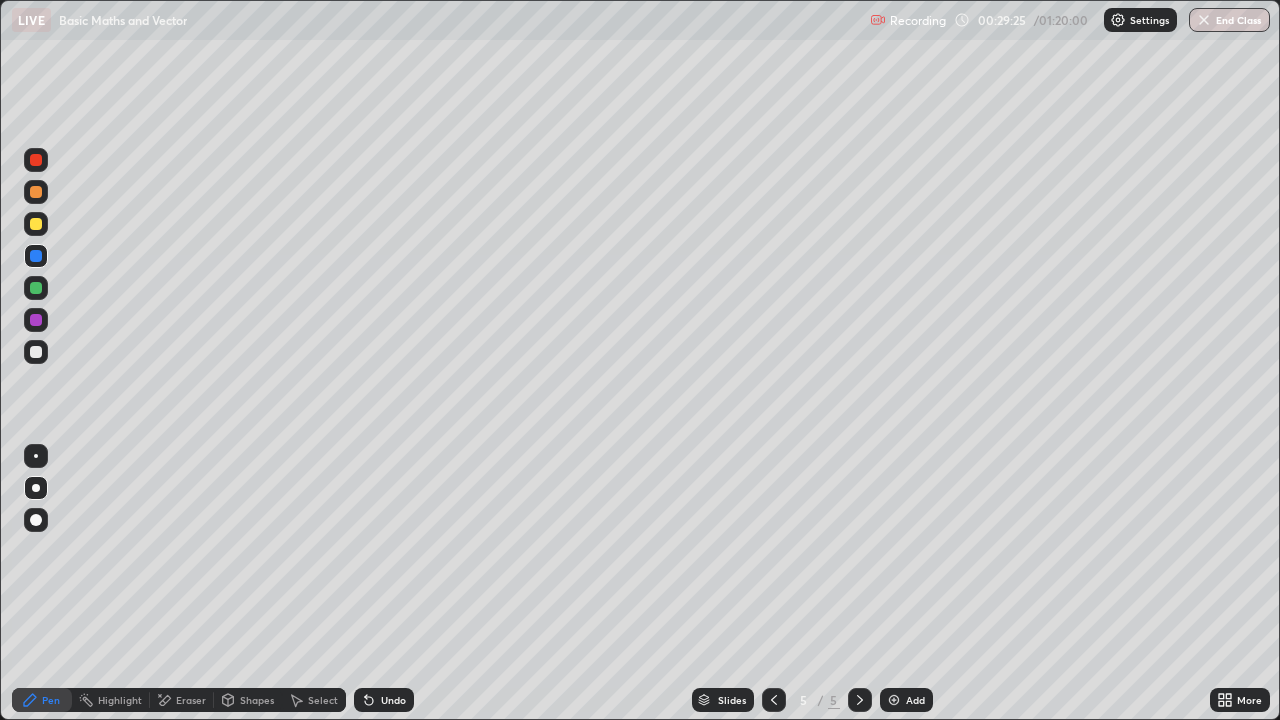 click at bounding box center [36, 352] 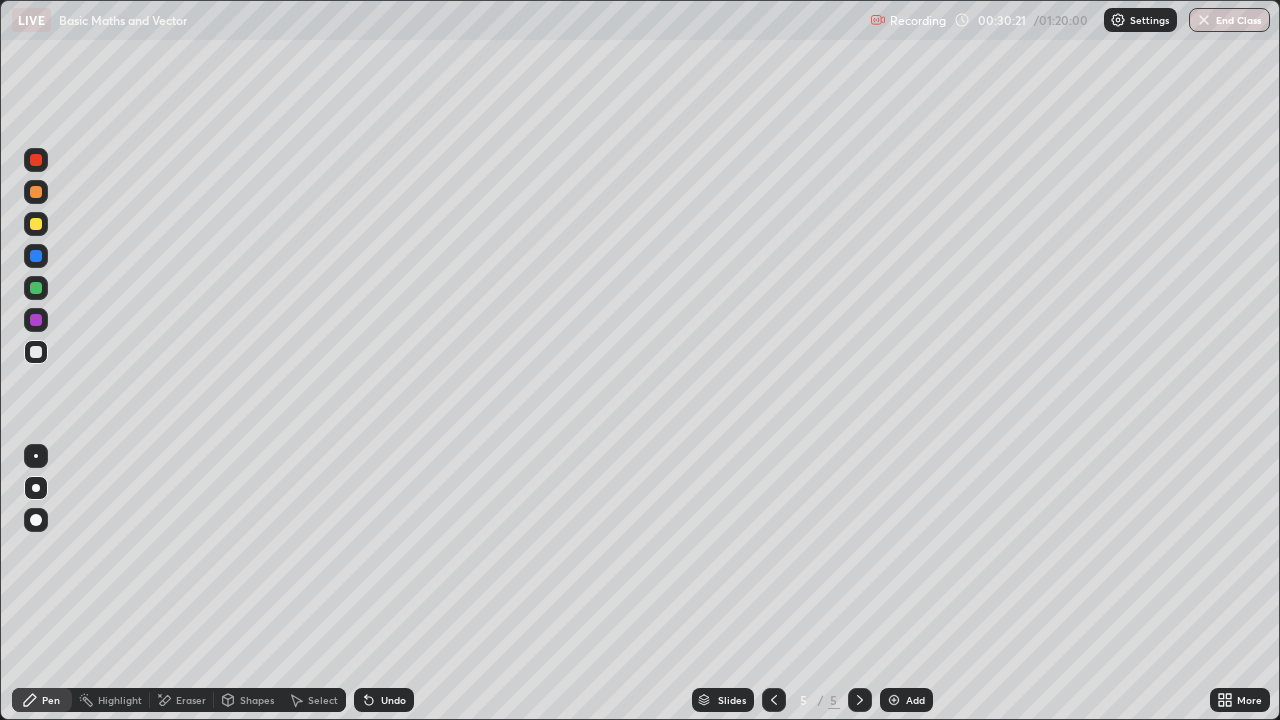 click on "Add" at bounding box center (915, 700) 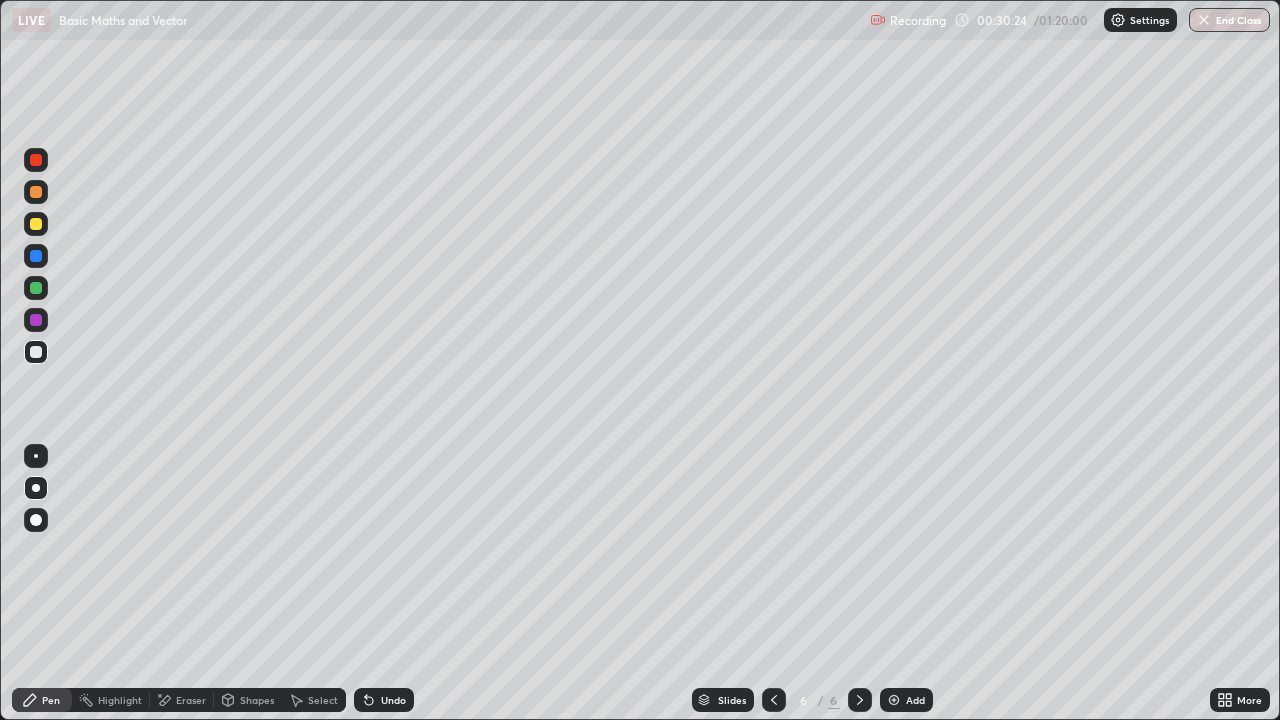 click at bounding box center (36, 224) 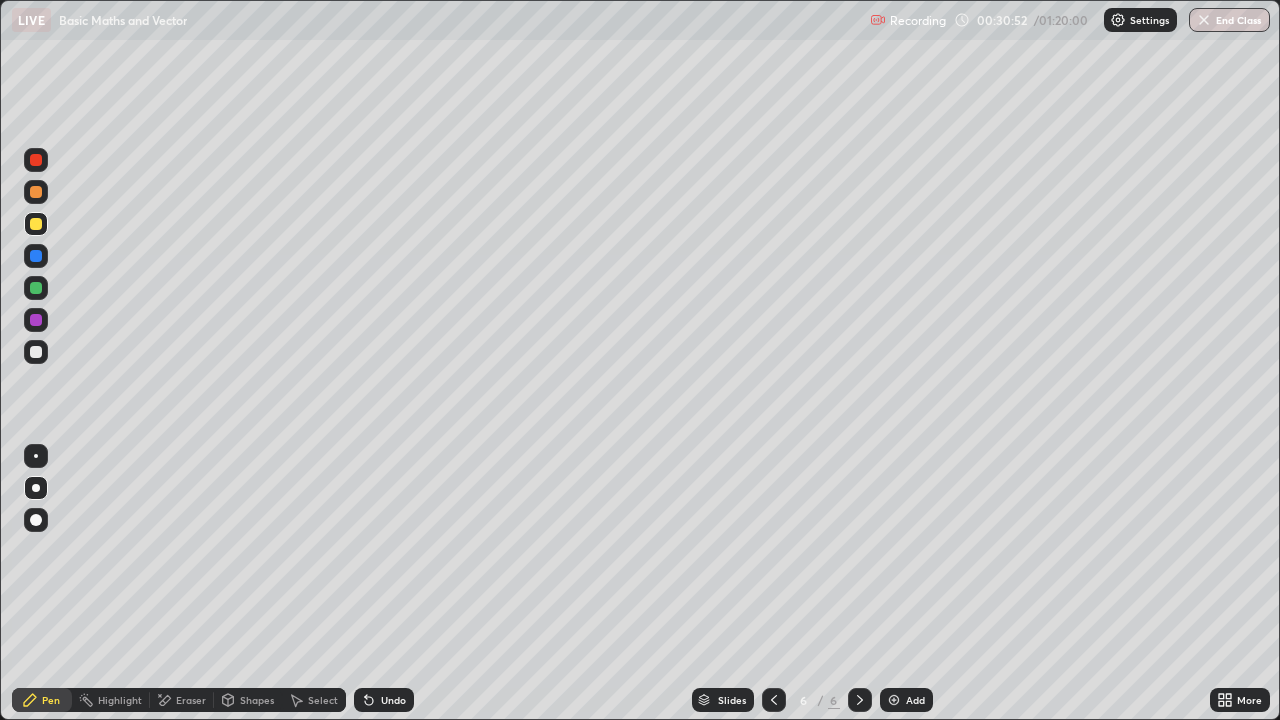 click on "Undo" at bounding box center [393, 700] 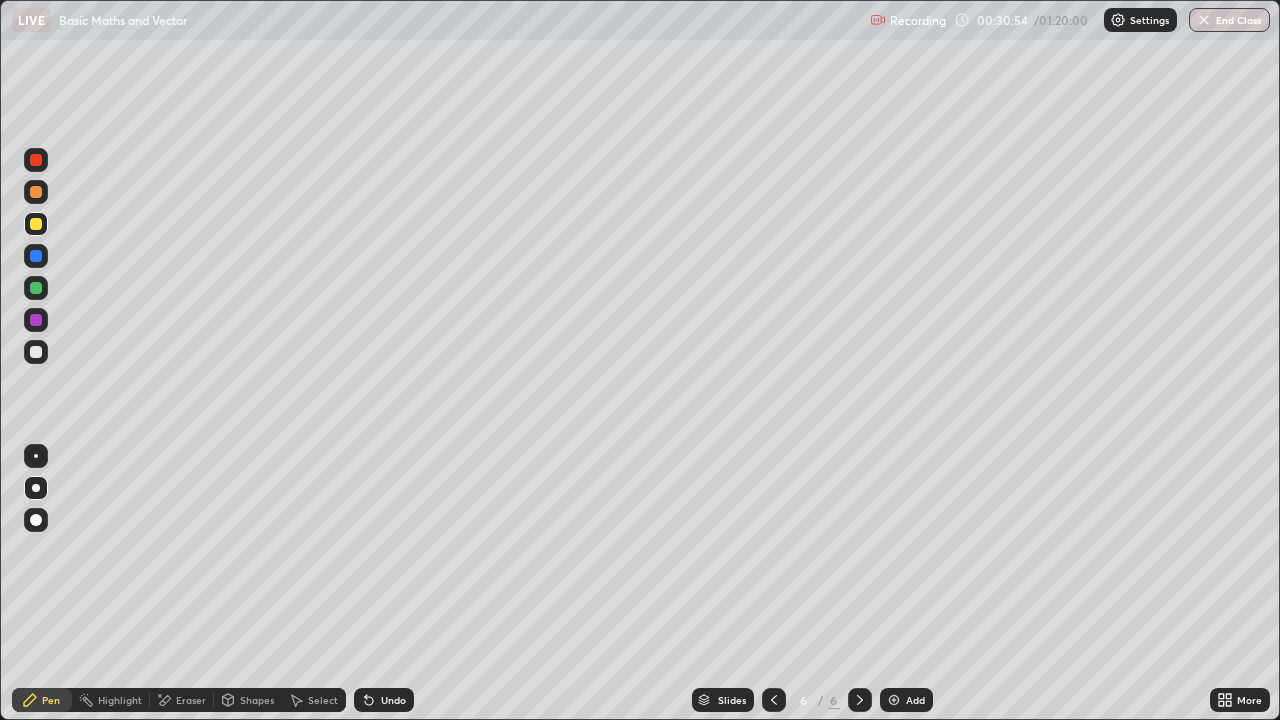 click at bounding box center [36, 352] 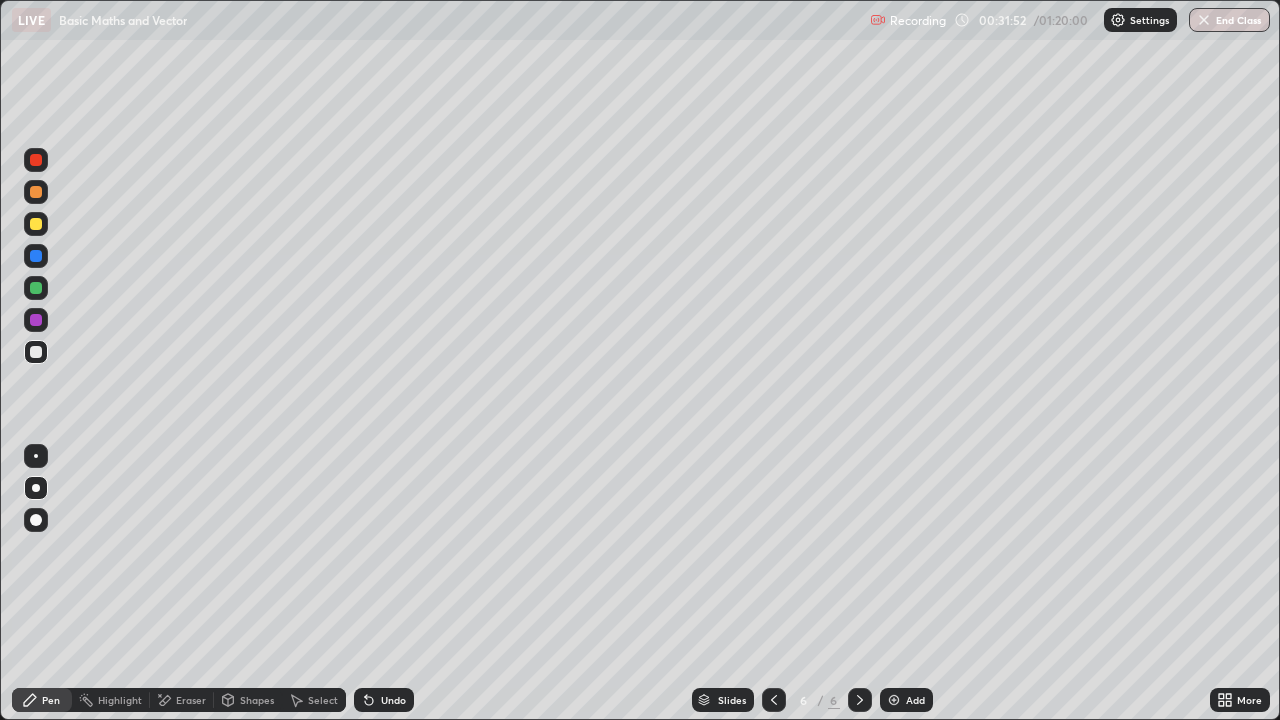 click on "Undo" at bounding box center (384, 700) 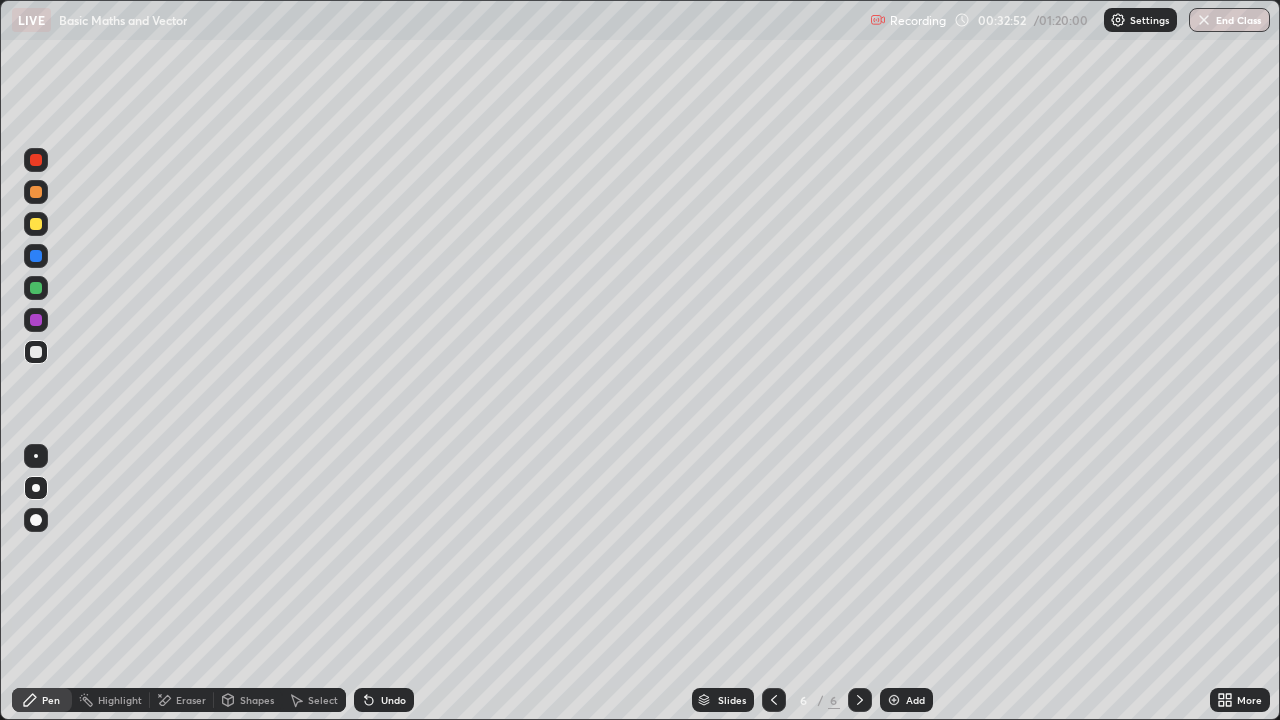 click on "Undo" at bounding box center (393, 700) 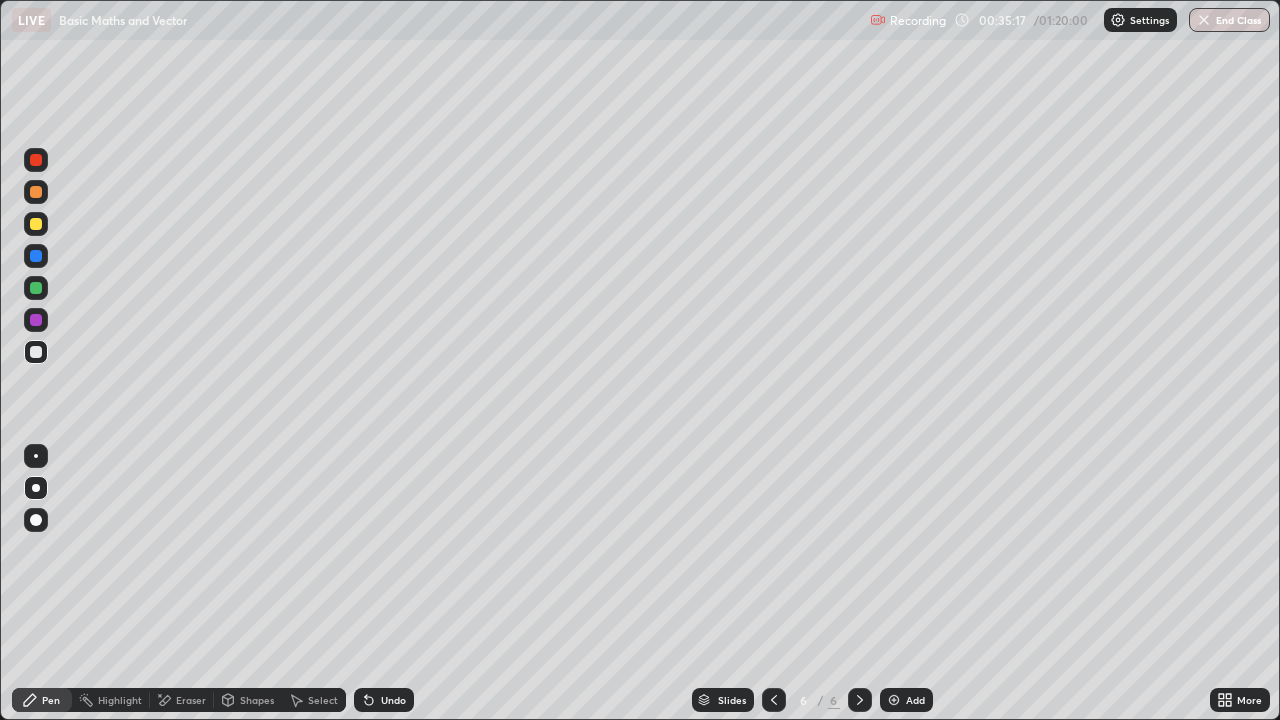 click on "Add" at bounding box center [915, 700] 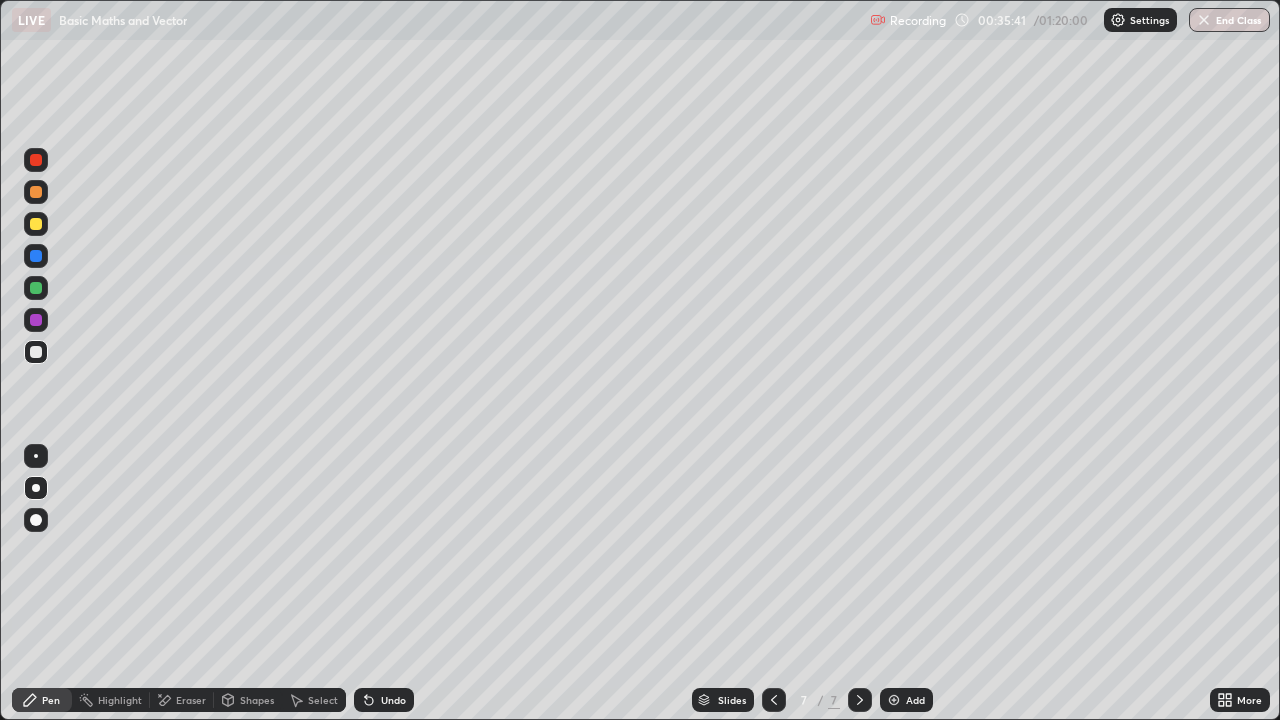 click on "Shapes" at bounding box center [248, 700] 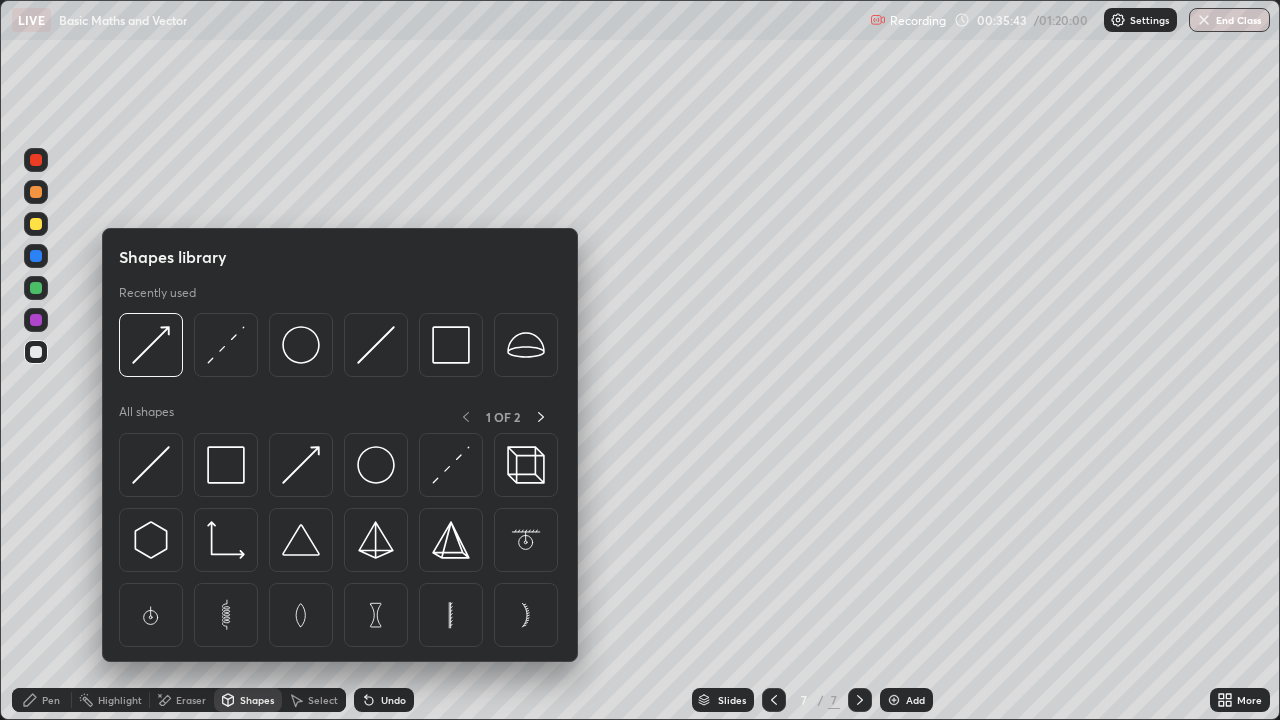 click on "Shapes" at bounding box center (248, 700) 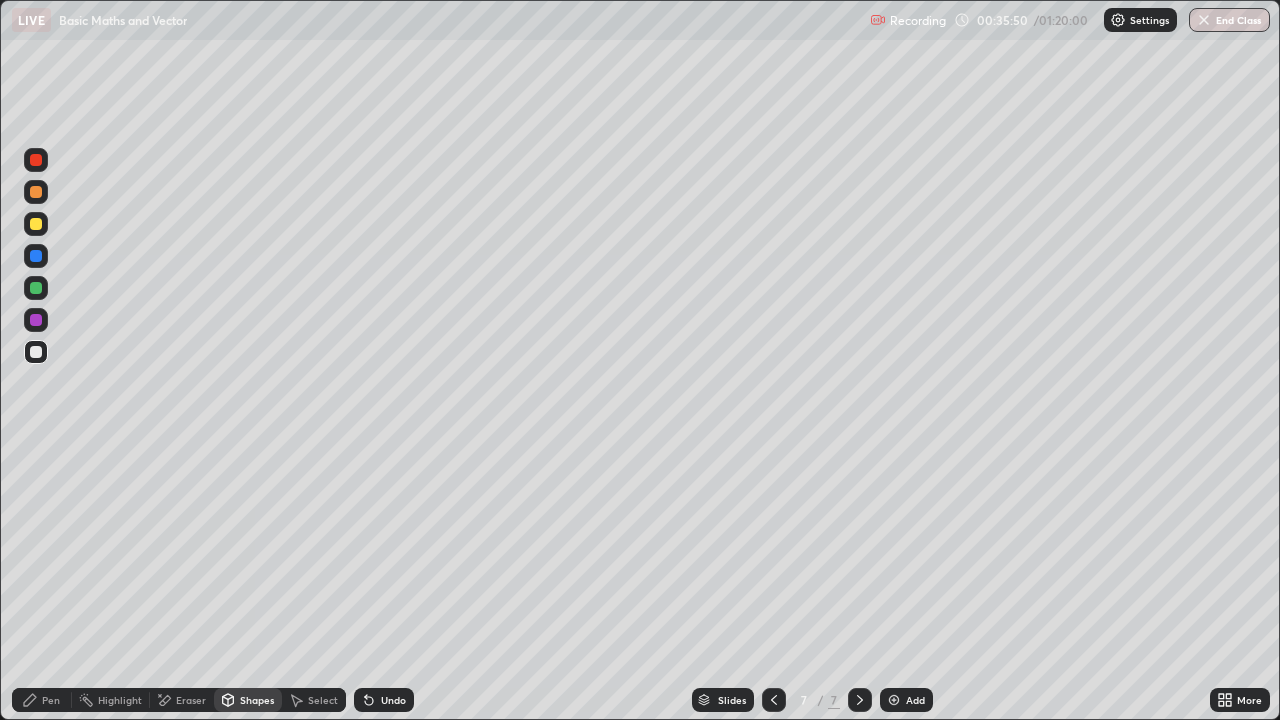 click on "Shapes" at bounding box center [248, 700] 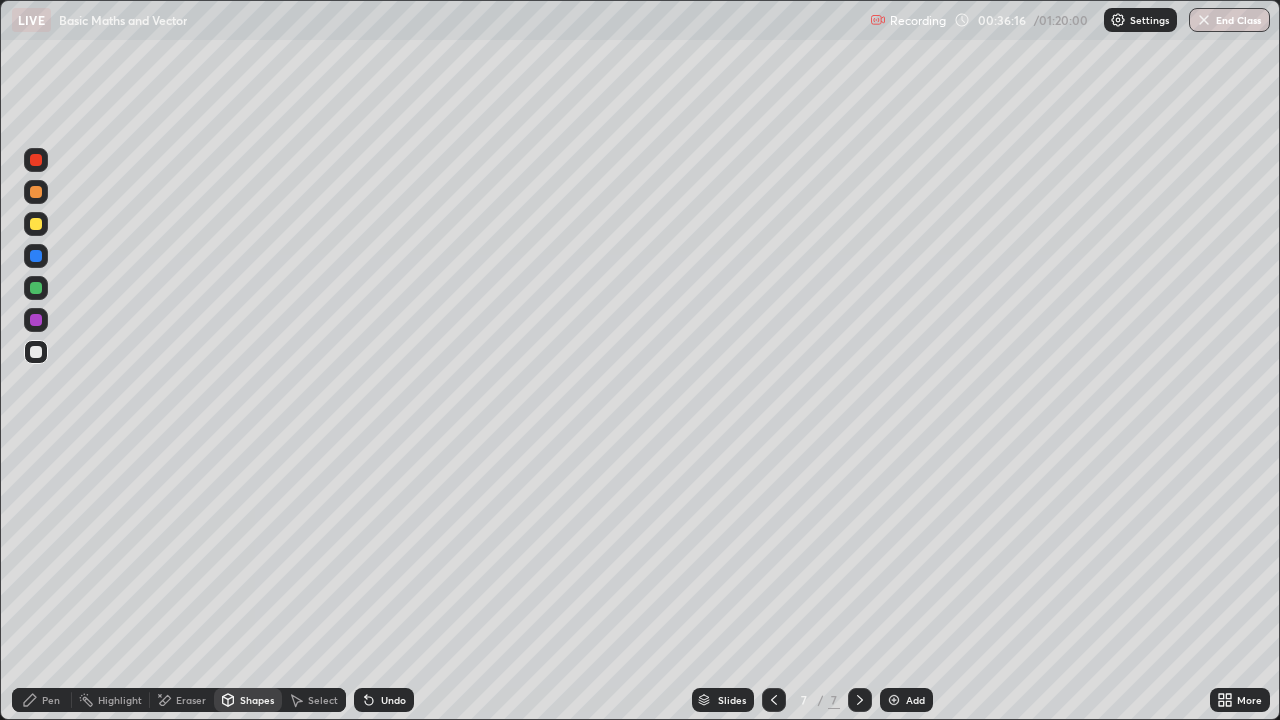 click 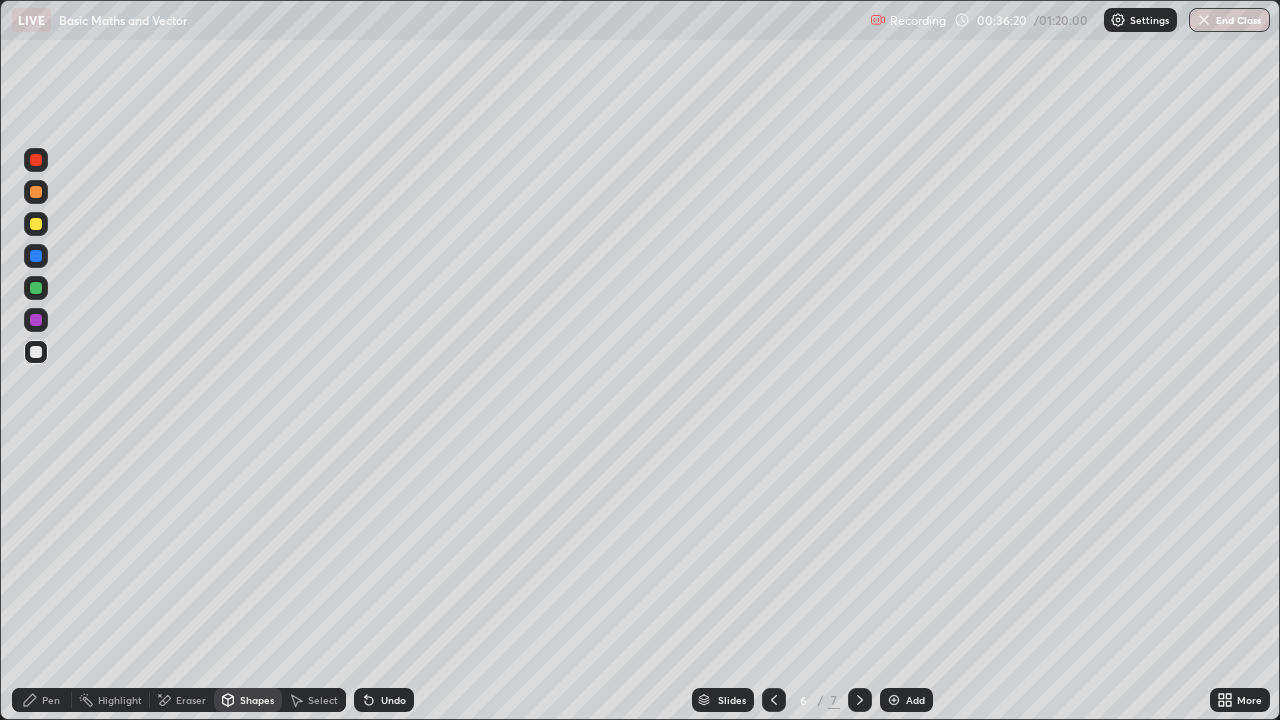 click 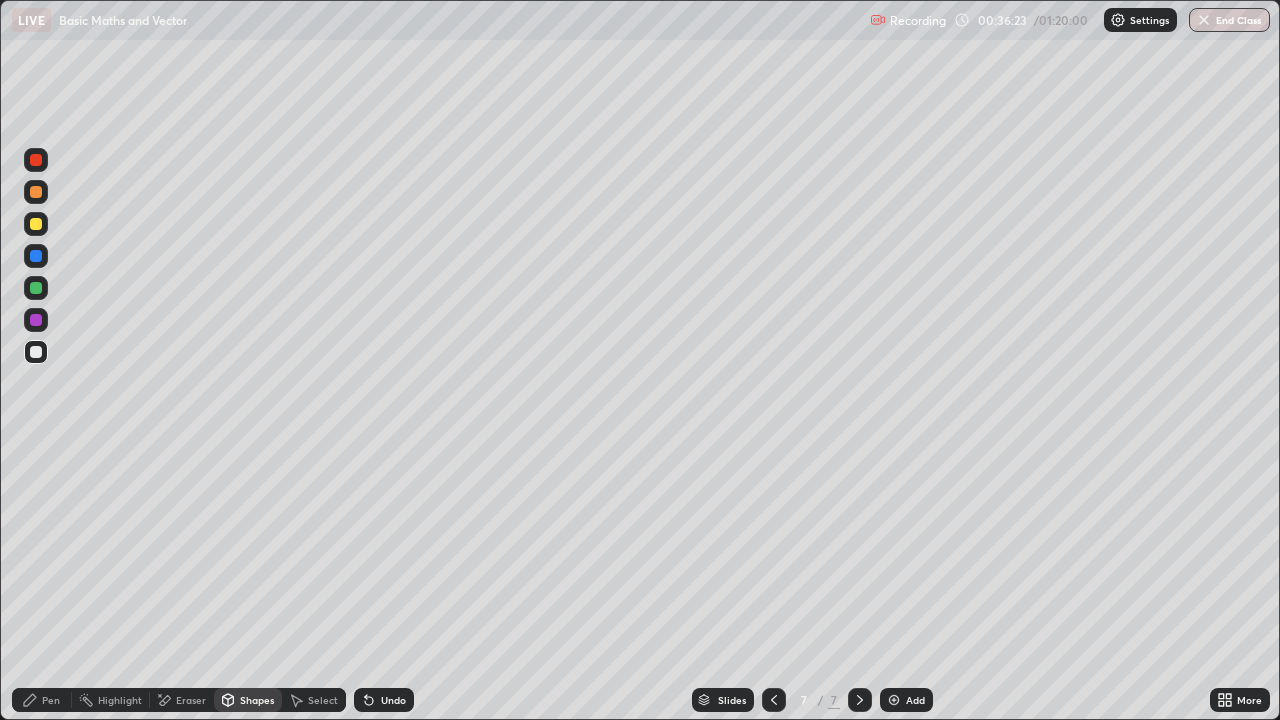 click on "Undo" at bounding box center [393, 700] 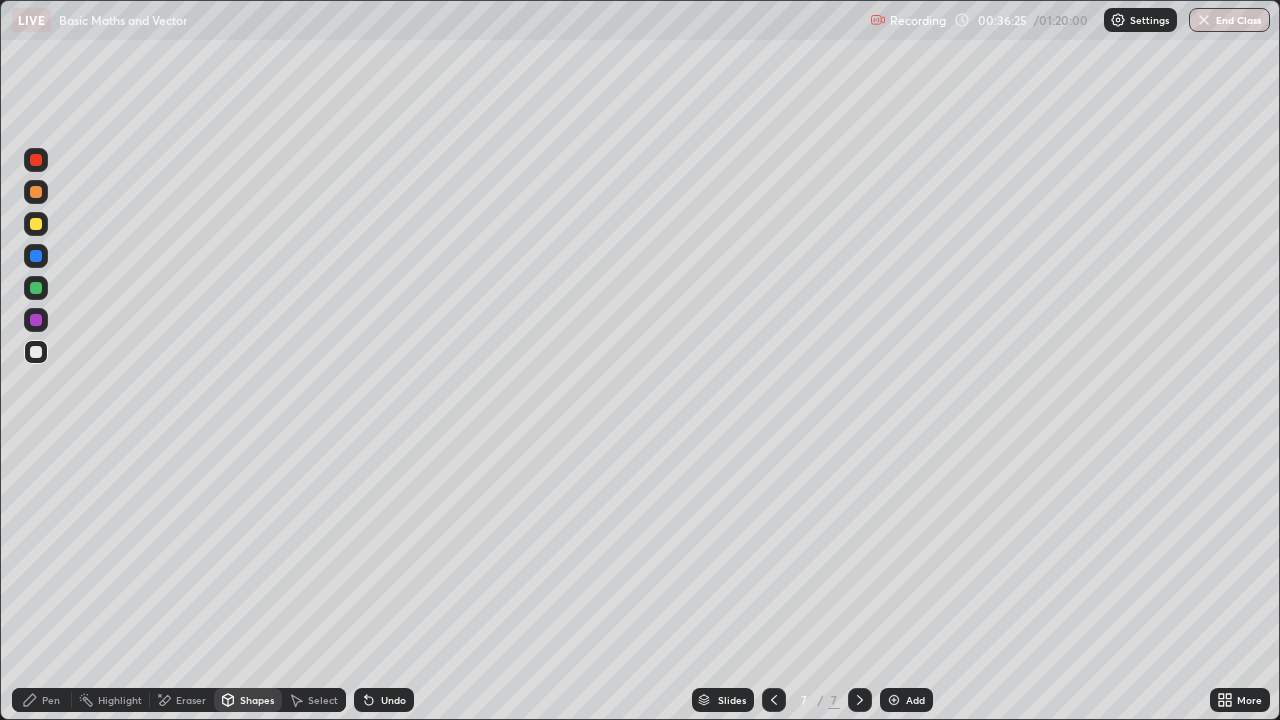 click on "Pen" at bounding box center (51, 700) 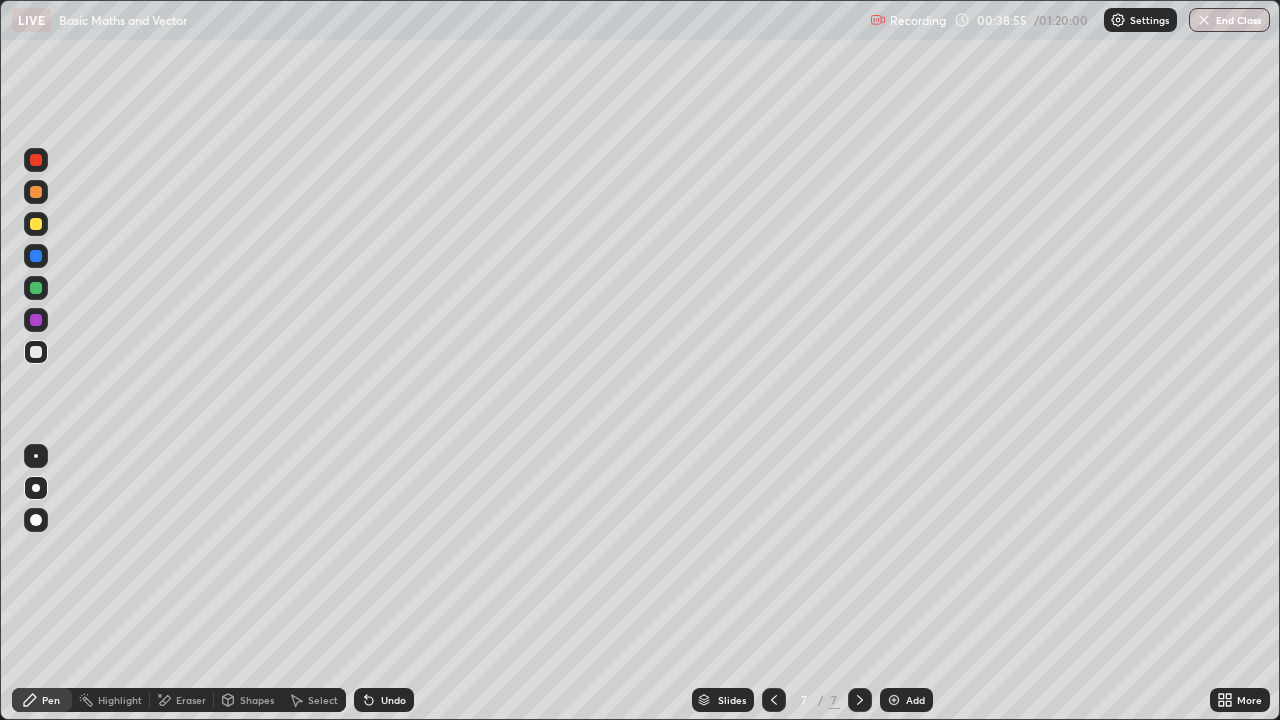 click on "Undo" at bounding box center (384, 700) 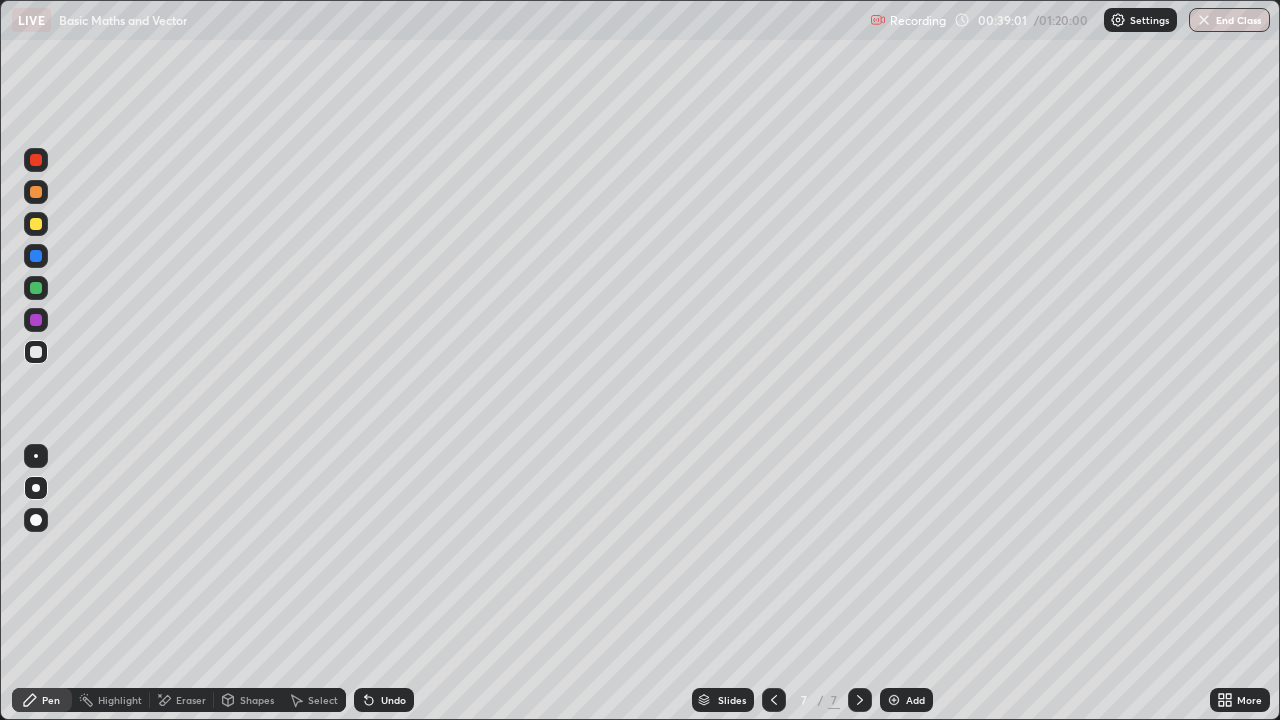 click on "Undo" at bounding box center (384, 700) 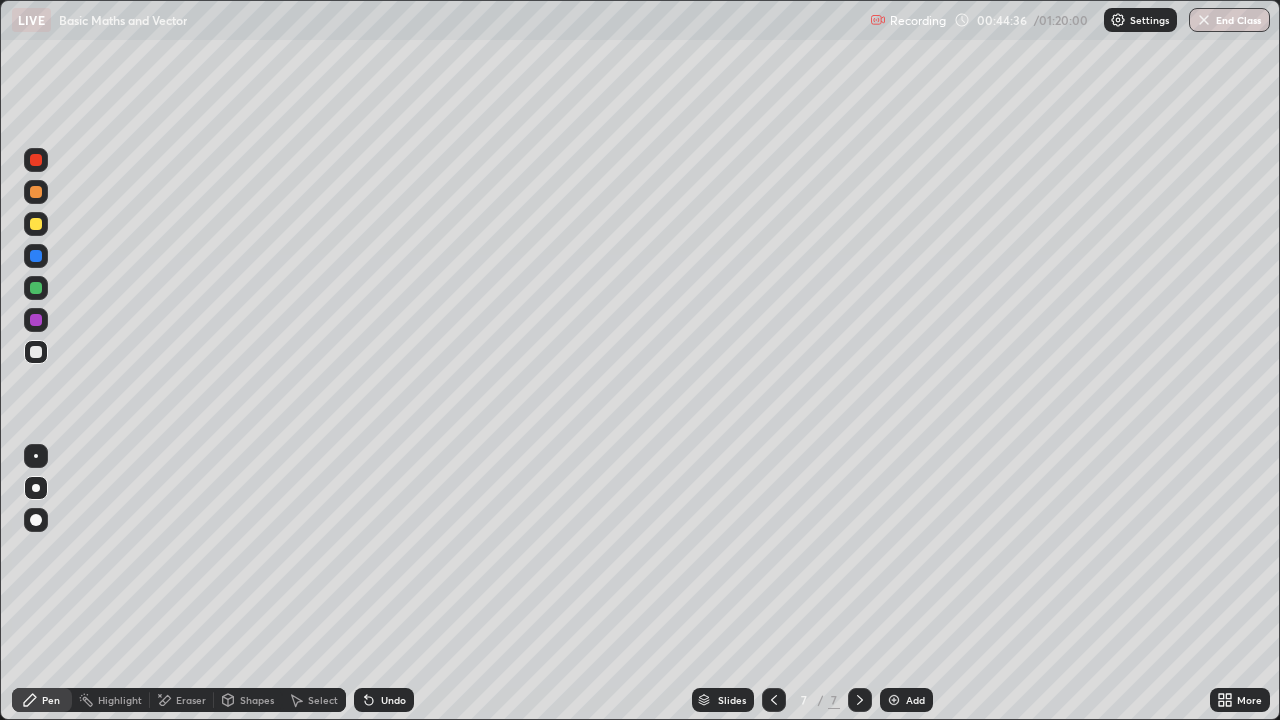 click on "Add" at bounding box center (906, 700) 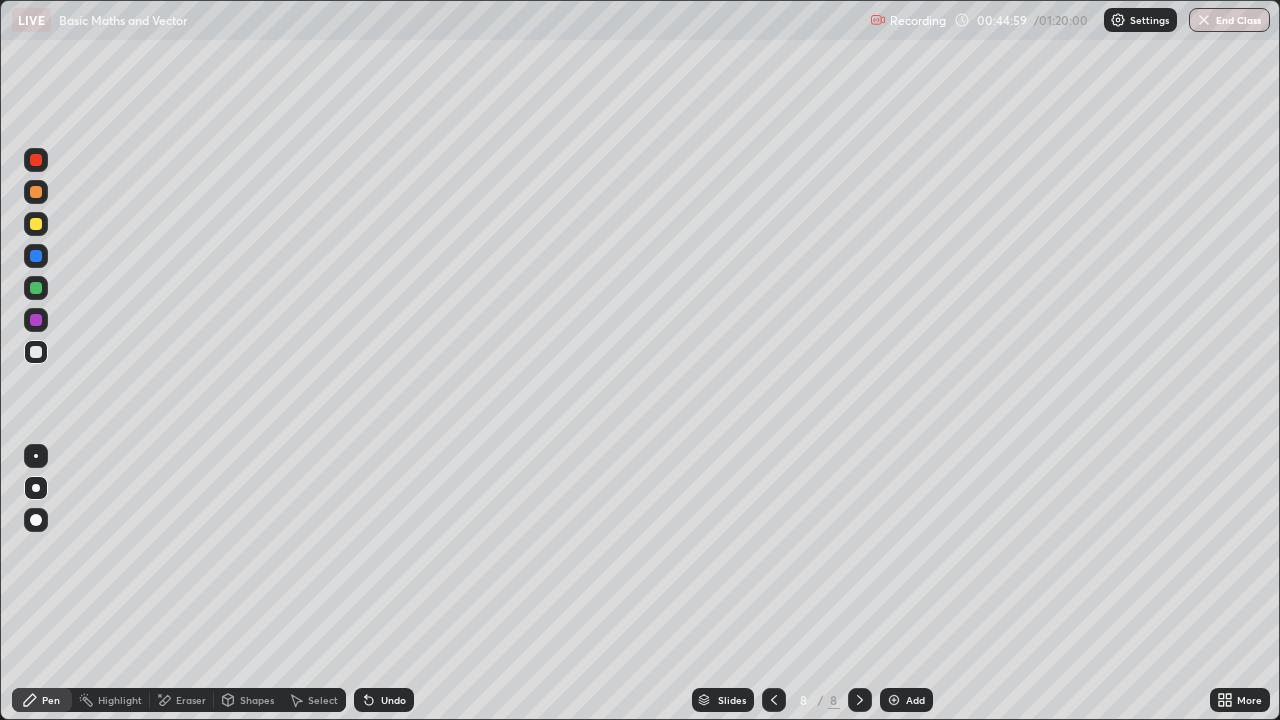 click on "Eraser" at bounding box center [191, 700] 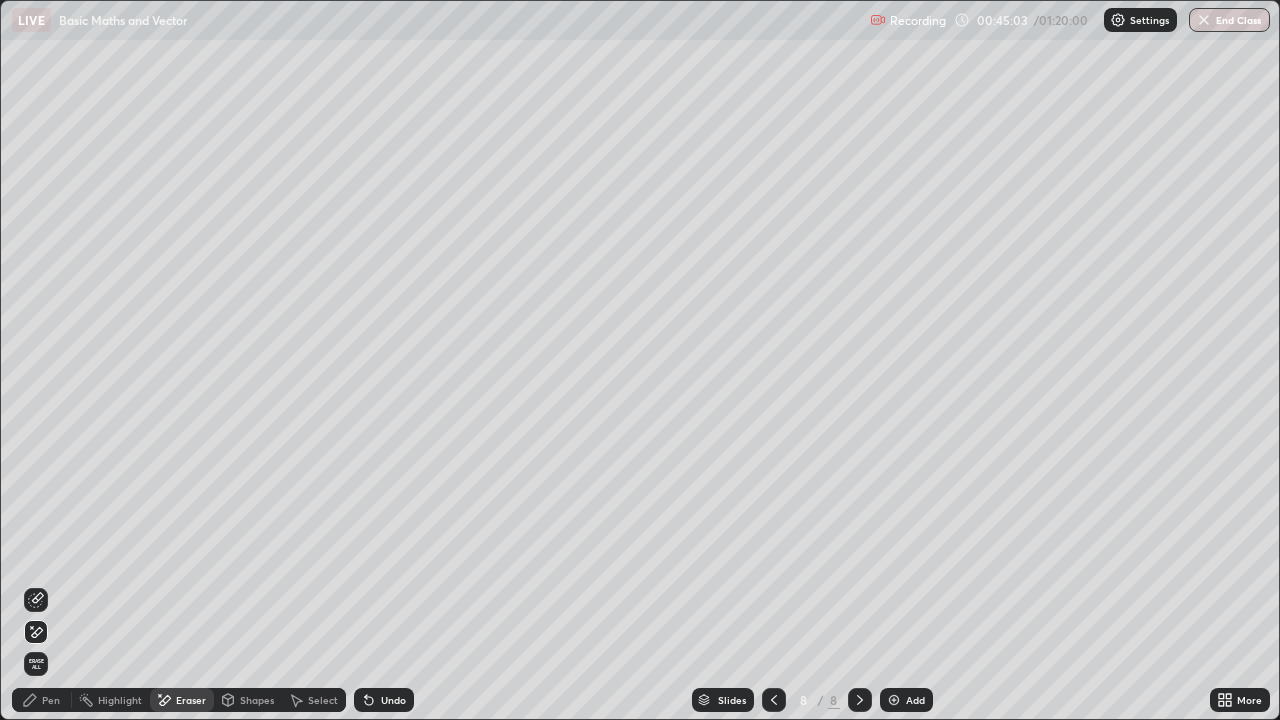 click on "Pen" at bounding box center [51, 700] 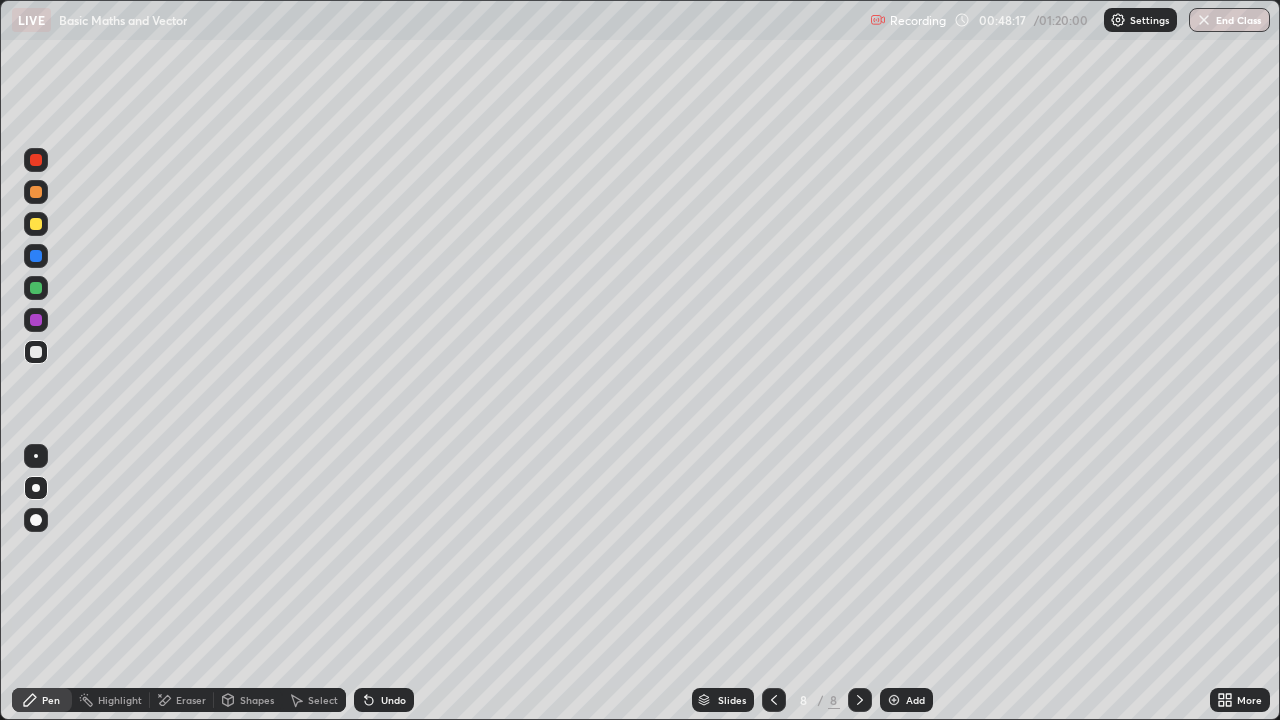 click on "Eraser" at bounding box center [182, 700] 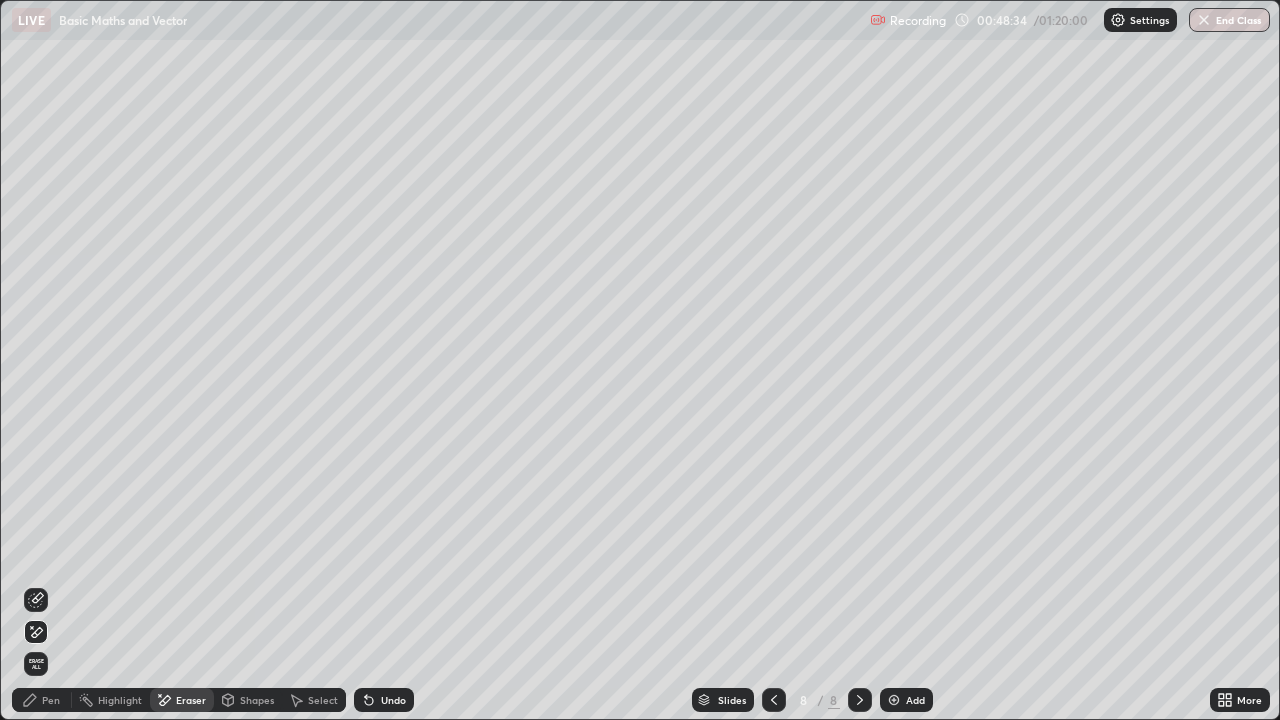 click on "Pen" at bounding box center [51, 700] 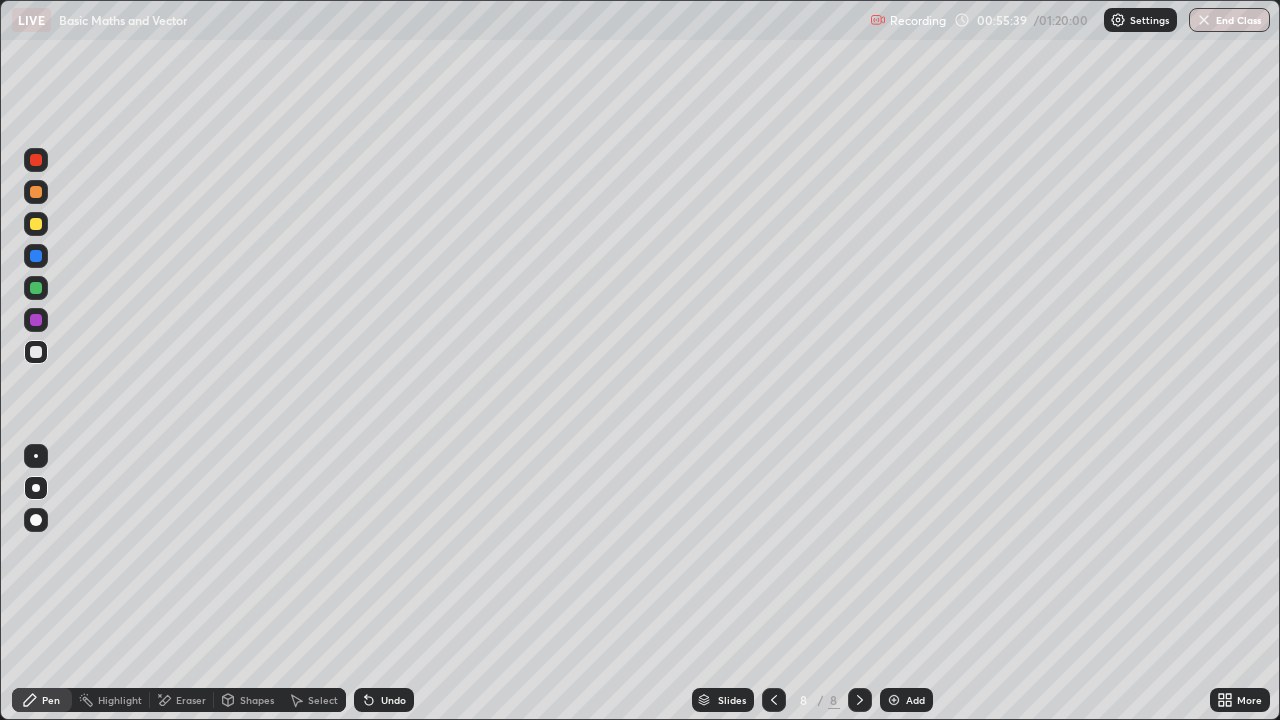 click 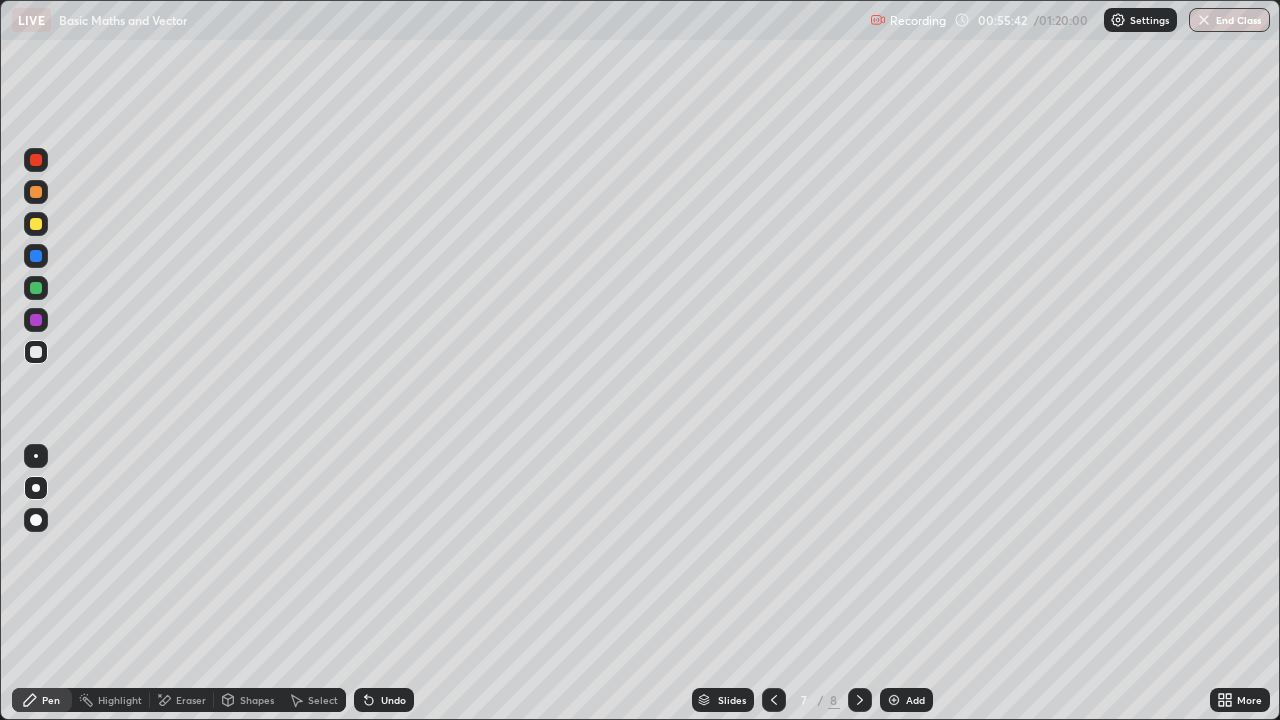 click 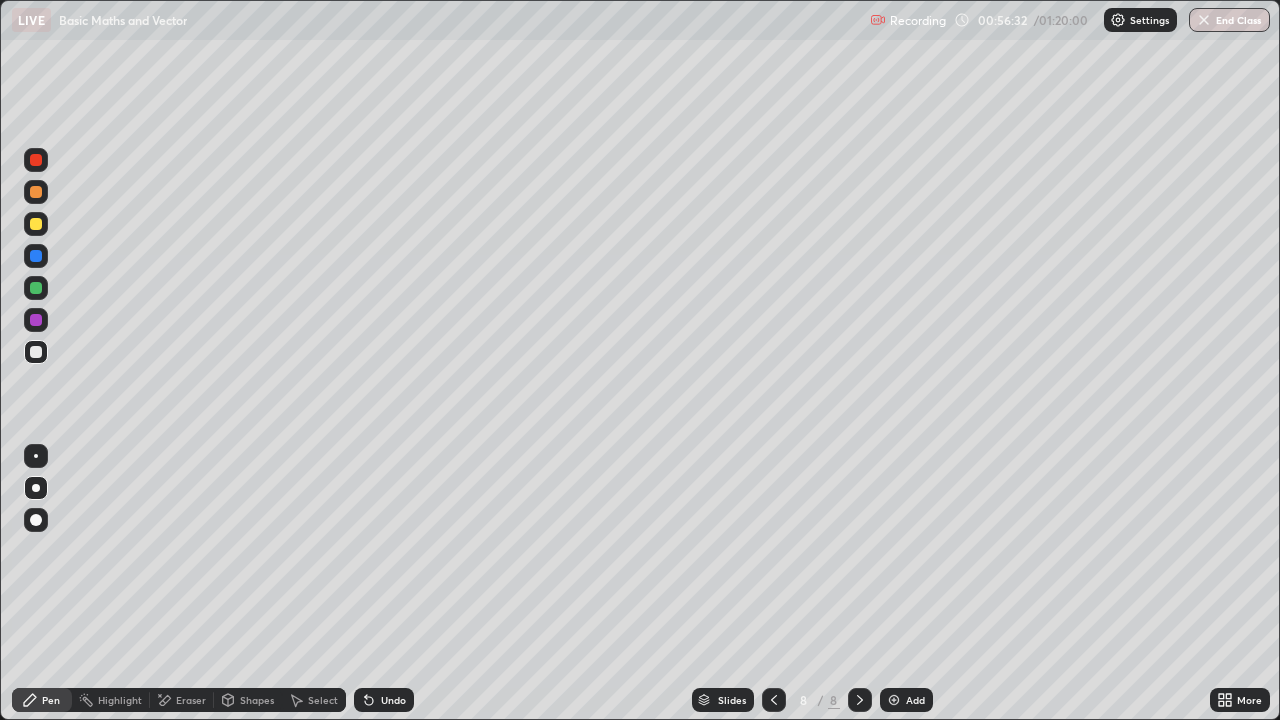 click at bounding box center (36, 192) 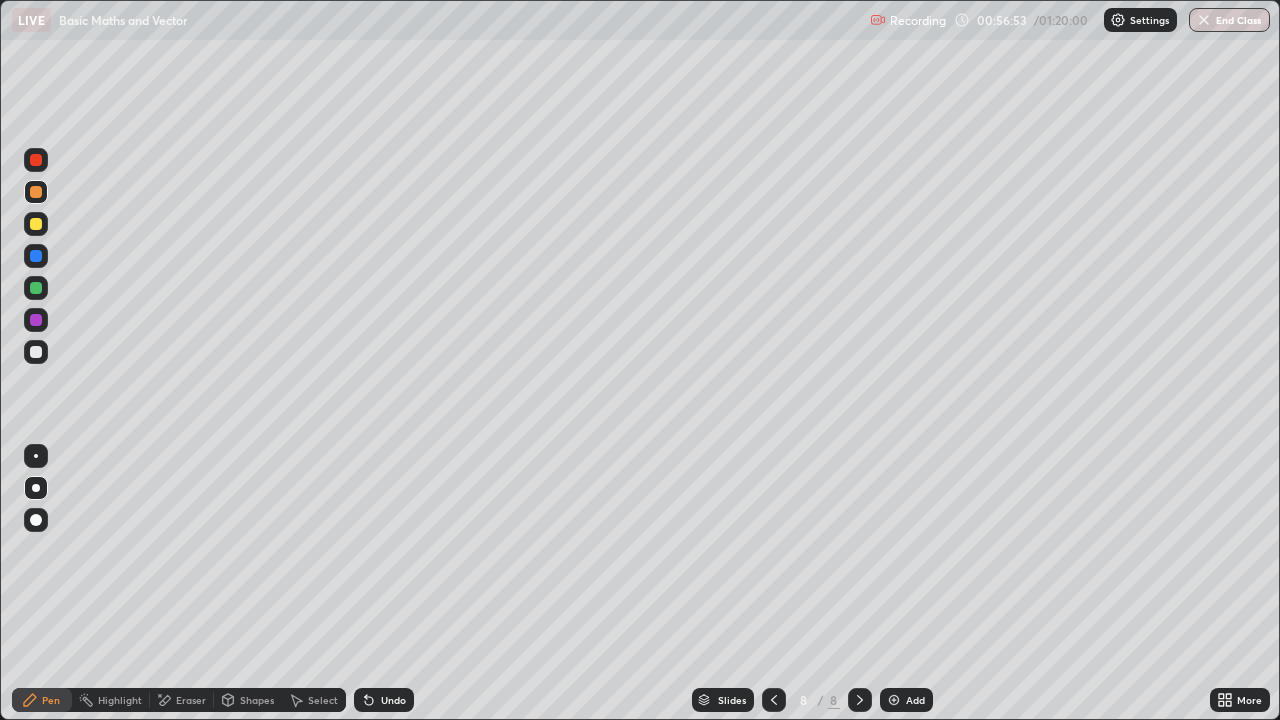 click on "Undo" at bounding box center (384, 700) 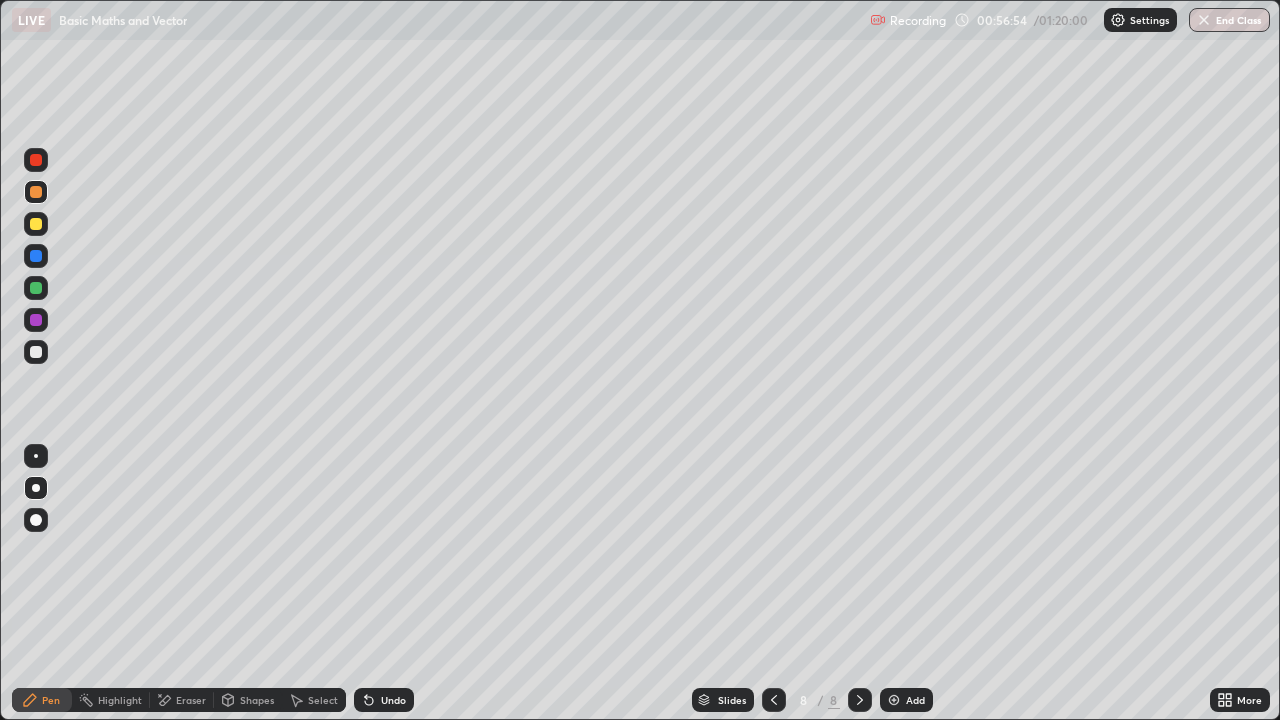 click on "Undo" at bounding box center [393, 700] 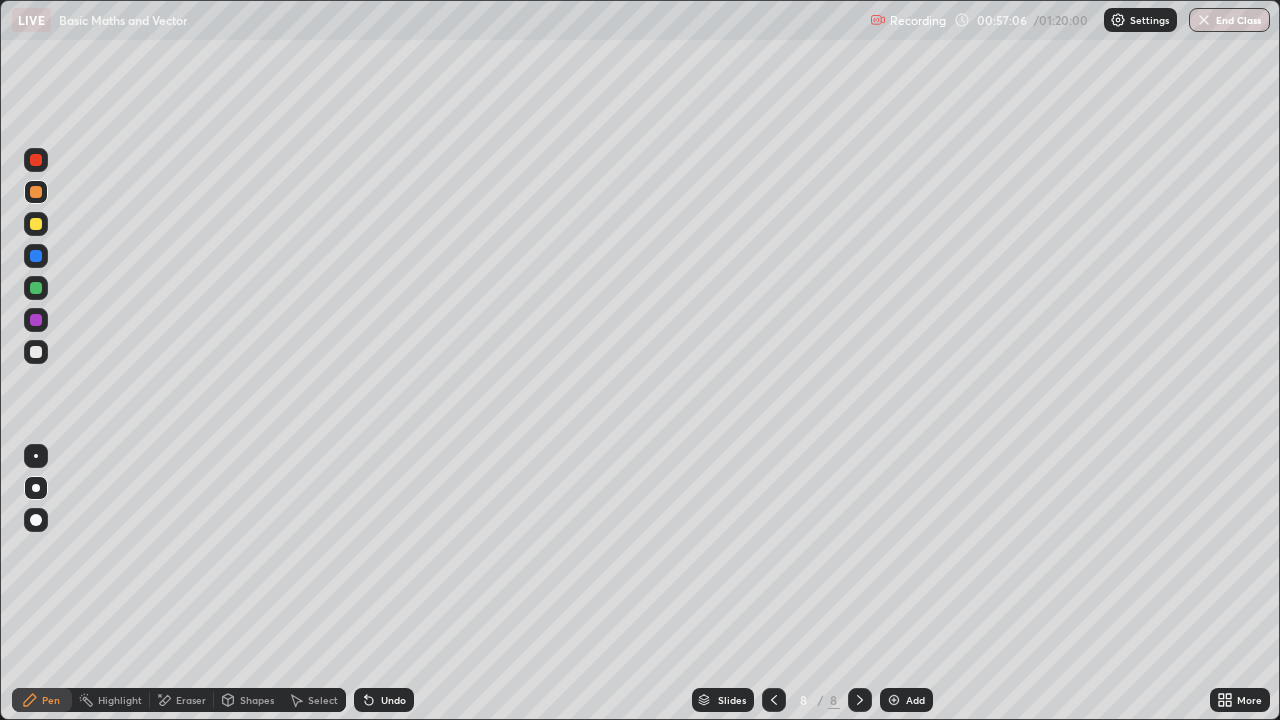 click at bounding box center [36, 352] 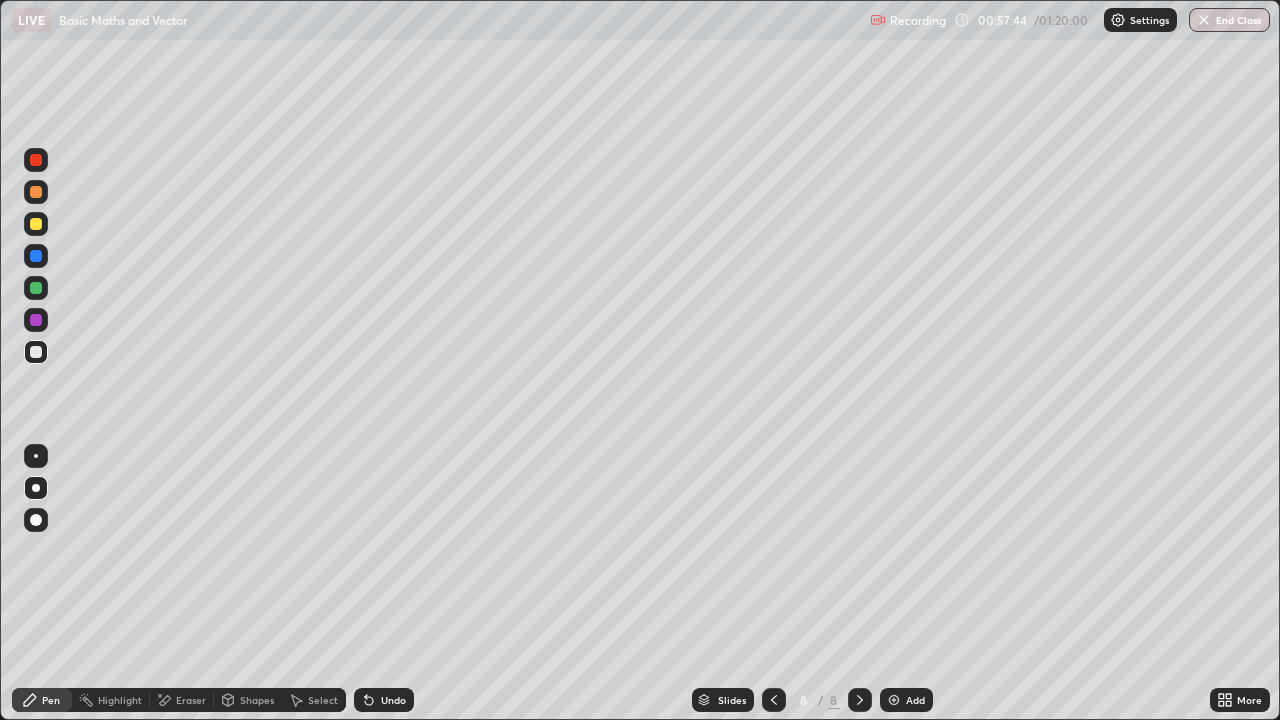 click on "Add" at bounding box center (915, 700) 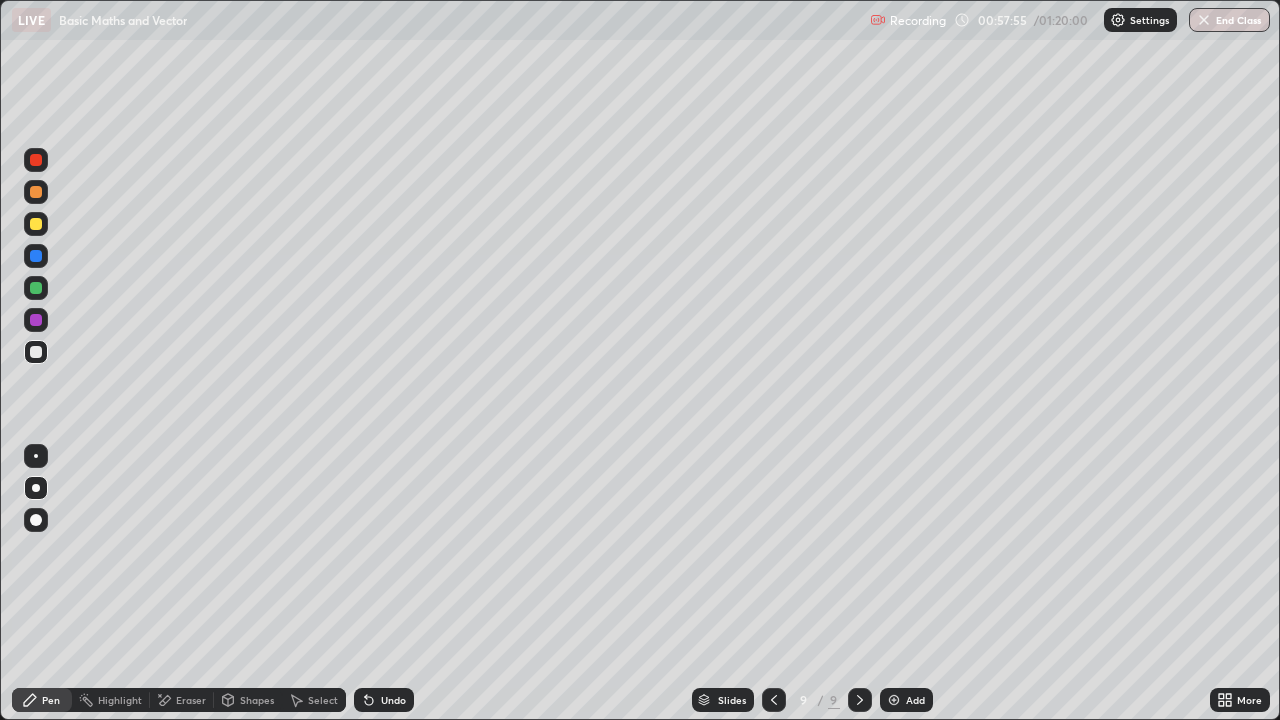 click on "Undo" at bounding box center (384, 700) 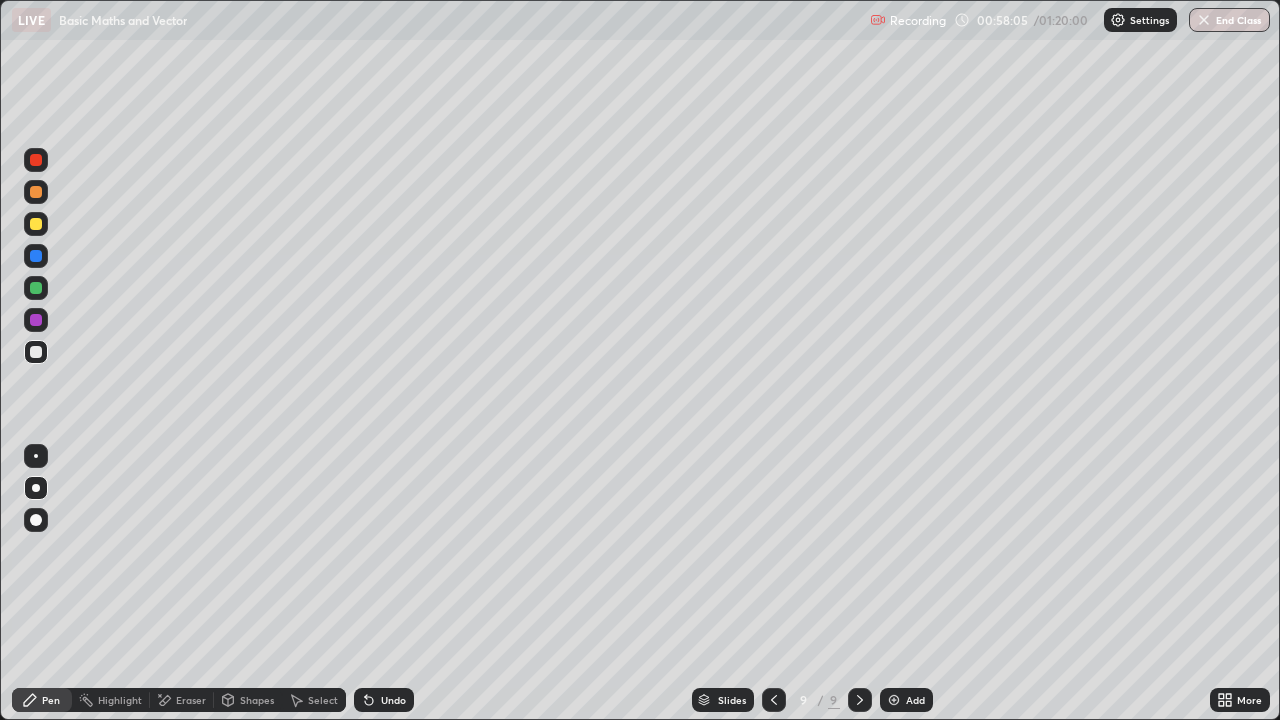 click at bounding box center (36, 288) 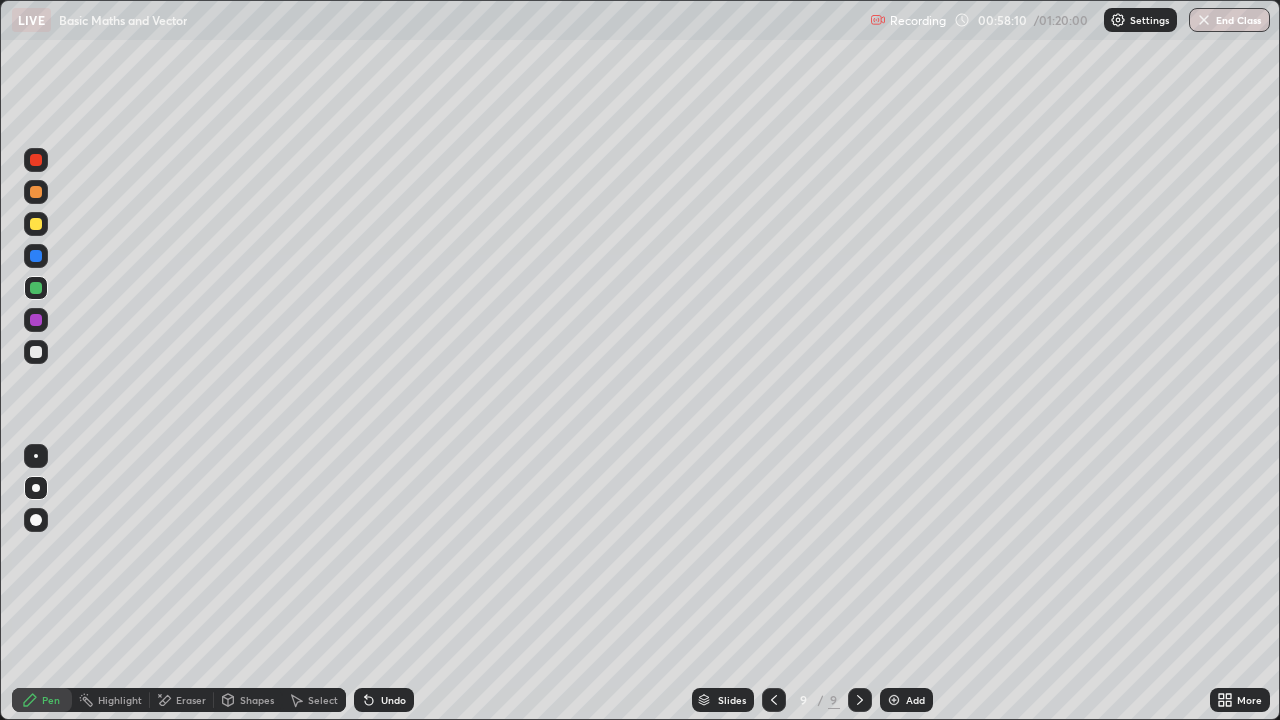 click on "Undo" at bounding box center [393, 700] 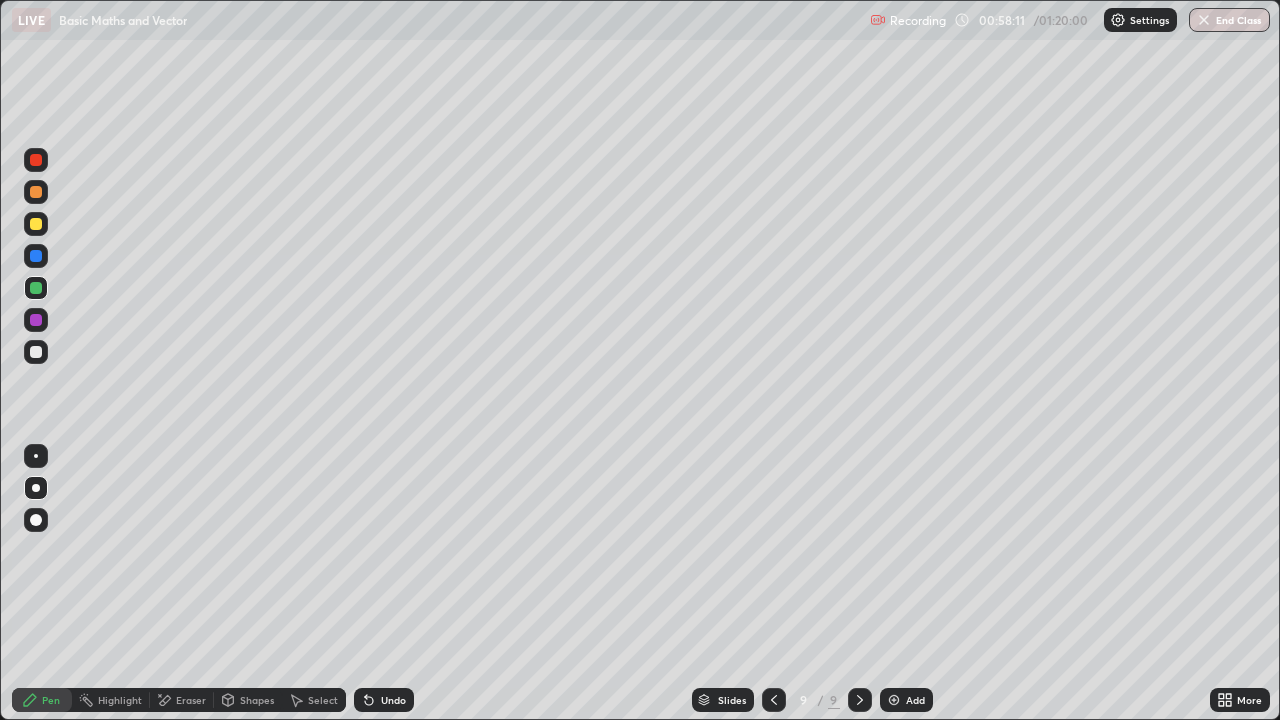 click on "Undo" at bounding box center [384, 700] 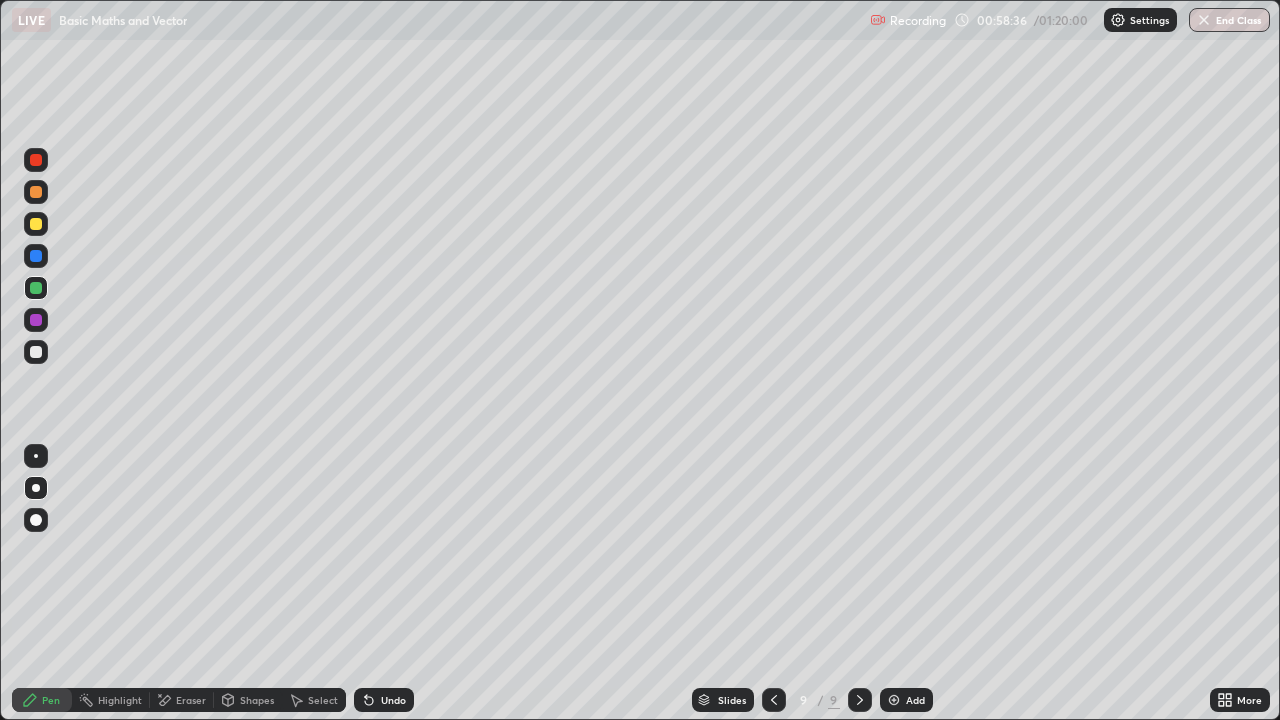 click at bounding box center (36, 352) 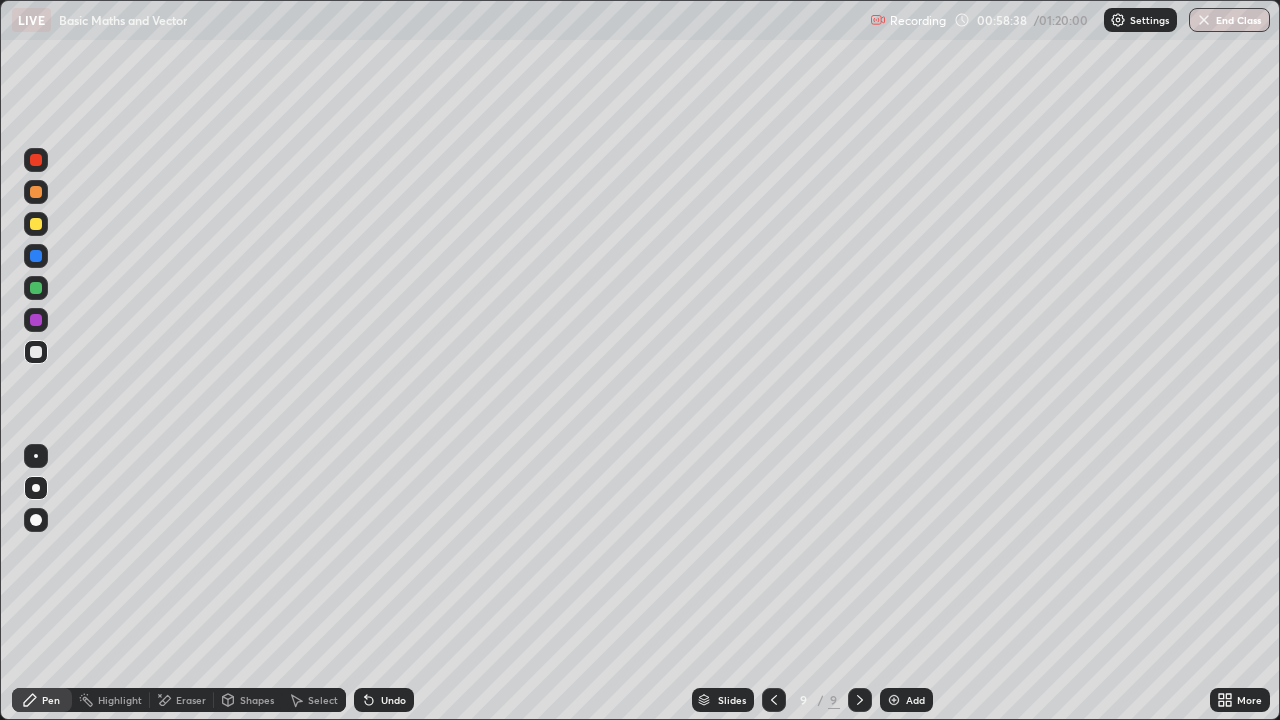 click 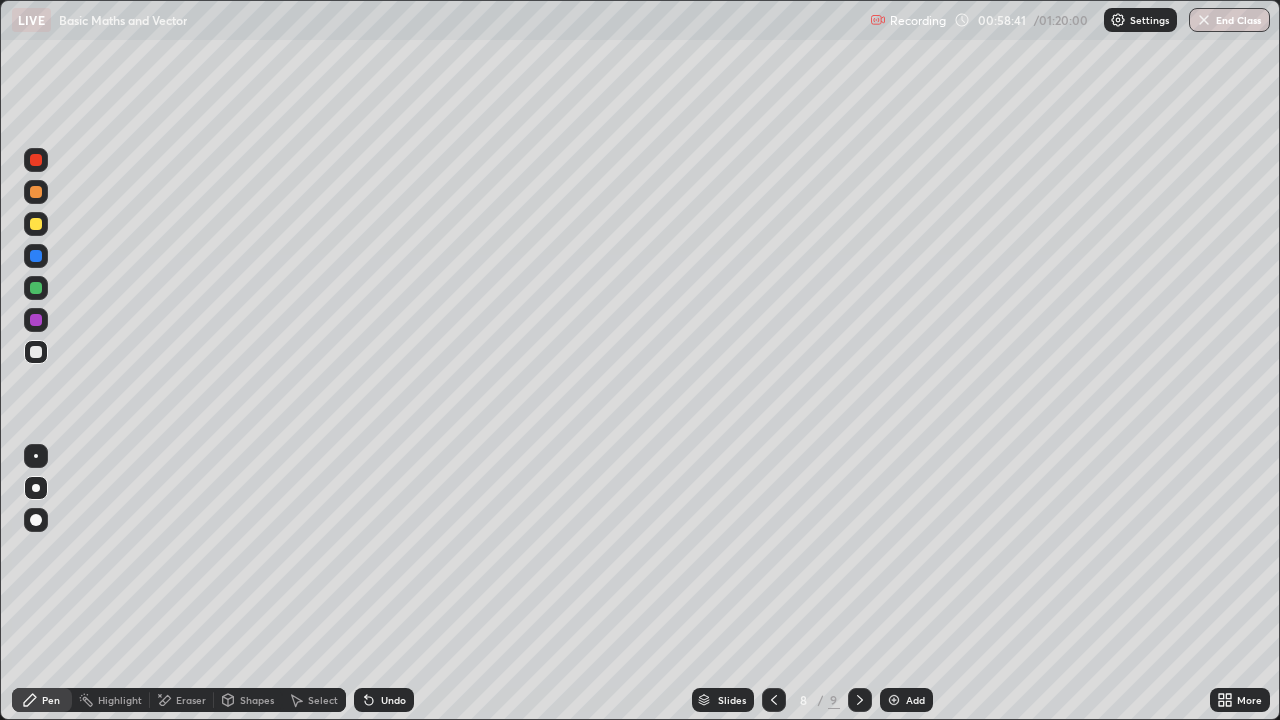 click 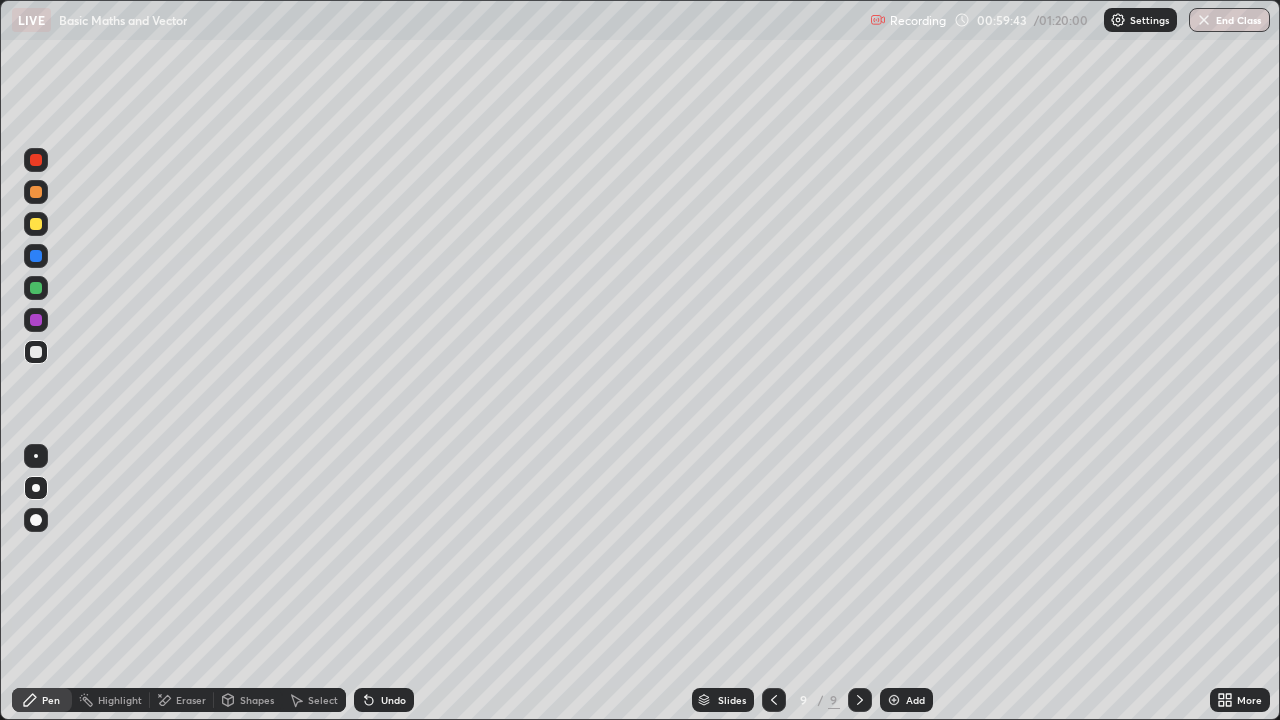 click at bounding box center (894, 700) 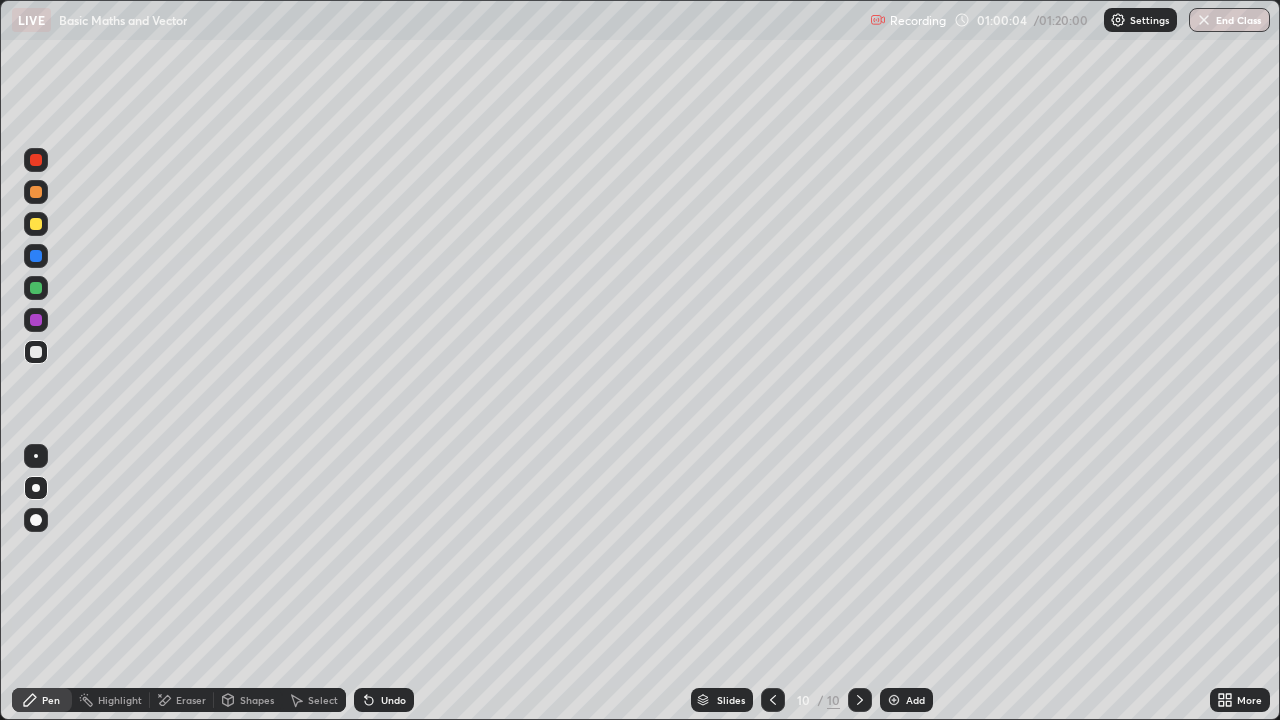 click at bounding box center [36, 224] 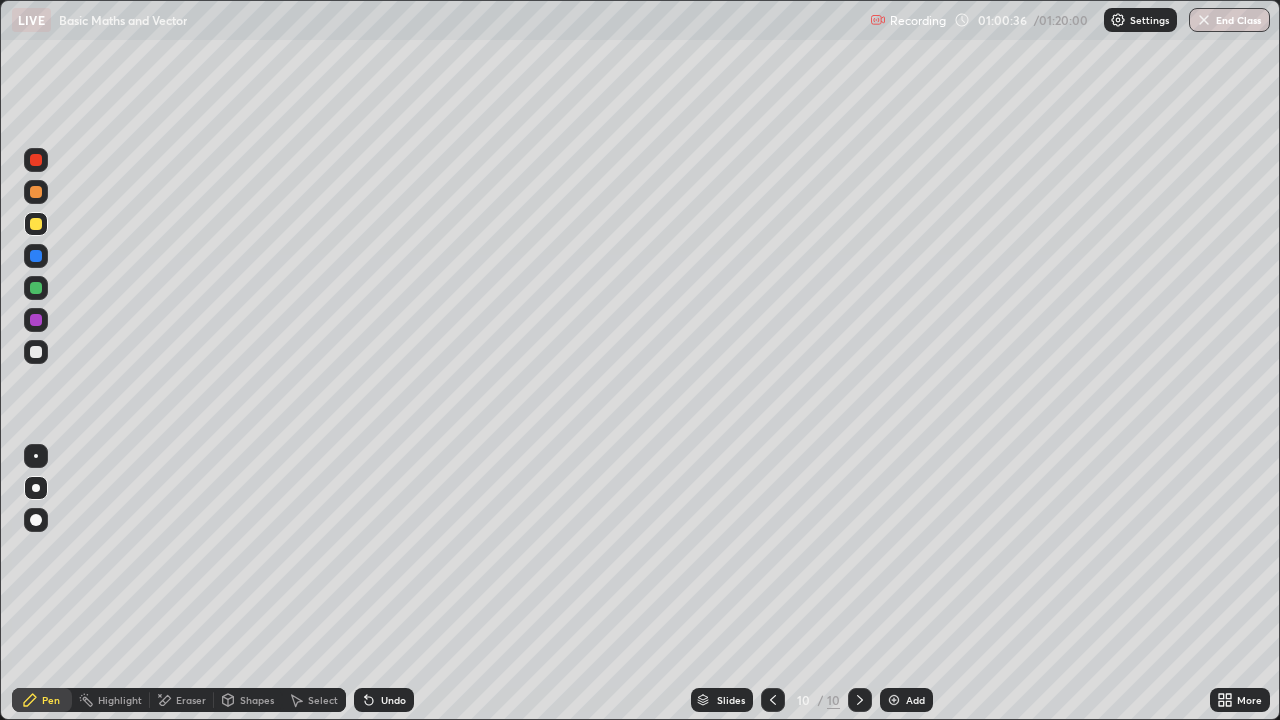 click 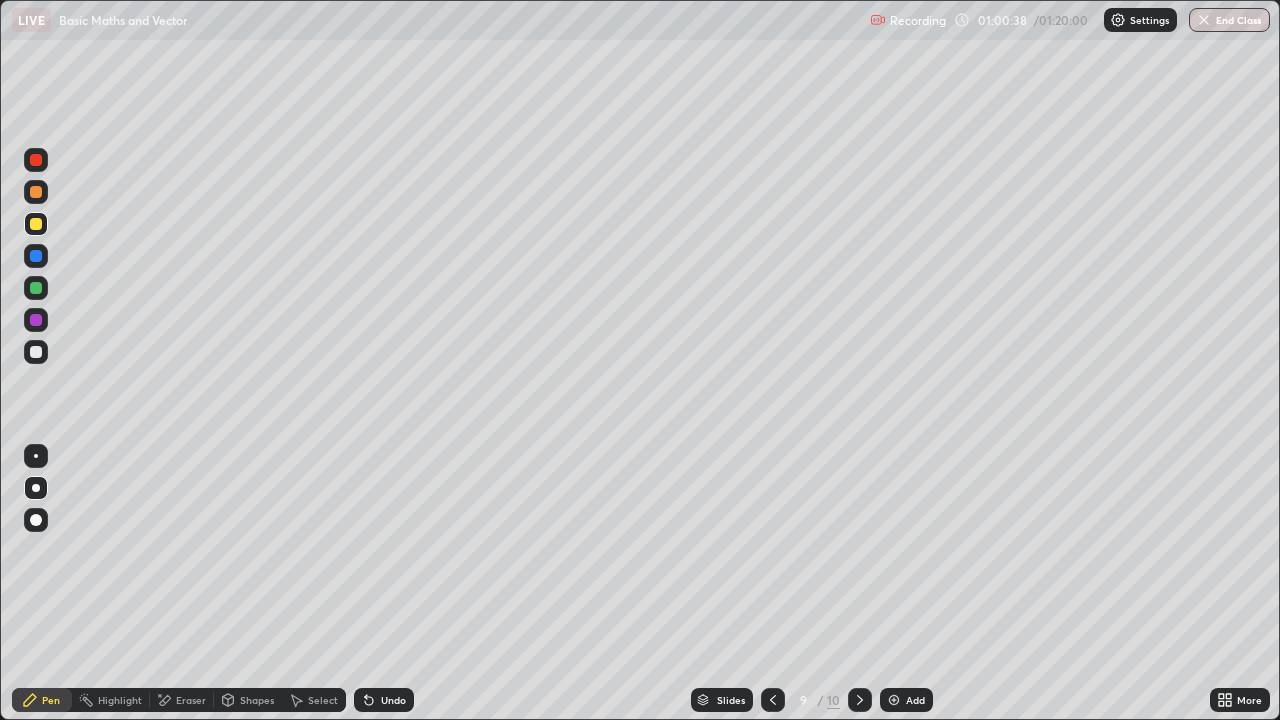 click at bounding box center (36, 352) 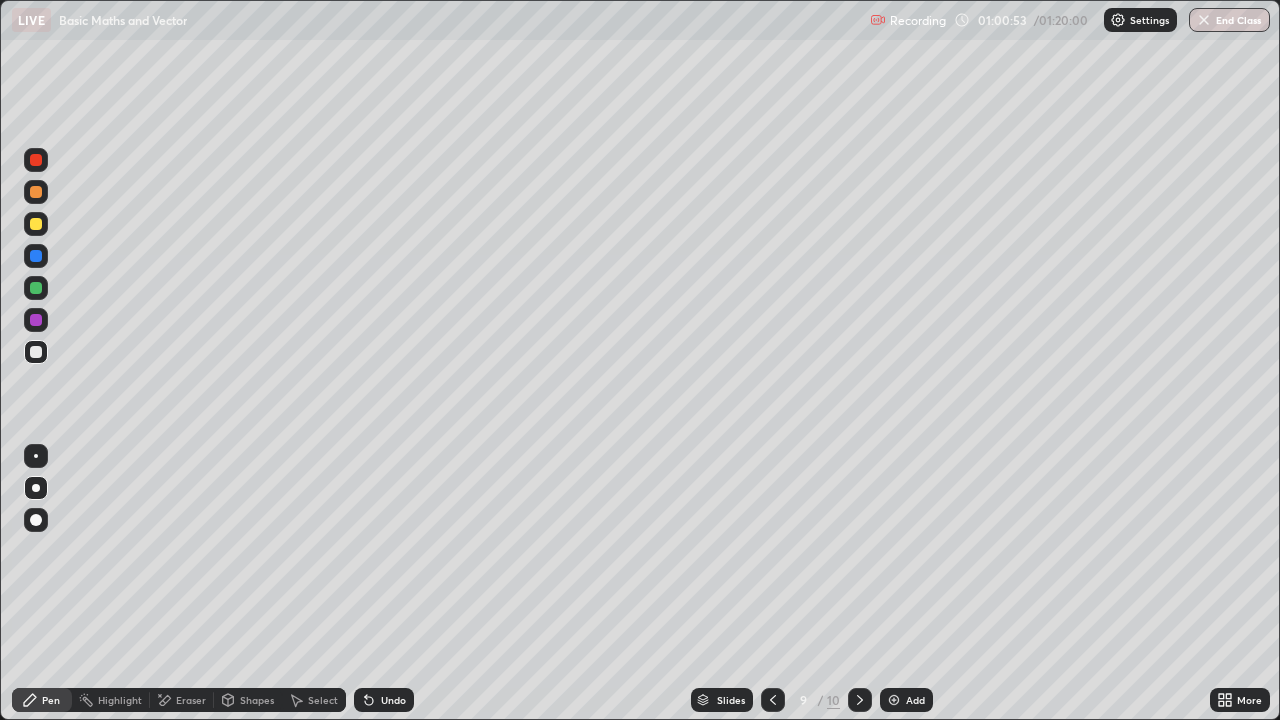 click on "Undo" at bounding box center [393, 700] 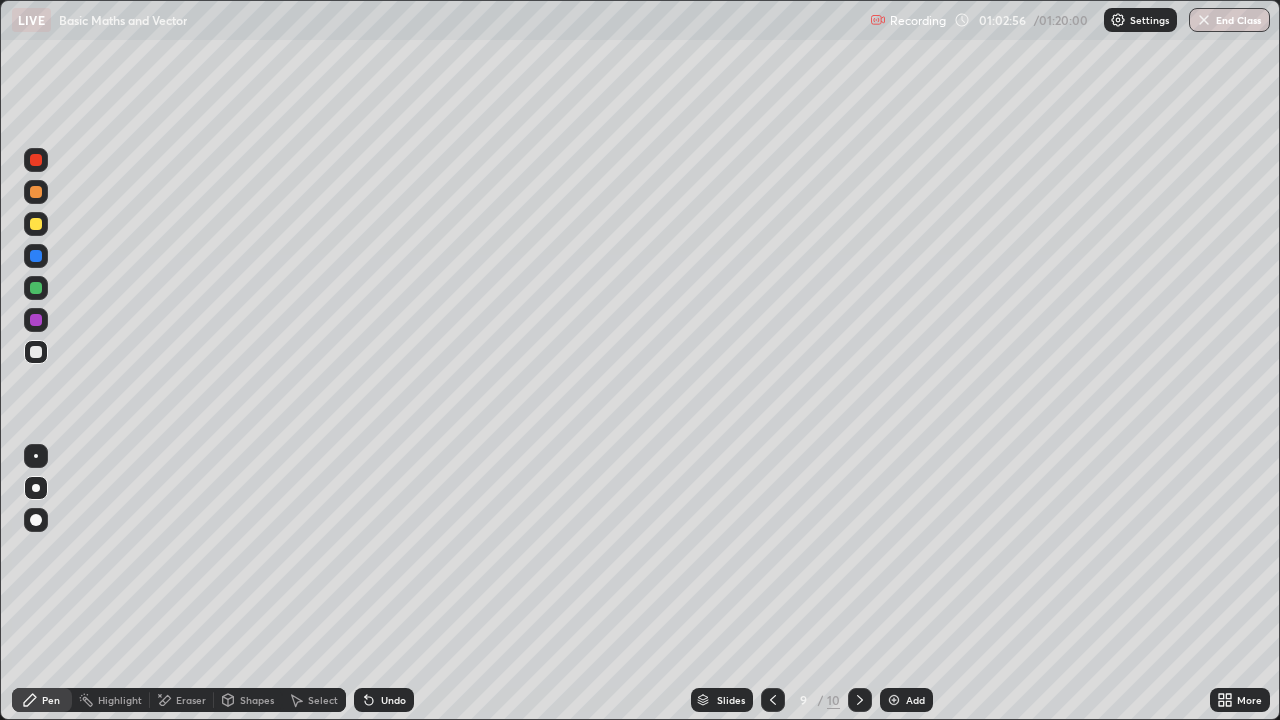 click on "Undo" at bounding box center (393, 700) 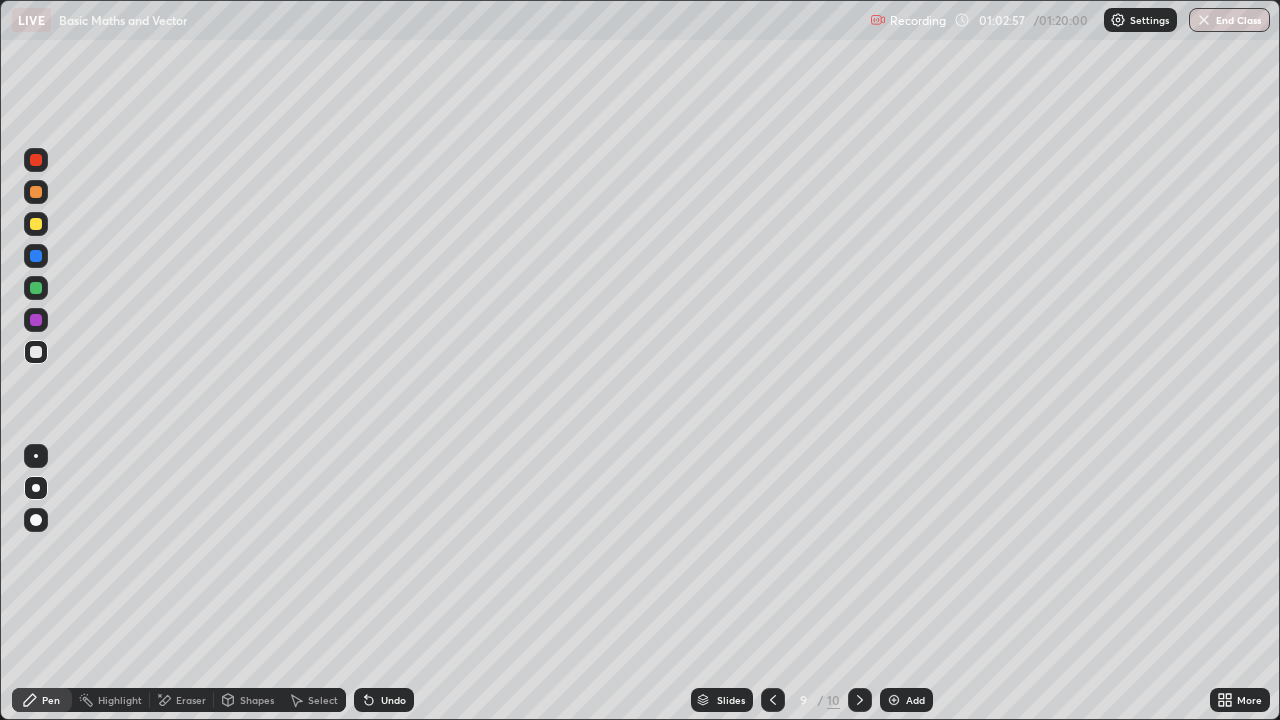 click on "Undo" at bounding box center [393, 700] 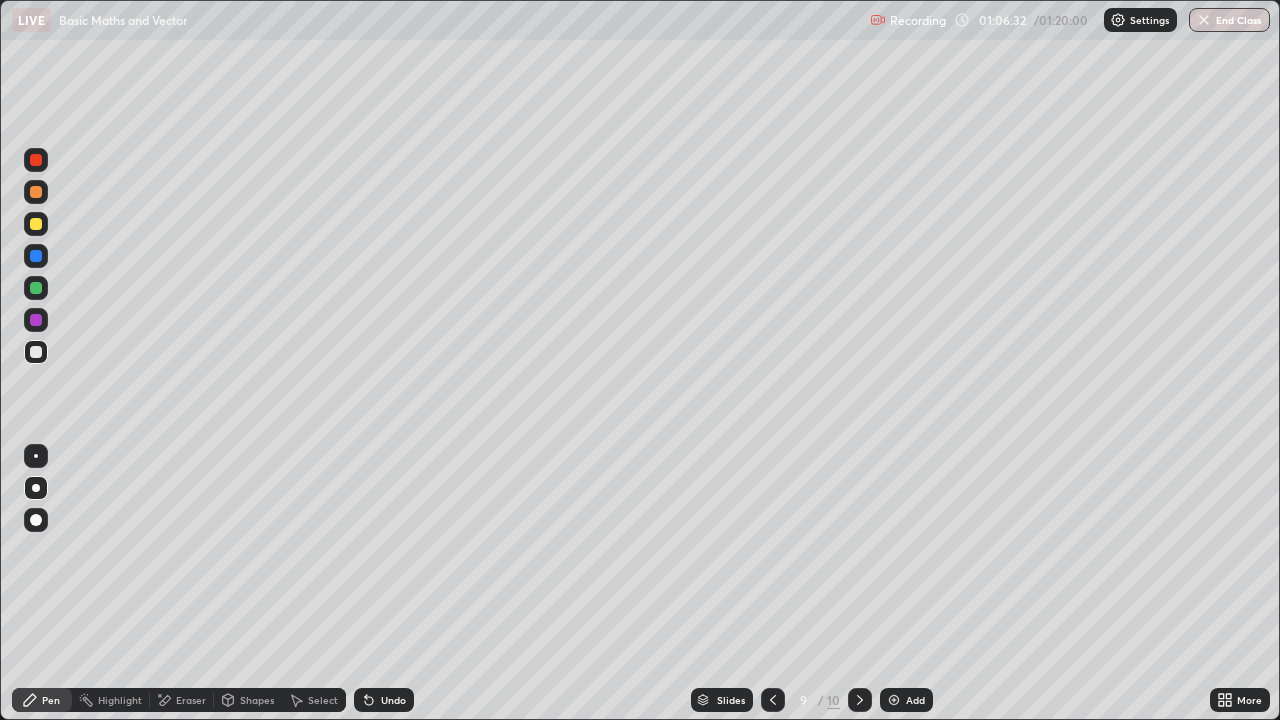 click 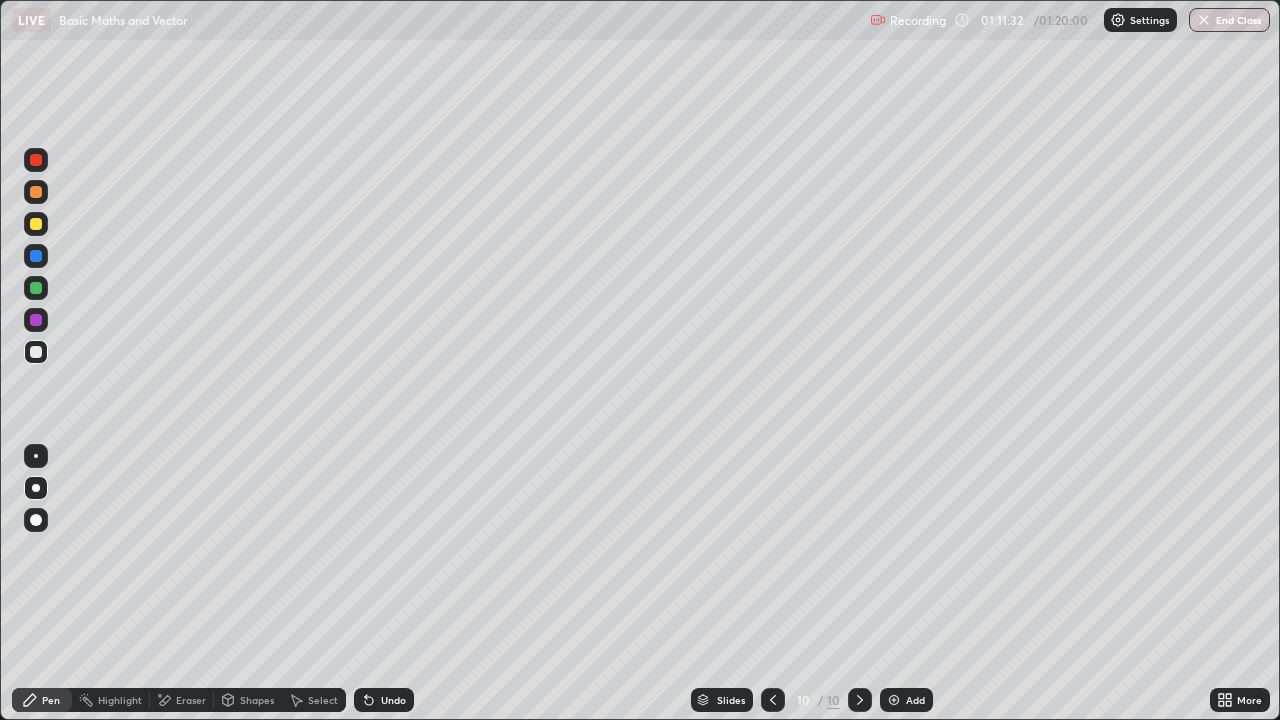 click on "End Class" at bounding box center [1229, 20] 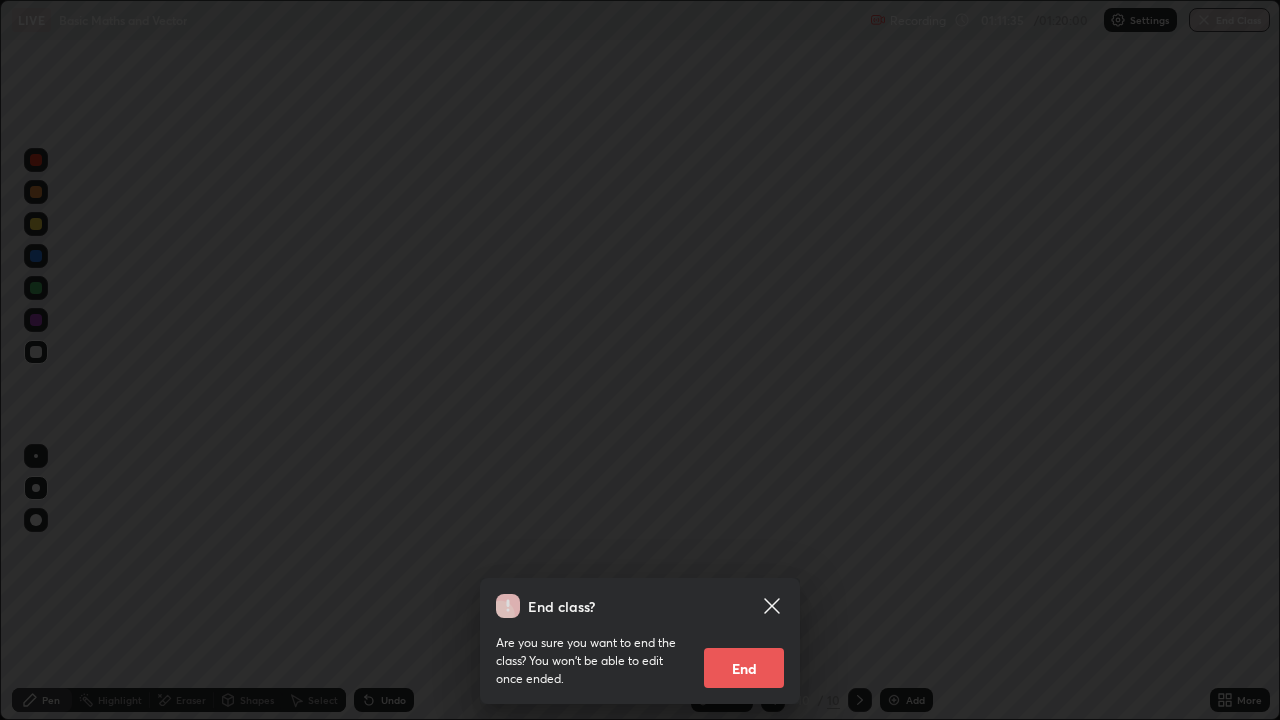 click on "End" at bounding box center (744, 668) 